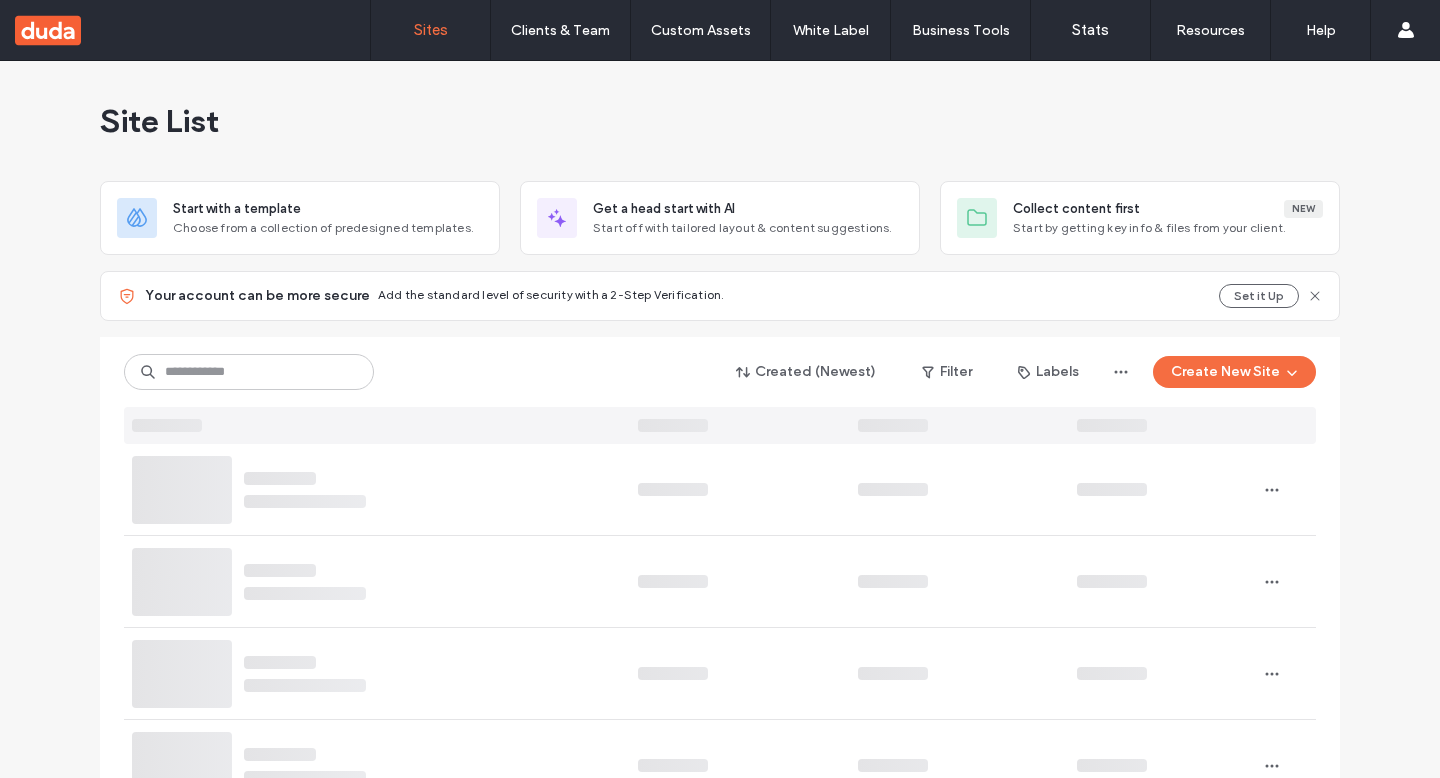 scroll, scrollTop: 0, scrollLeft: 0, axis: both 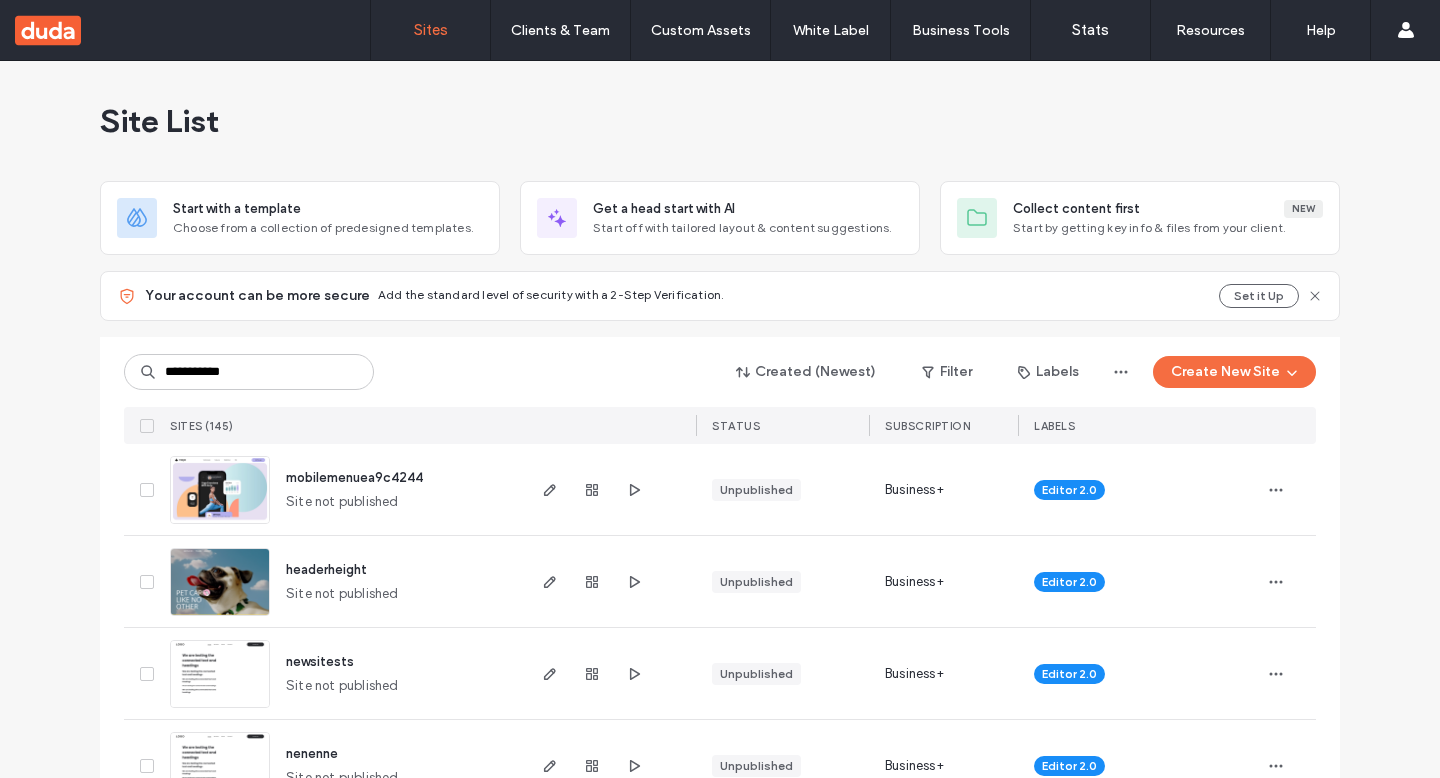 type on "**********" 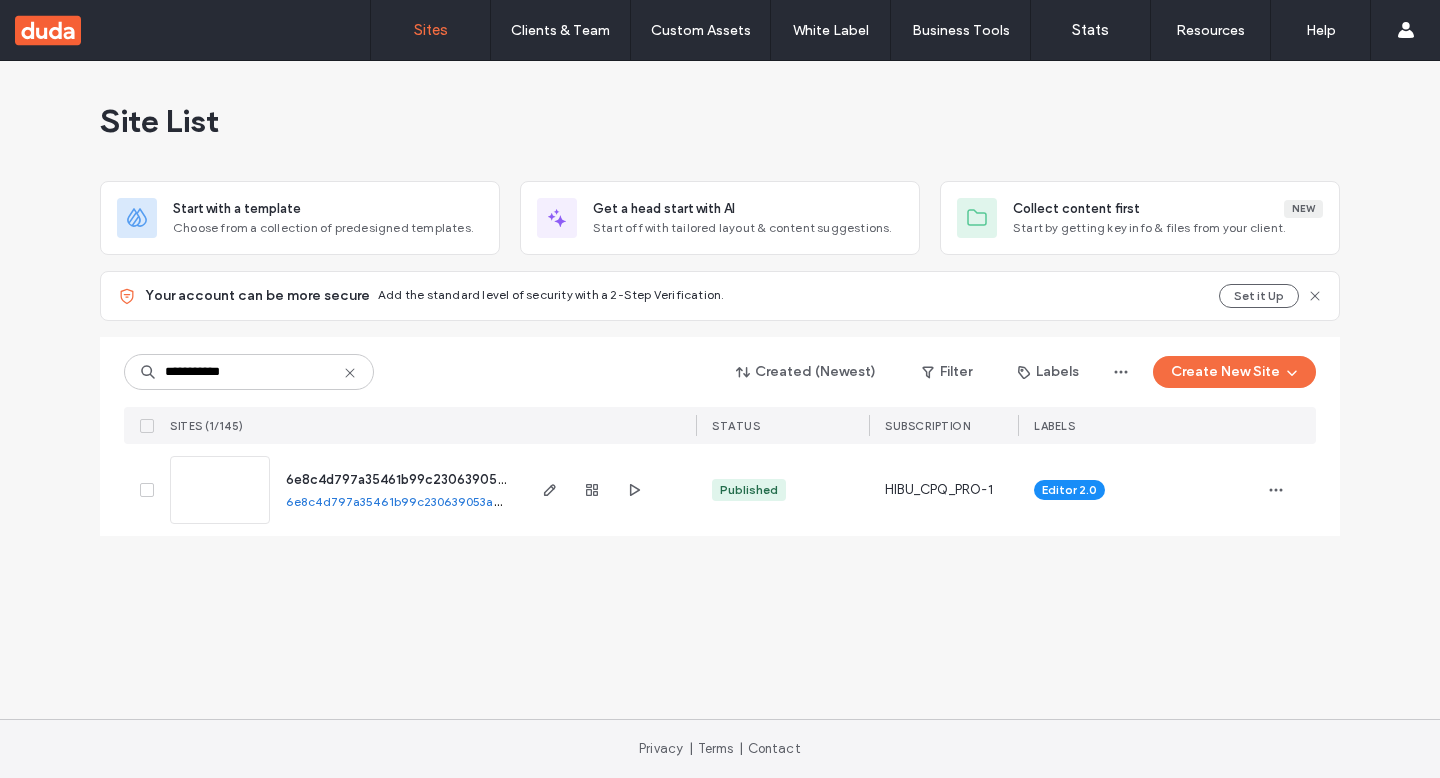 click at bounding box center (220, 490) 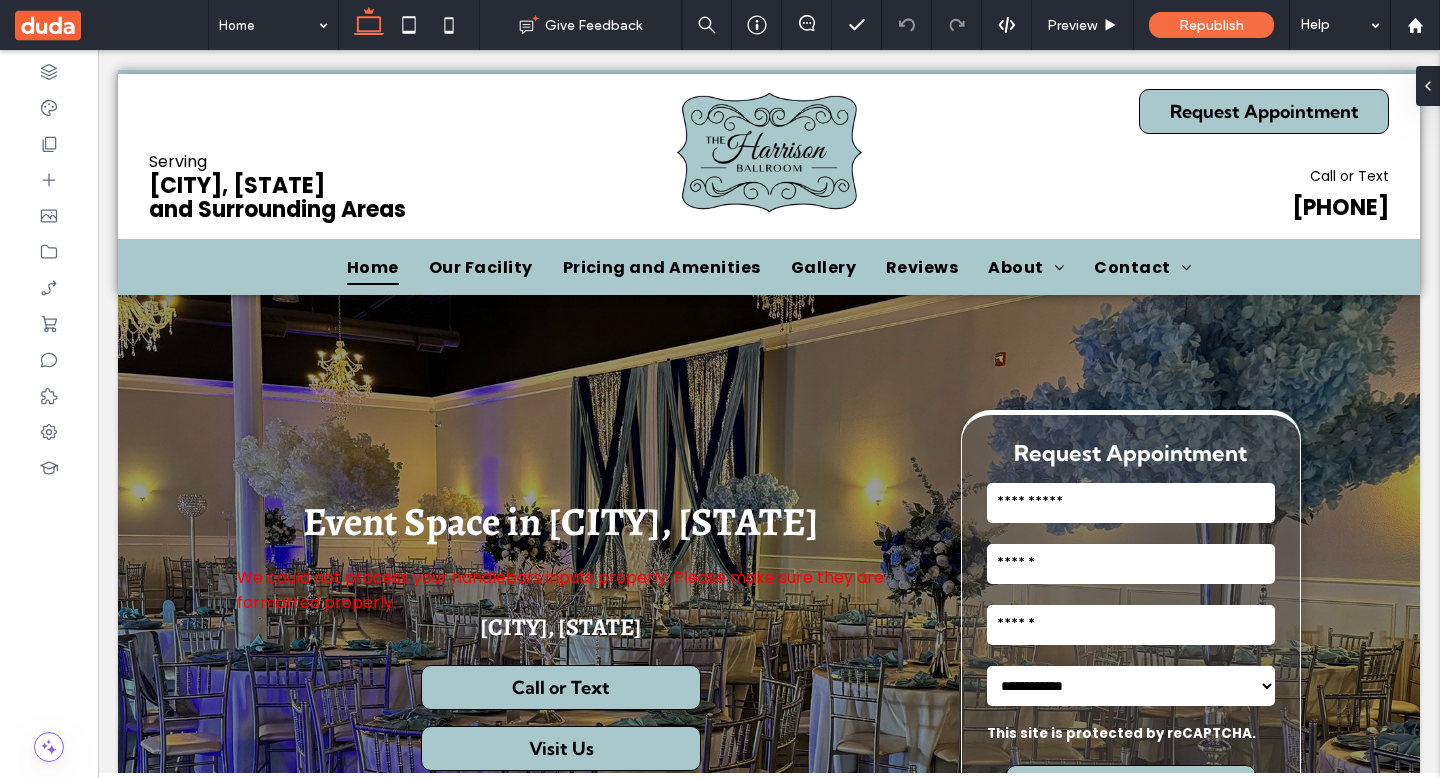 scroll, scrollTop: 0, scrollLeft: 0, axis: both 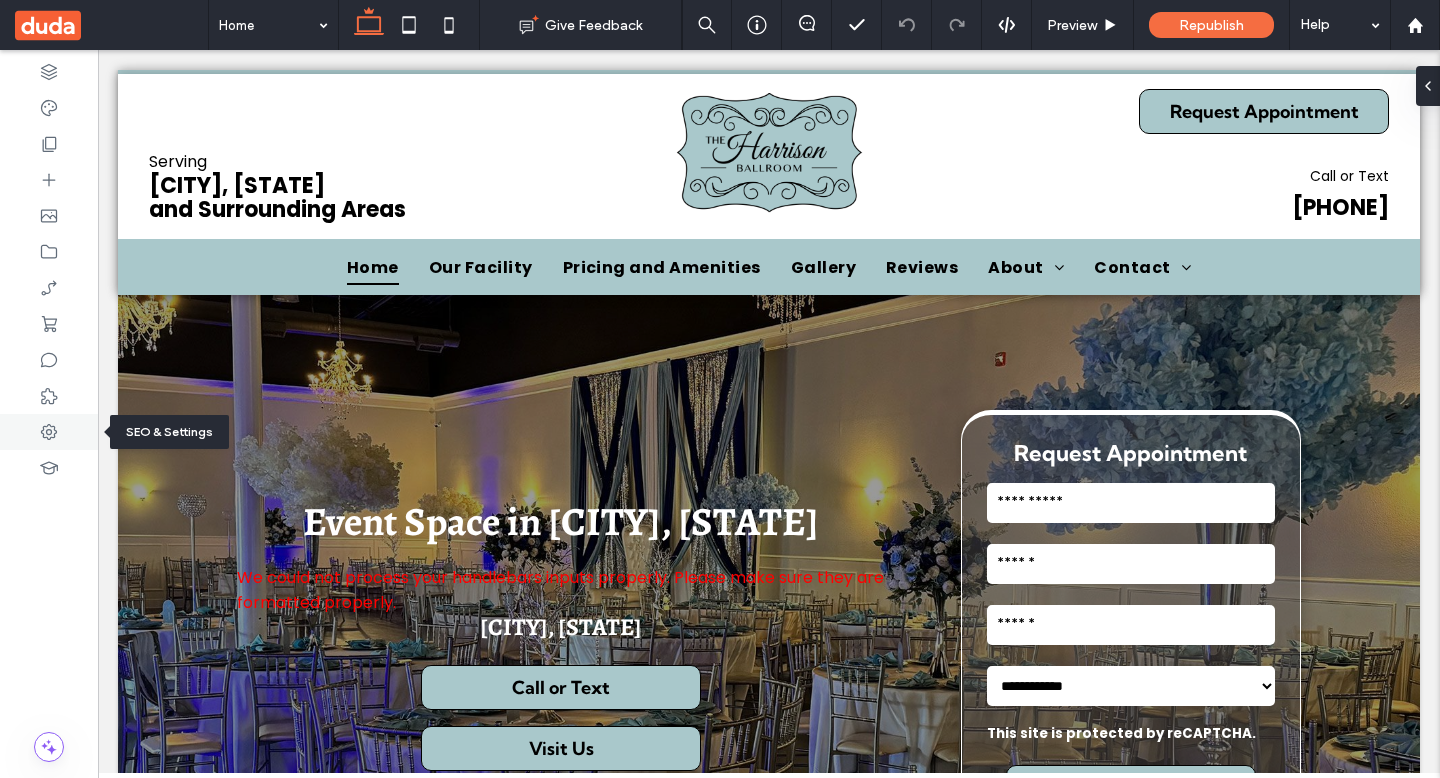 click 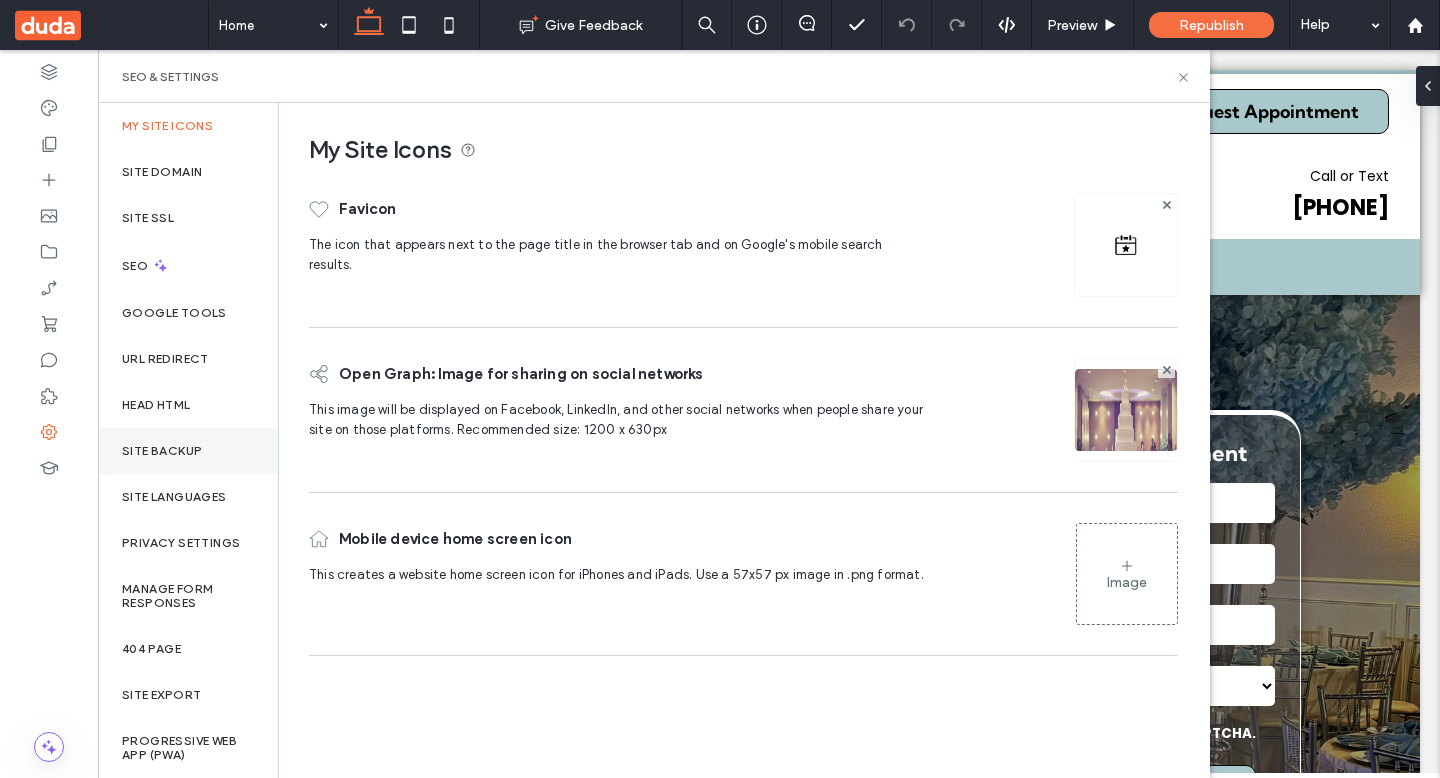 click on "Site Backup" at bounding box center [162, 451] 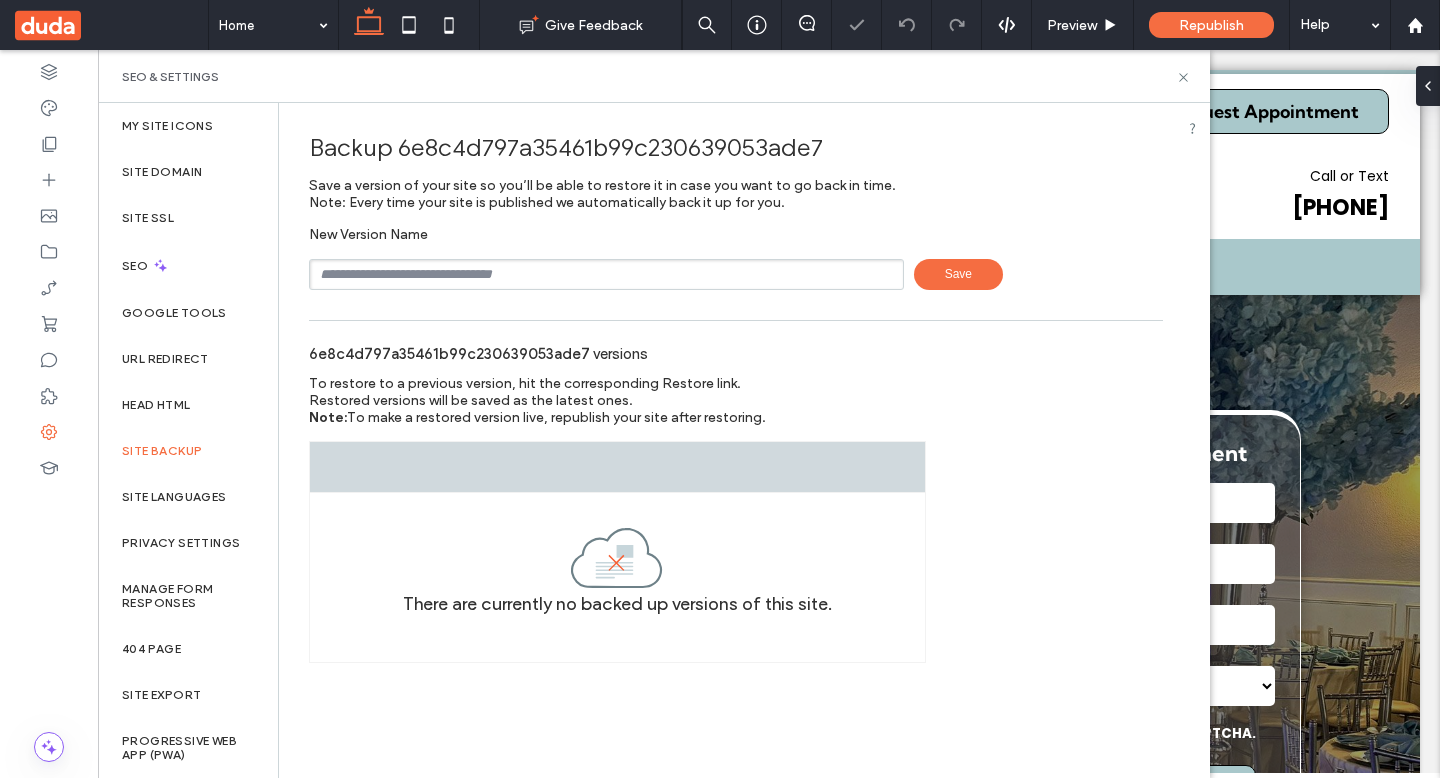 click at bounding box center (606, 274) 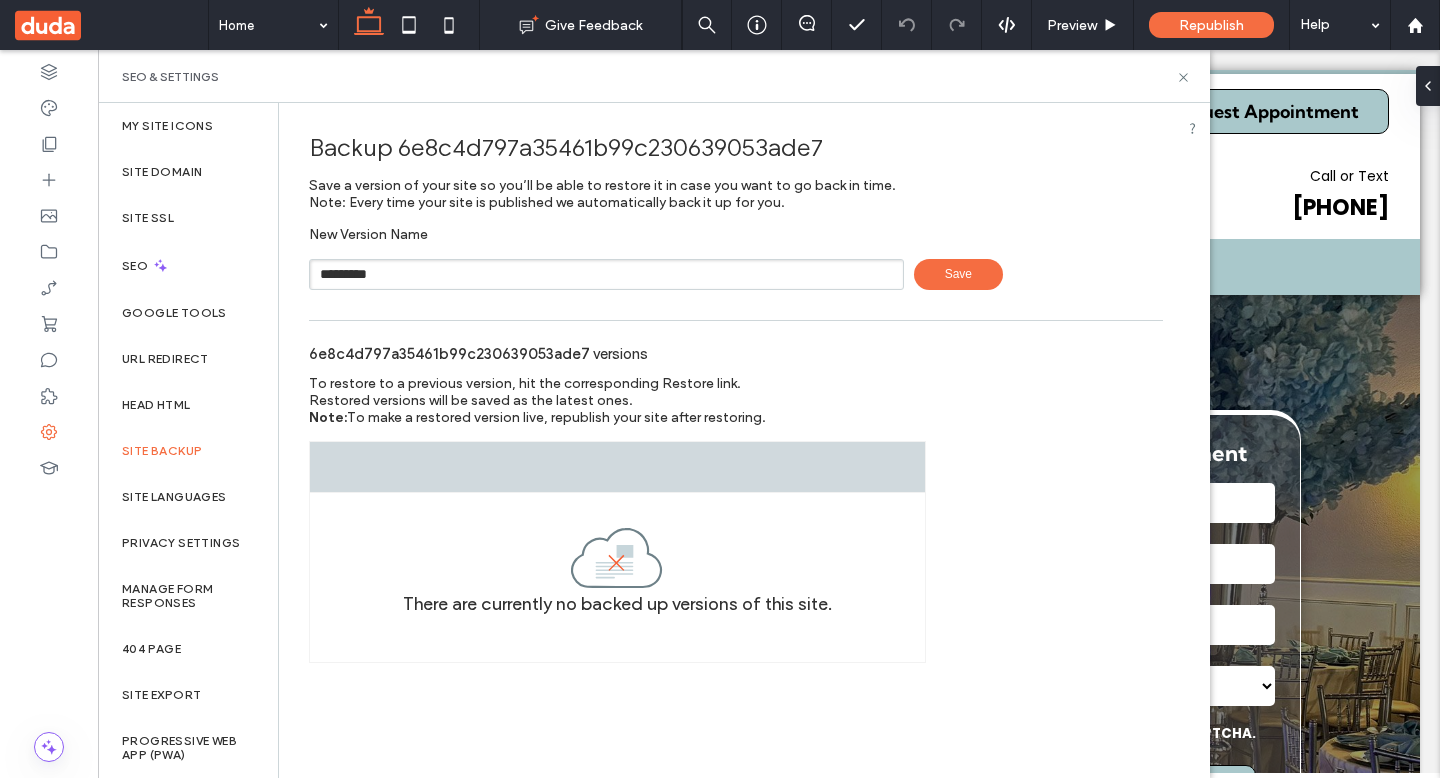 type on "*********" 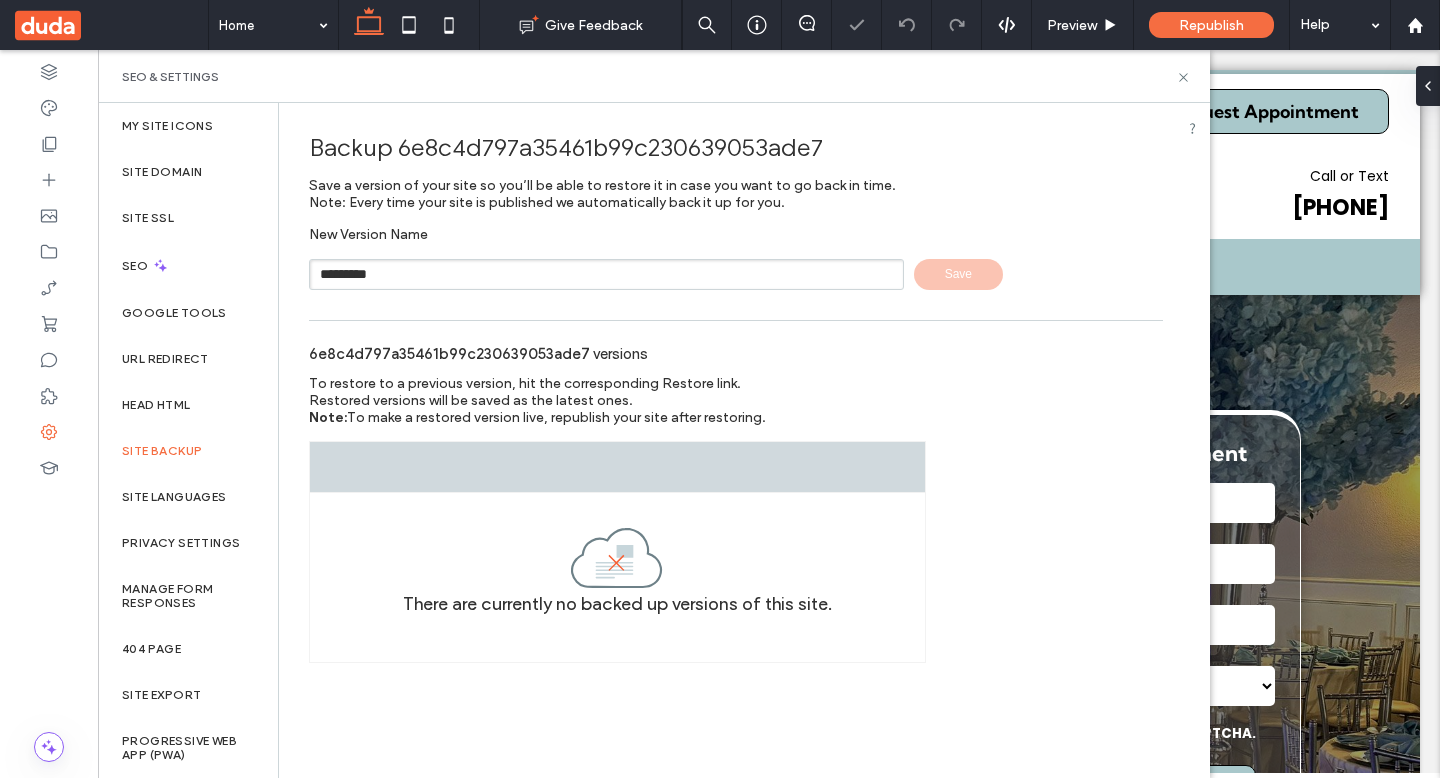 type 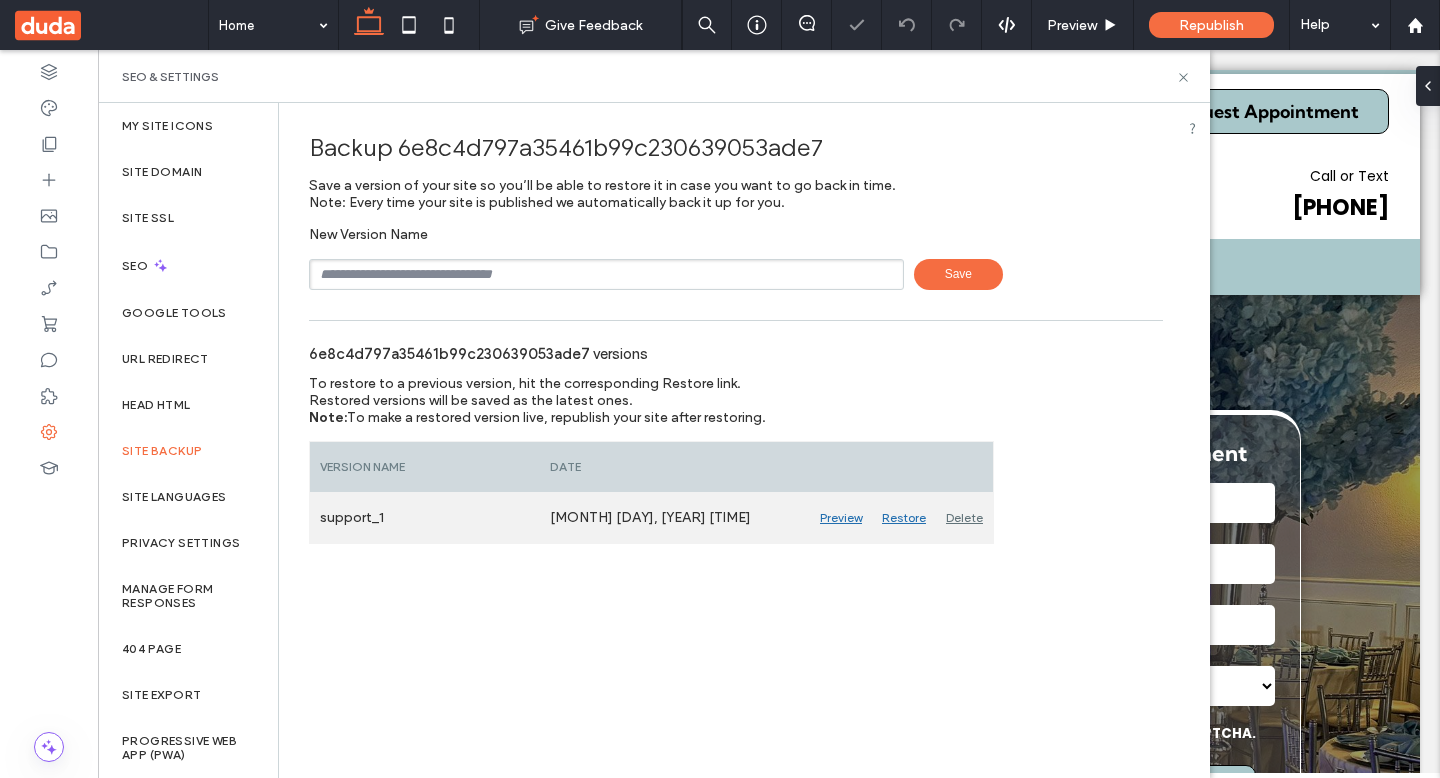 click on "Preview" at bounding box center (841, 518) 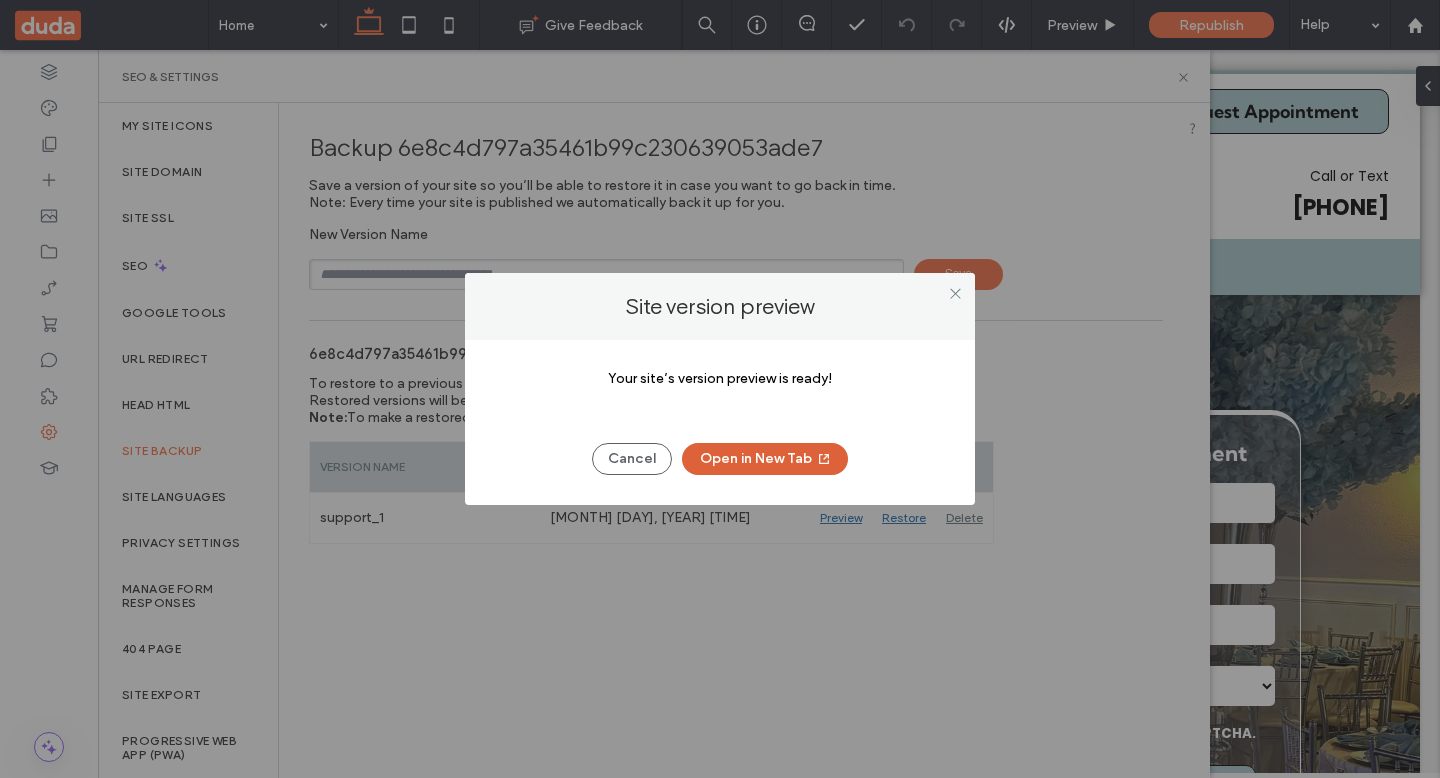 click on "Open in New Tab" at bounding box center (765, 459) 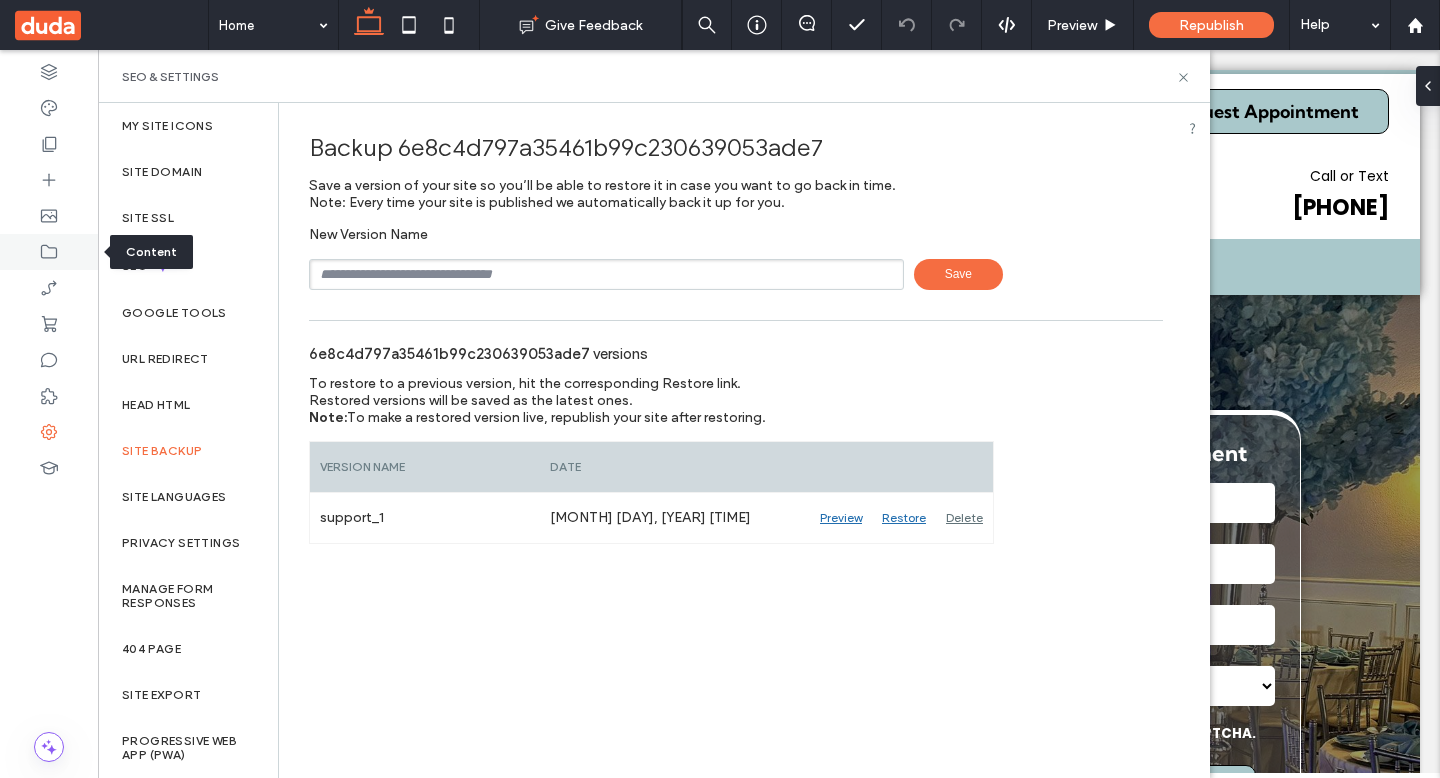 click 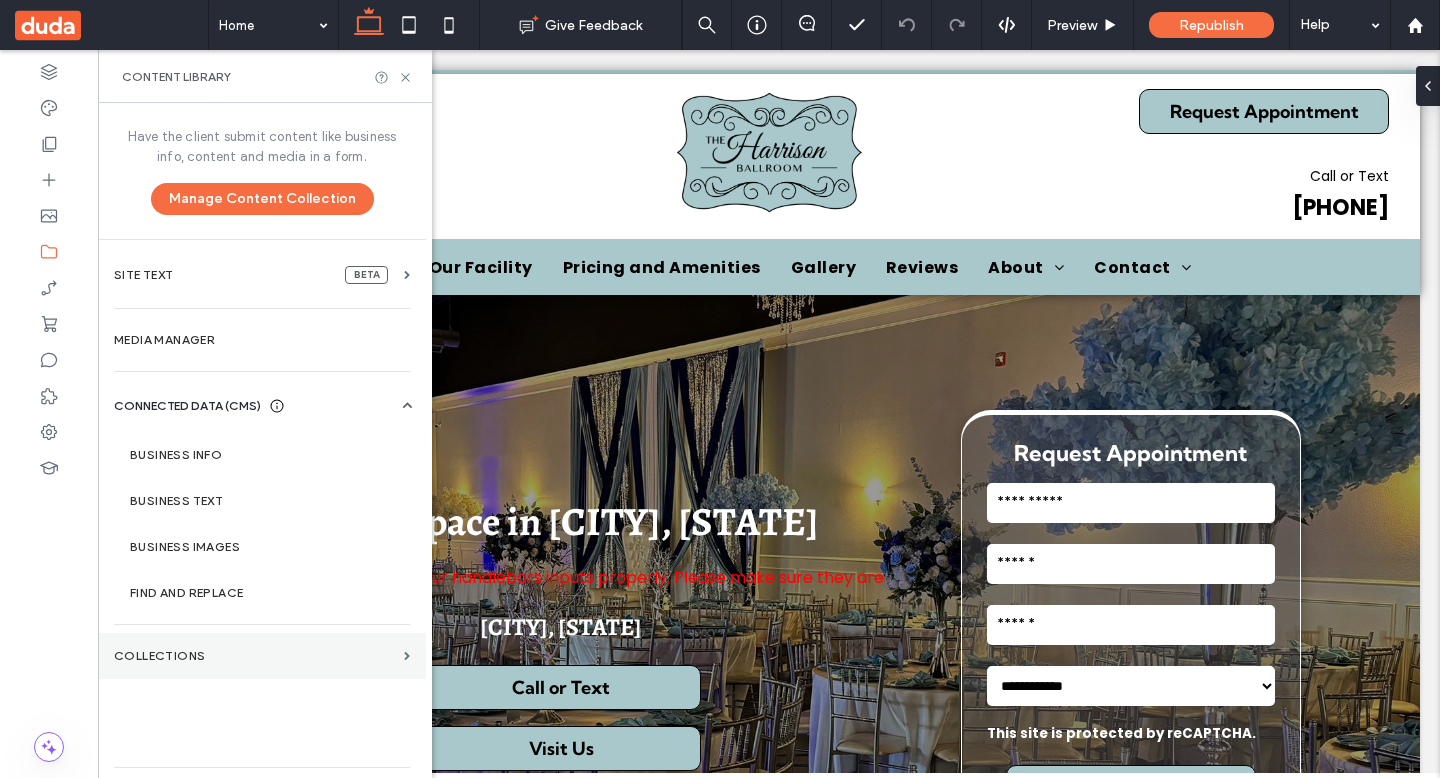 click on "Collections" at bounding box center [262, 656] 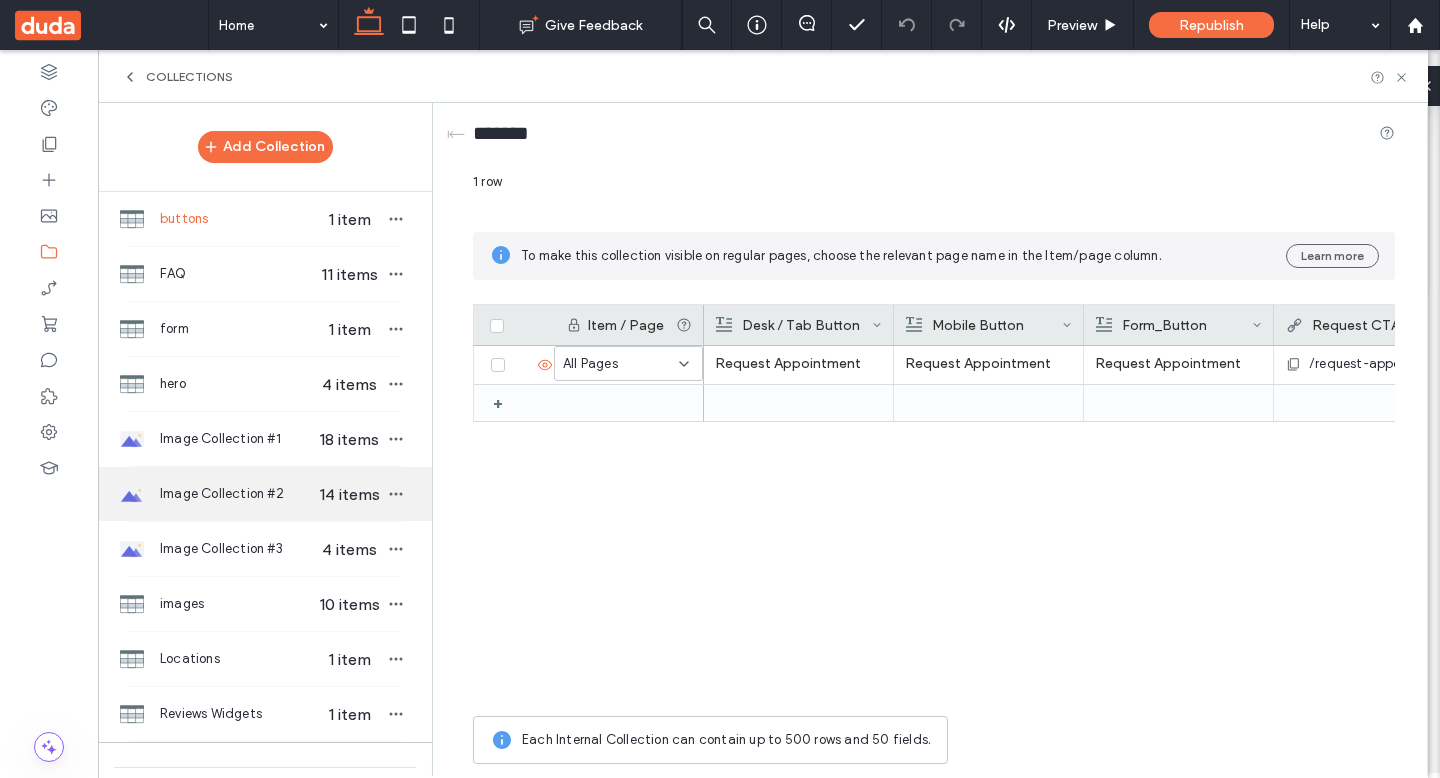click on "Image Collection #2" at bounding box center (237, 494) 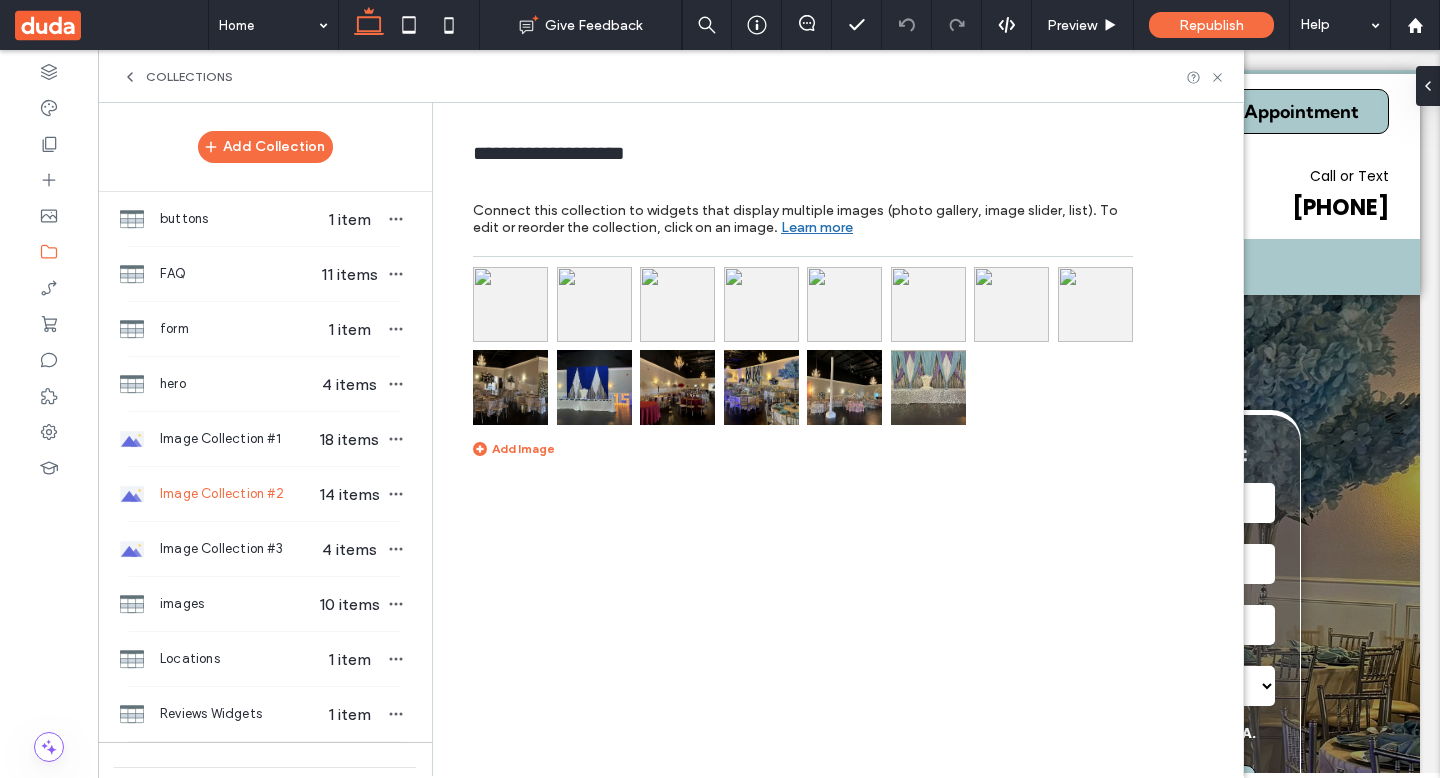 click at bounding box center (510, 304) 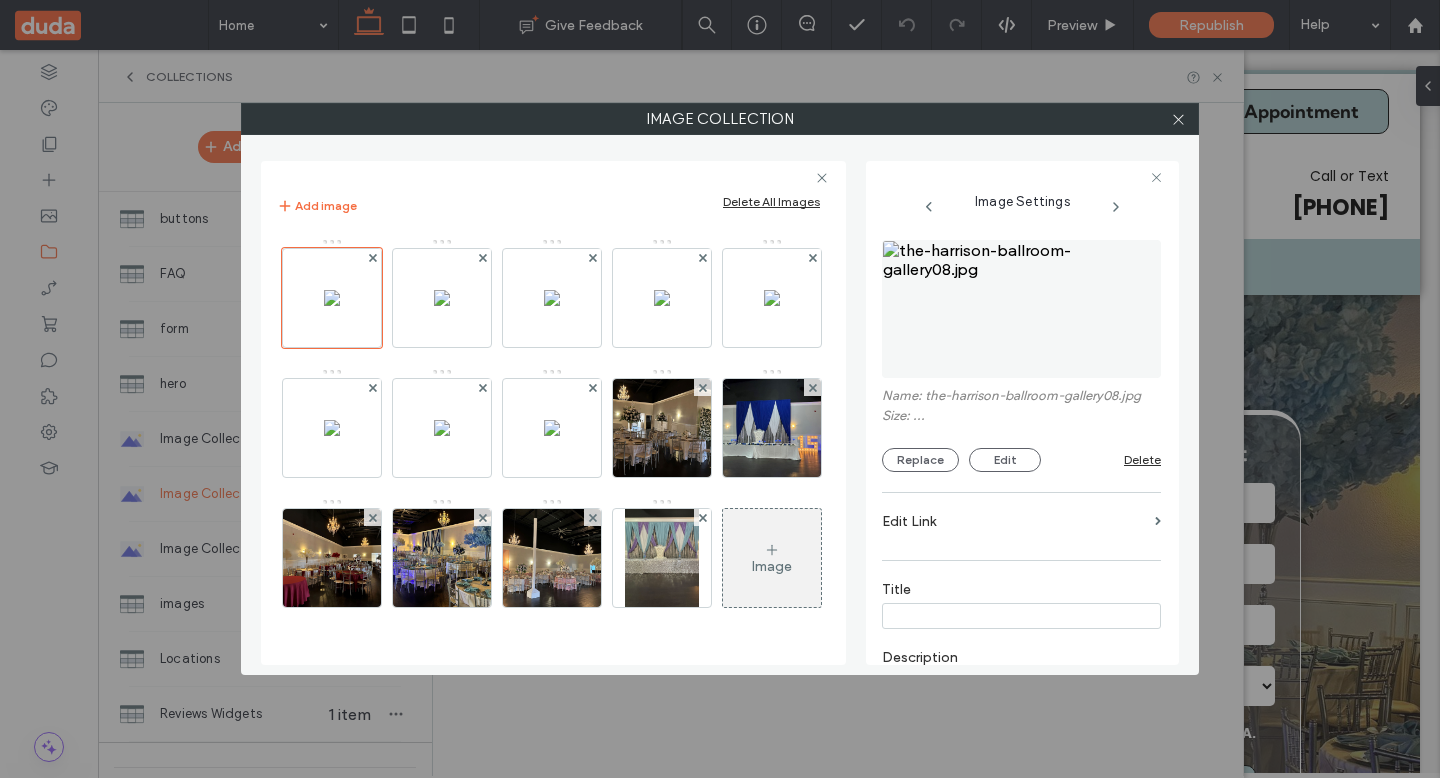click on "Delete All Images" at bounding box center (771, 201) 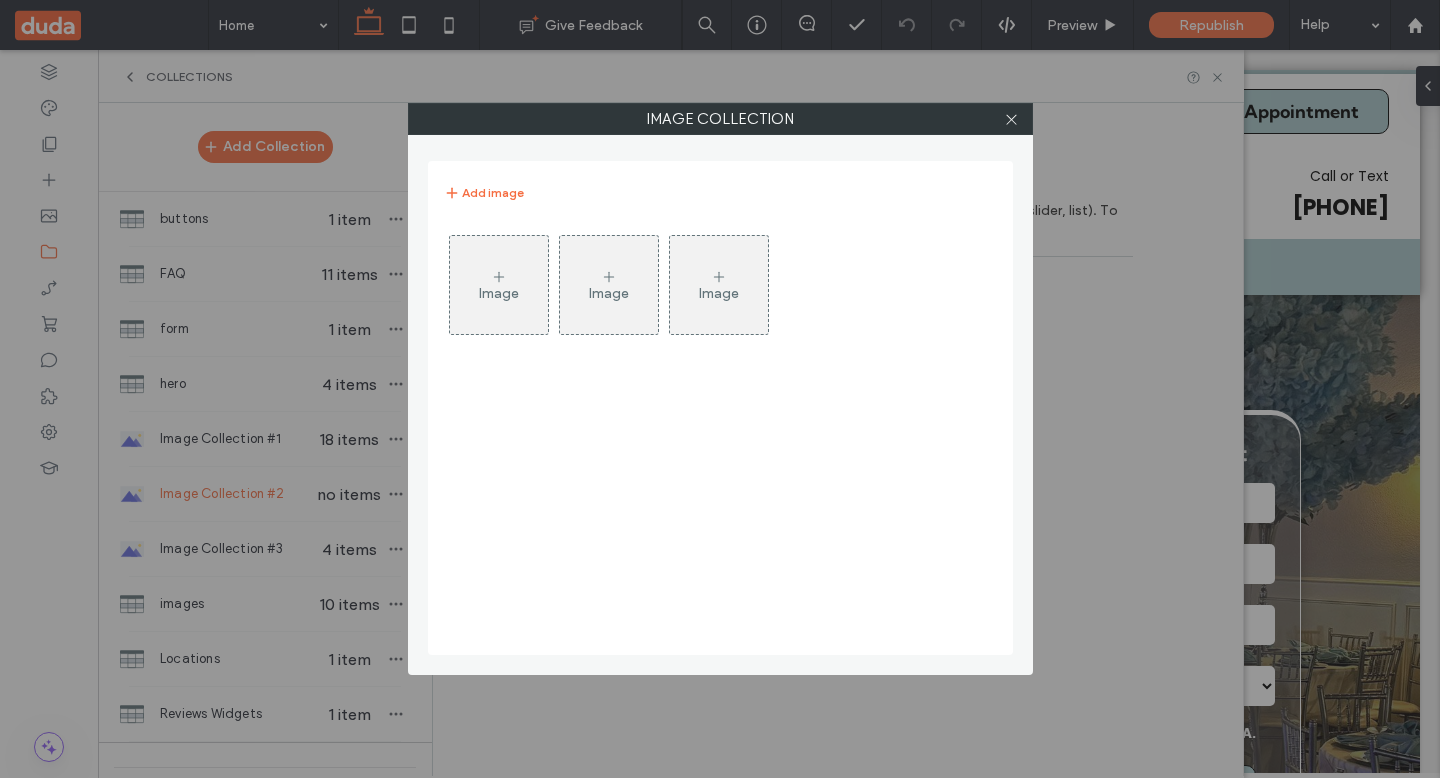 click on "Image" at bounding box center (499, 293) 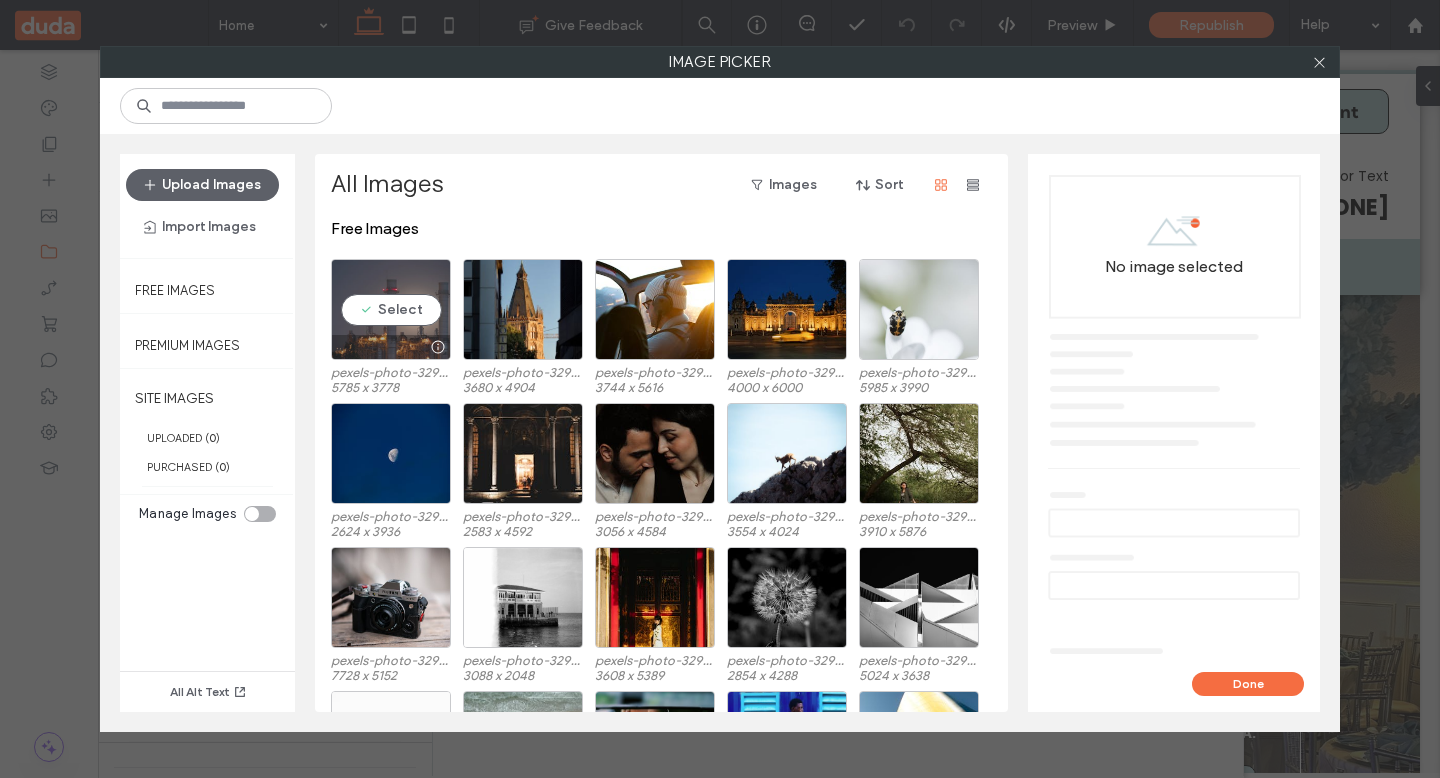 drag, startPoint x: 399, startPoint y: 305, endPoint x: 534, endPoint y: 307, distance: 135.01482 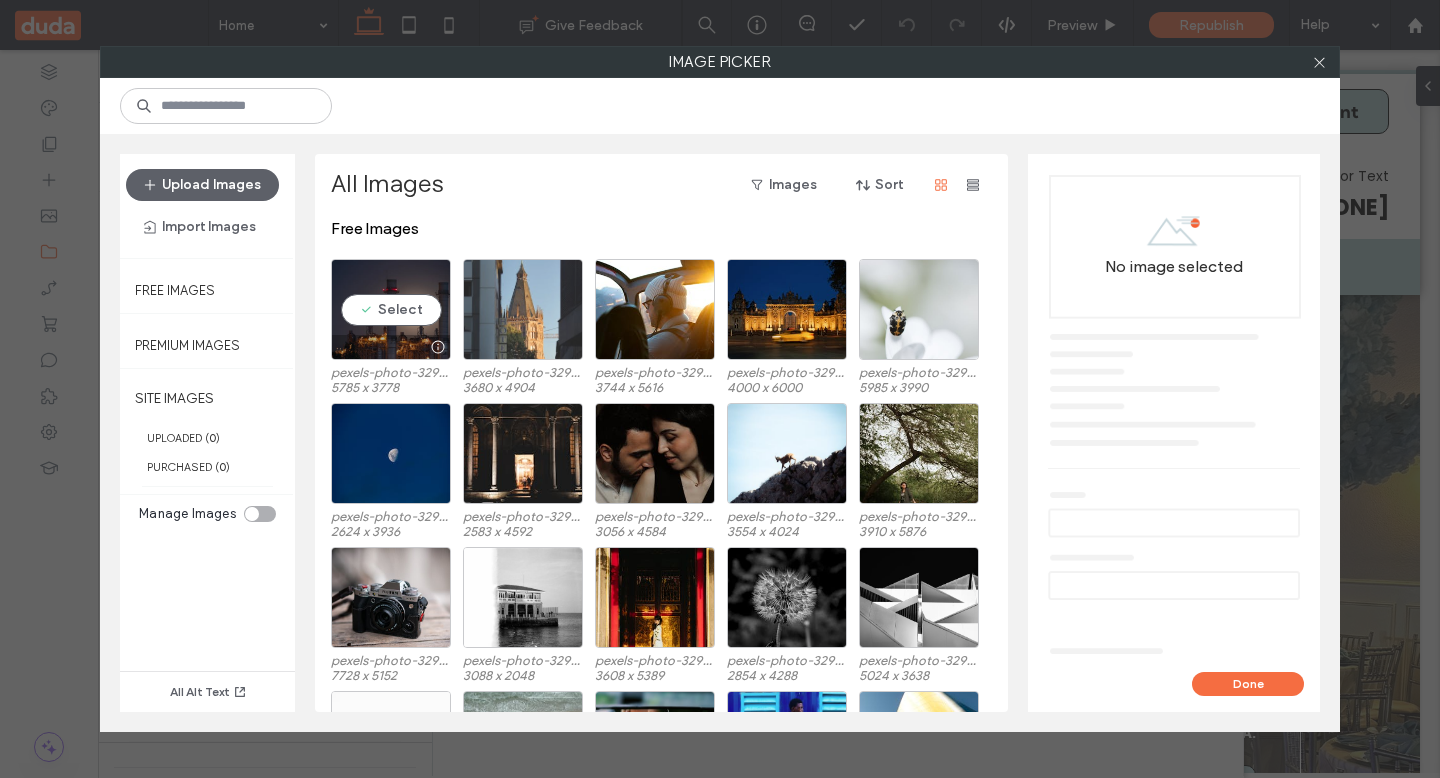 click on "Select" at bounding box center (391, 309) 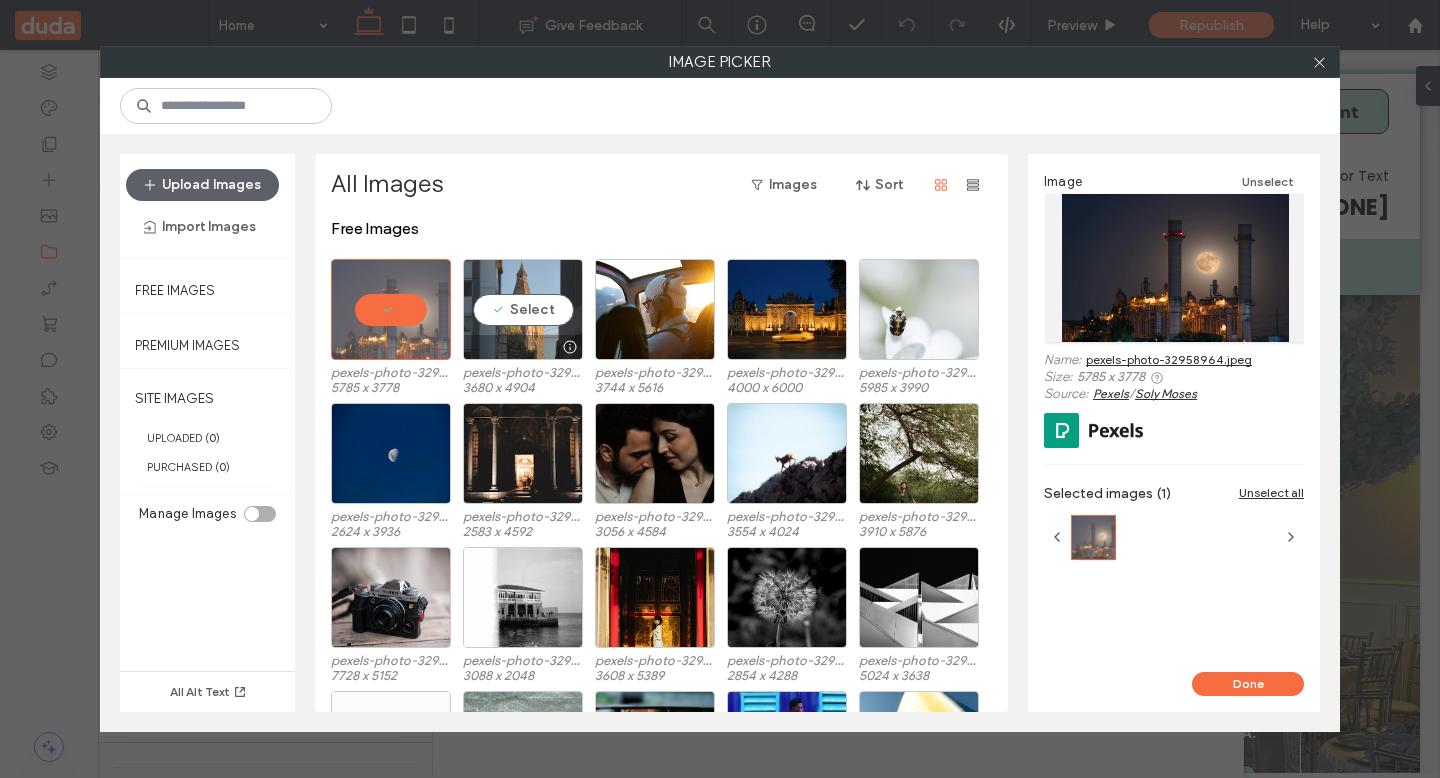 click on "Select" at bounding box center [523, 309] 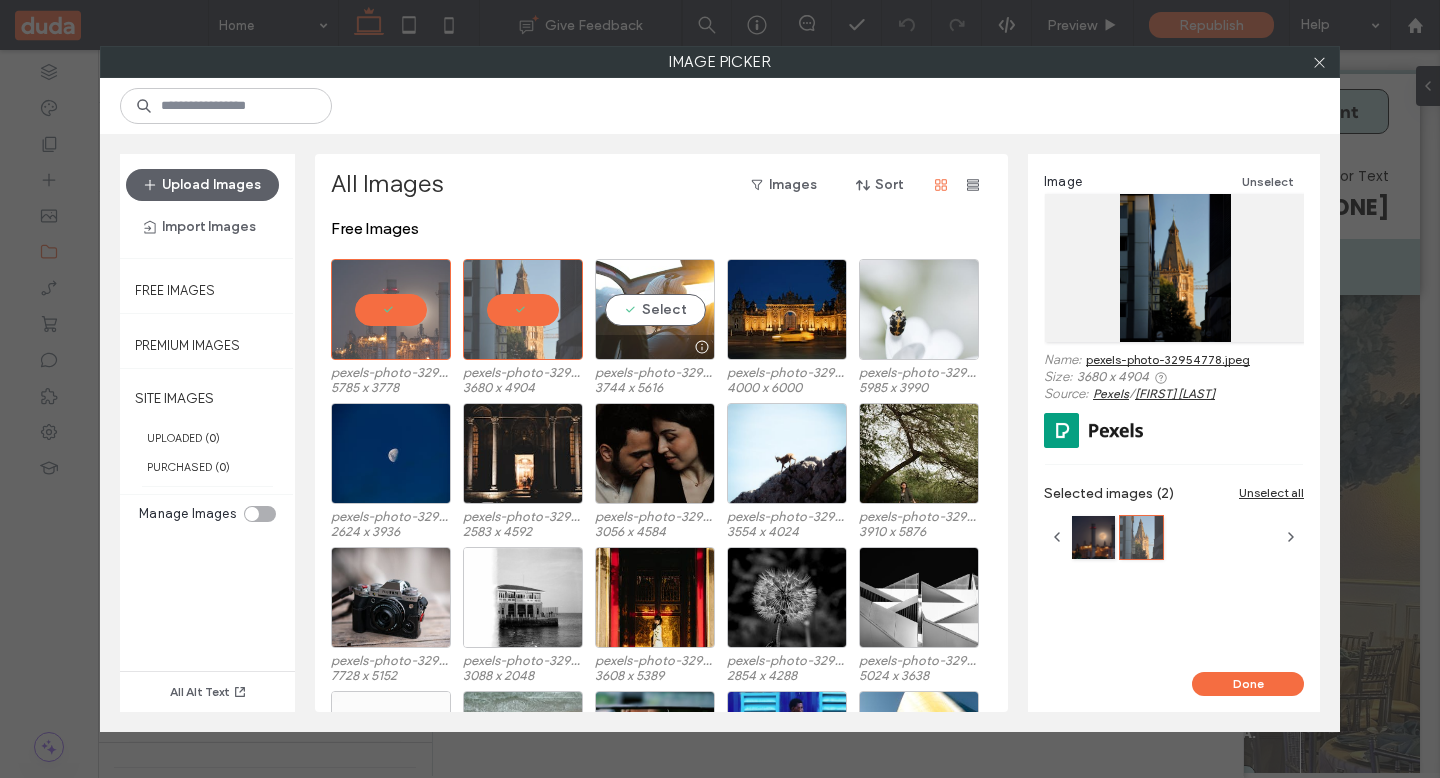 click on "Select" at bounding box center [655, 309] 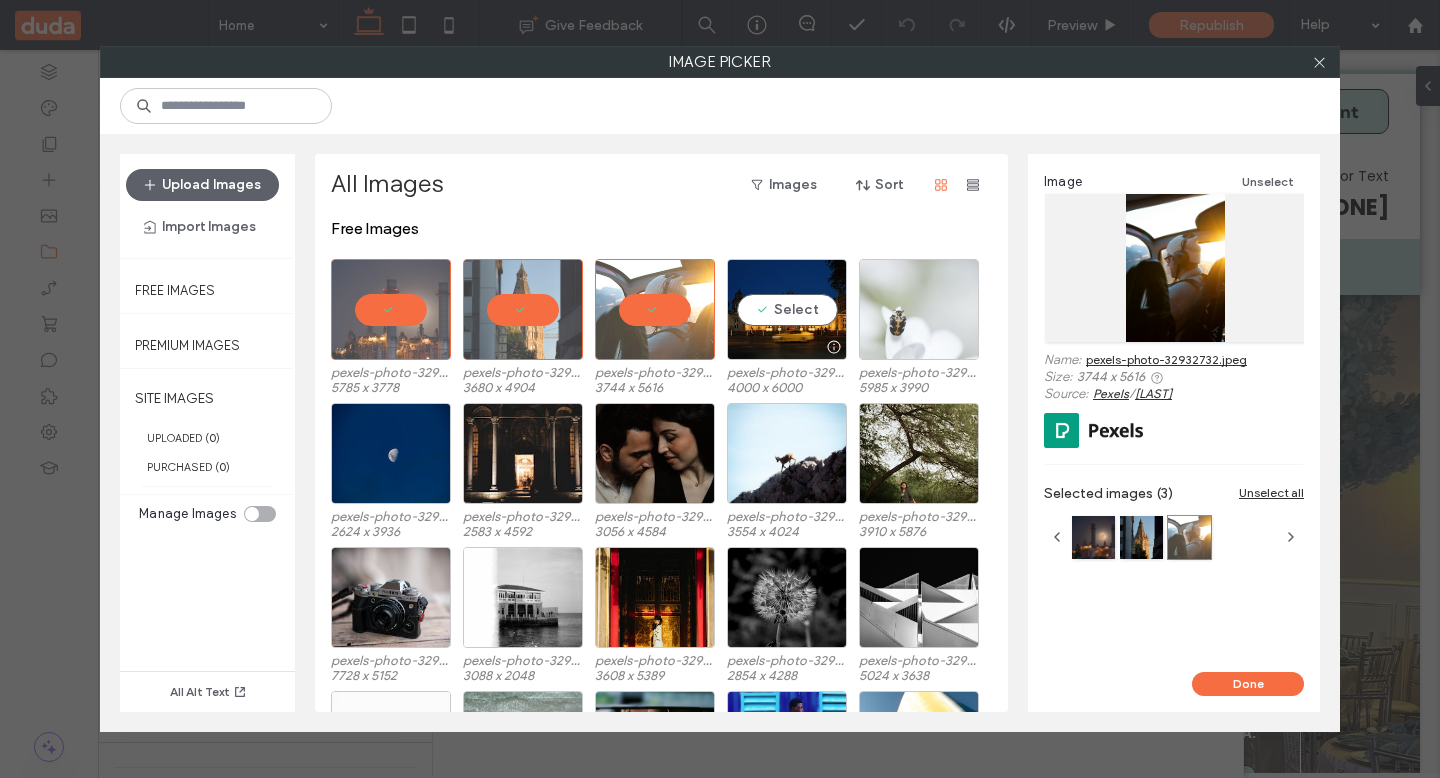 drag, startPoint x: 765, startPoint y: 316, endPoint x: 864, endPoint y: 317, distance: 99.00505 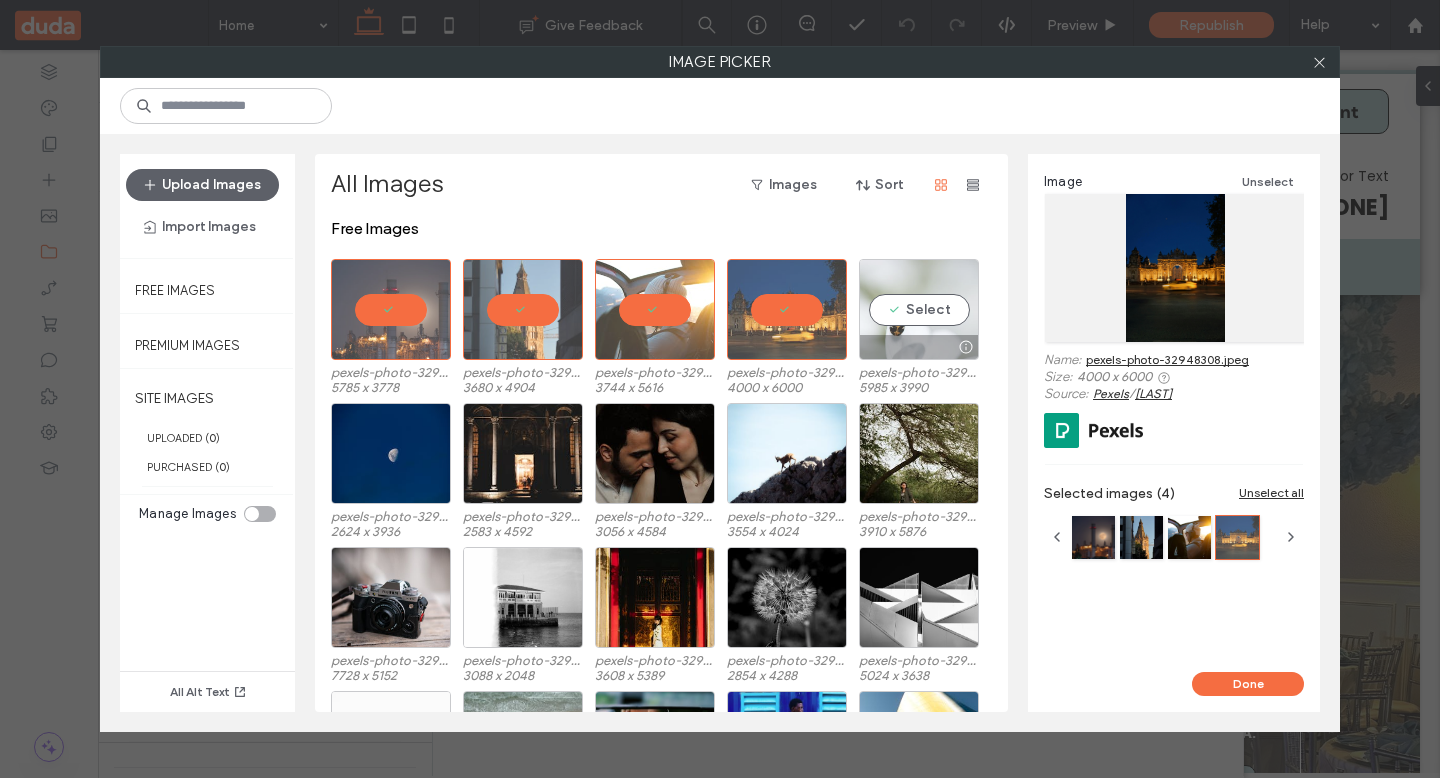 click on "Select" at bounding box center (919, 309) 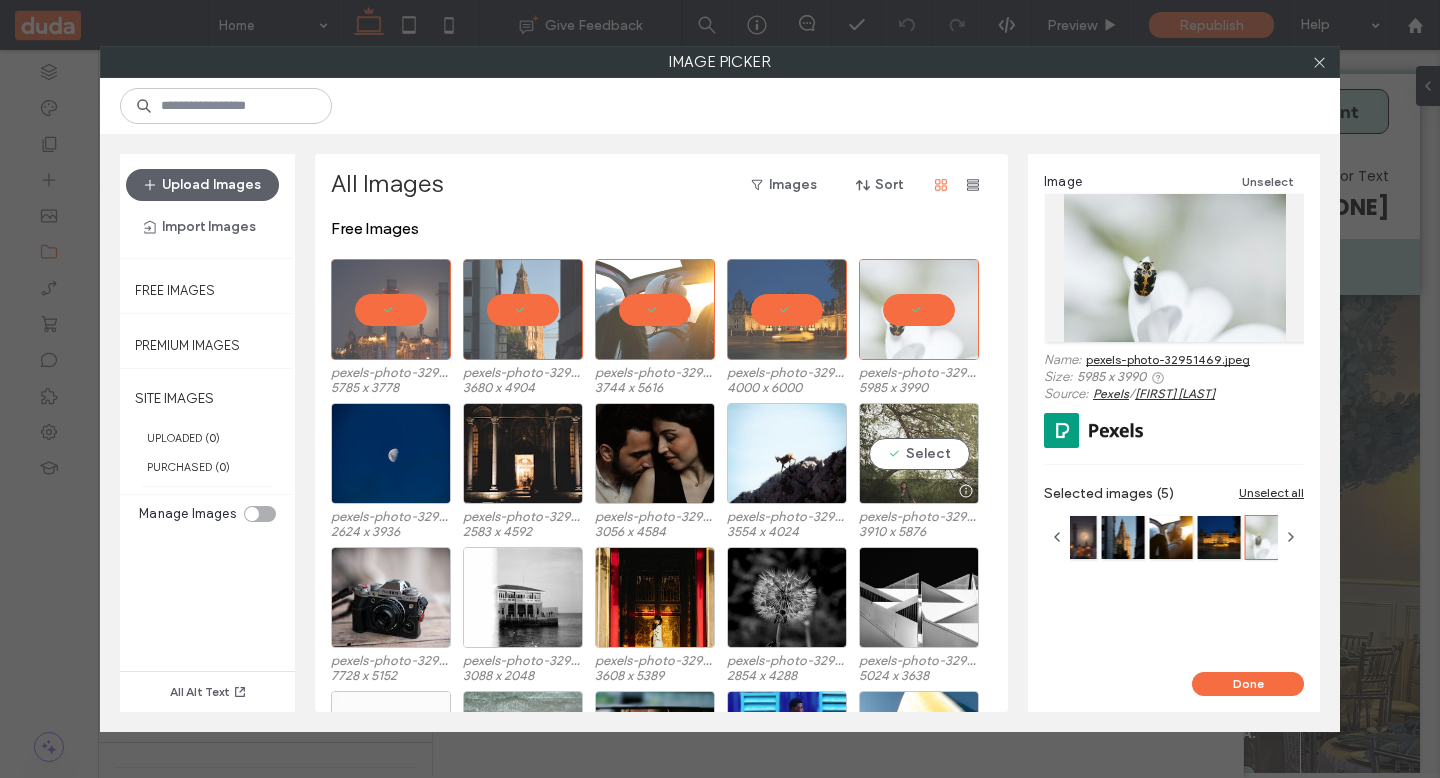click on "Select" at bounding box center [919, 453] 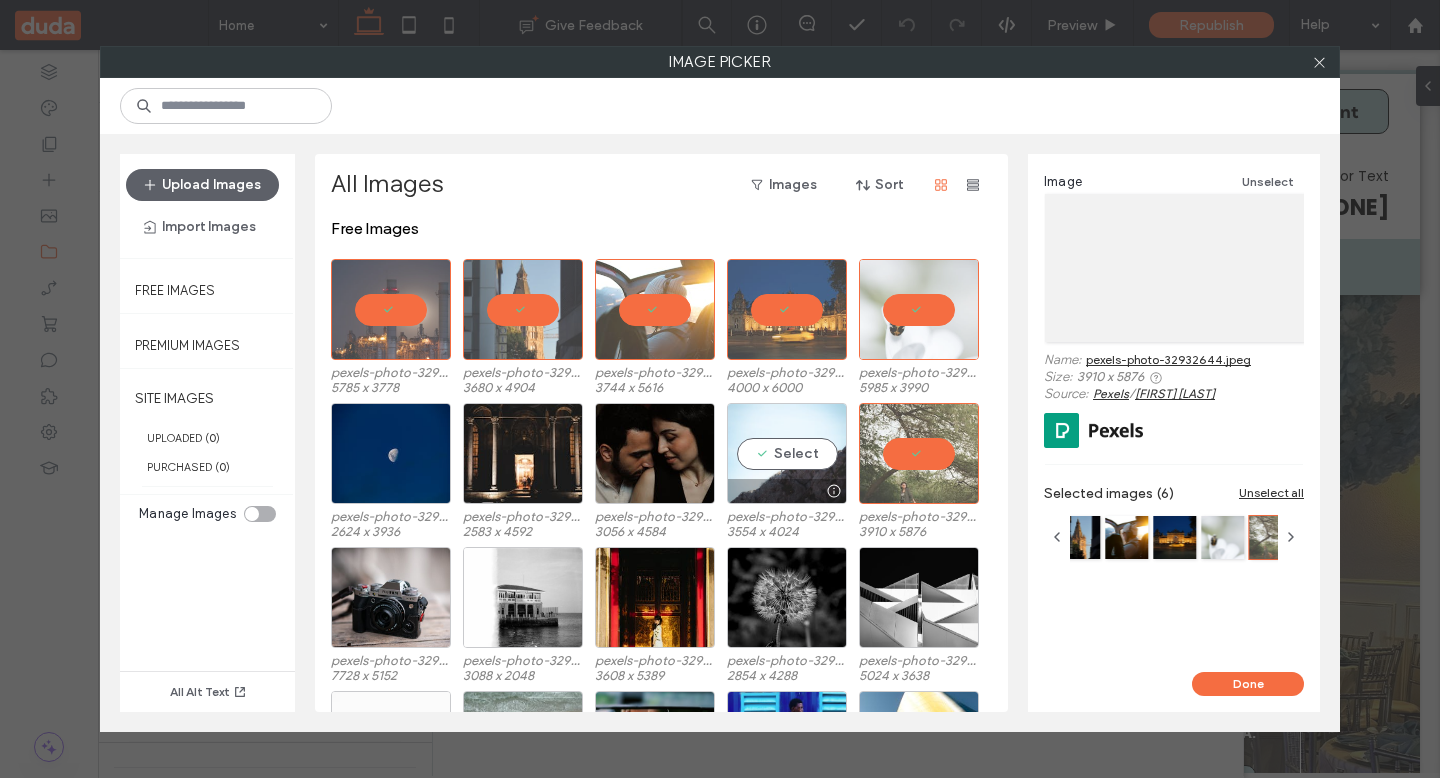 click on "Select" at bounding box center [787, 453] 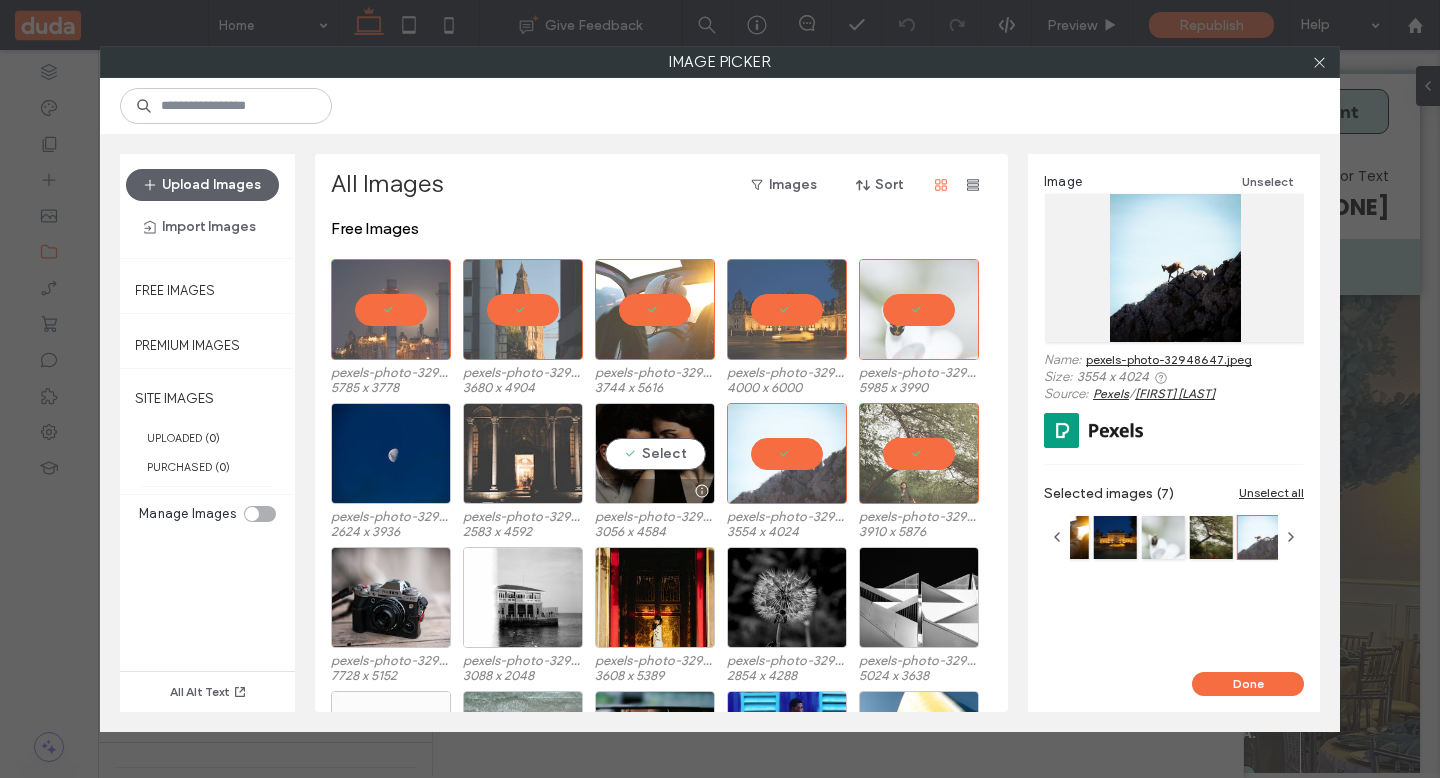drag, startPoint x: 658, startPoint y: 451, endPoint x: 543, endPoint y: 454, distance: 115.03912 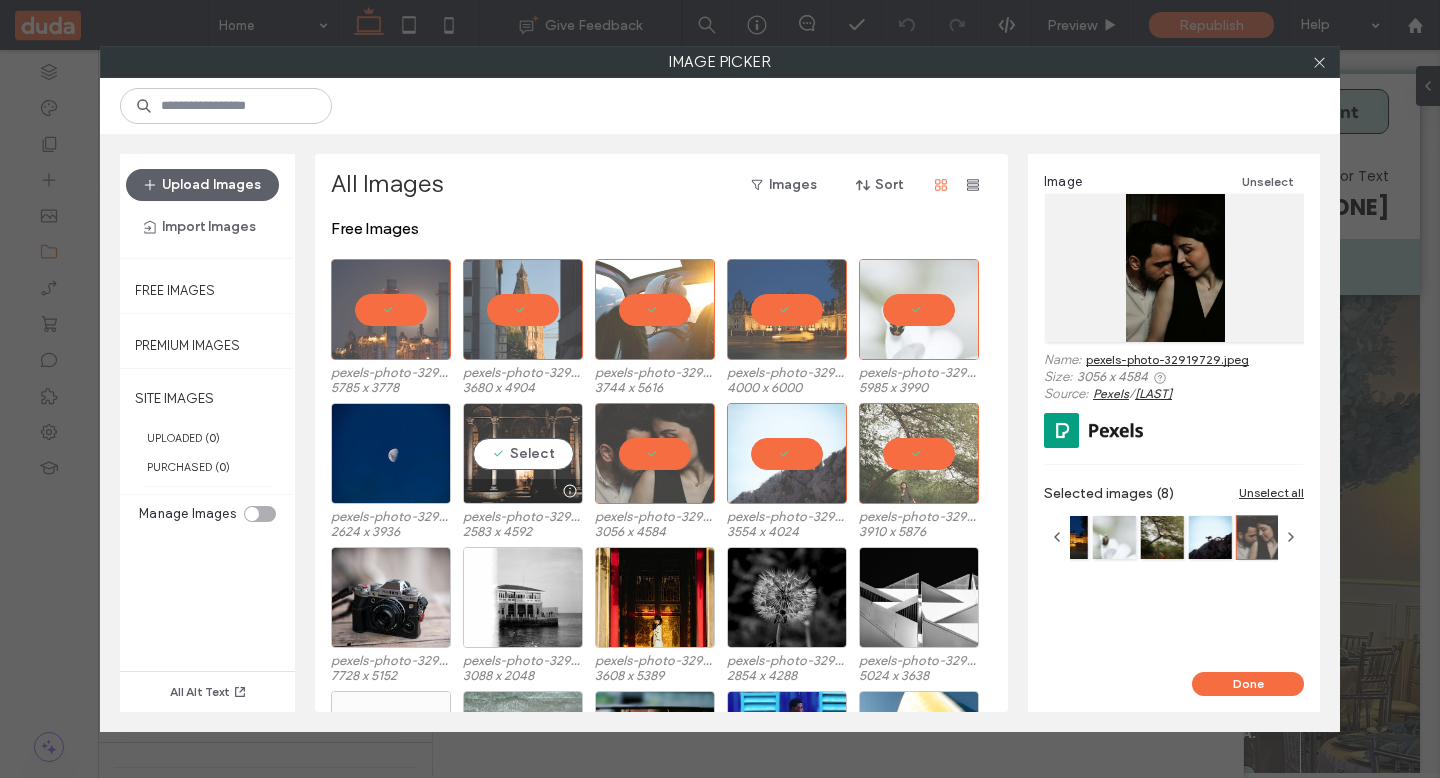 drag, startPoint x: 534, startPoint y: 453, endPoint x: 408, endPoint y: 455, distance: 126.01587 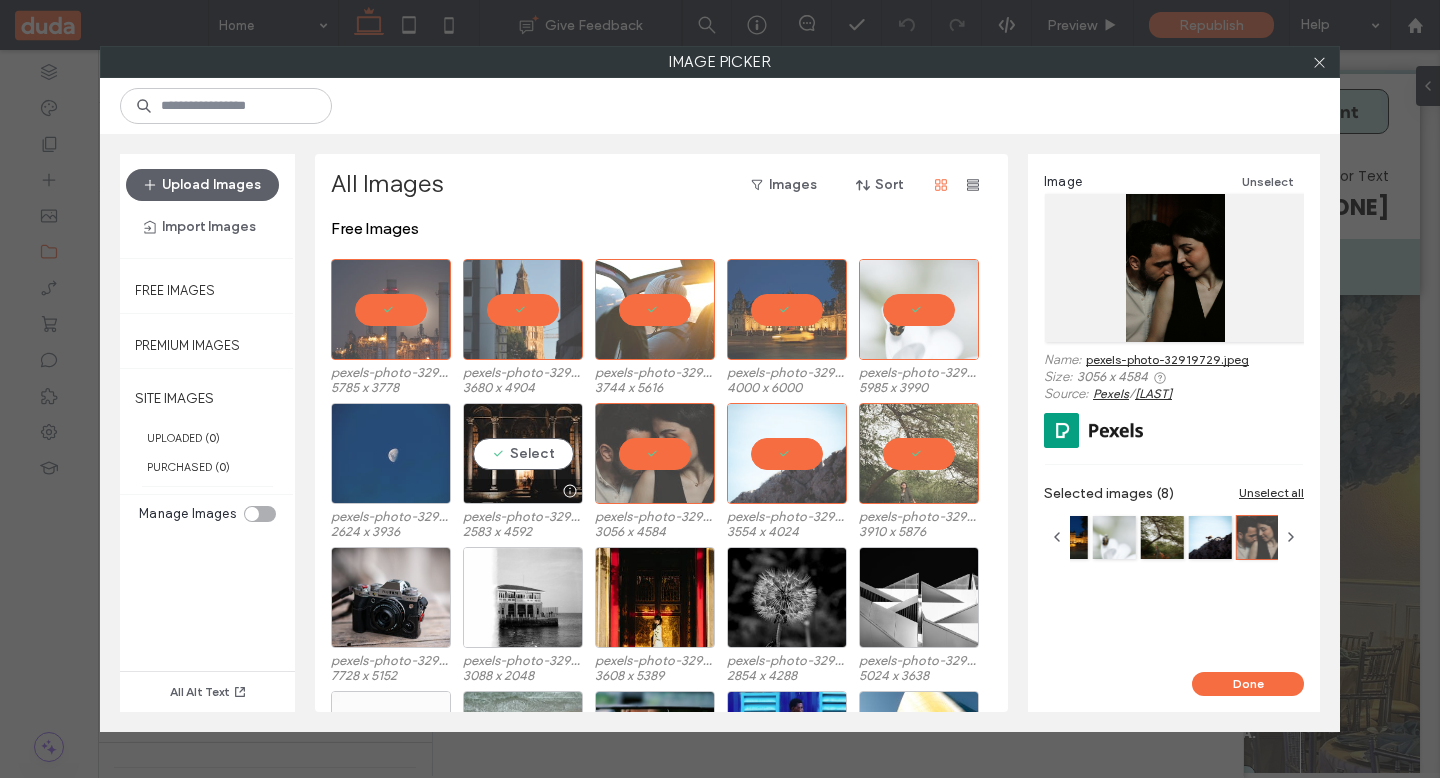 click on "Select" at bounding box center [523, 453] 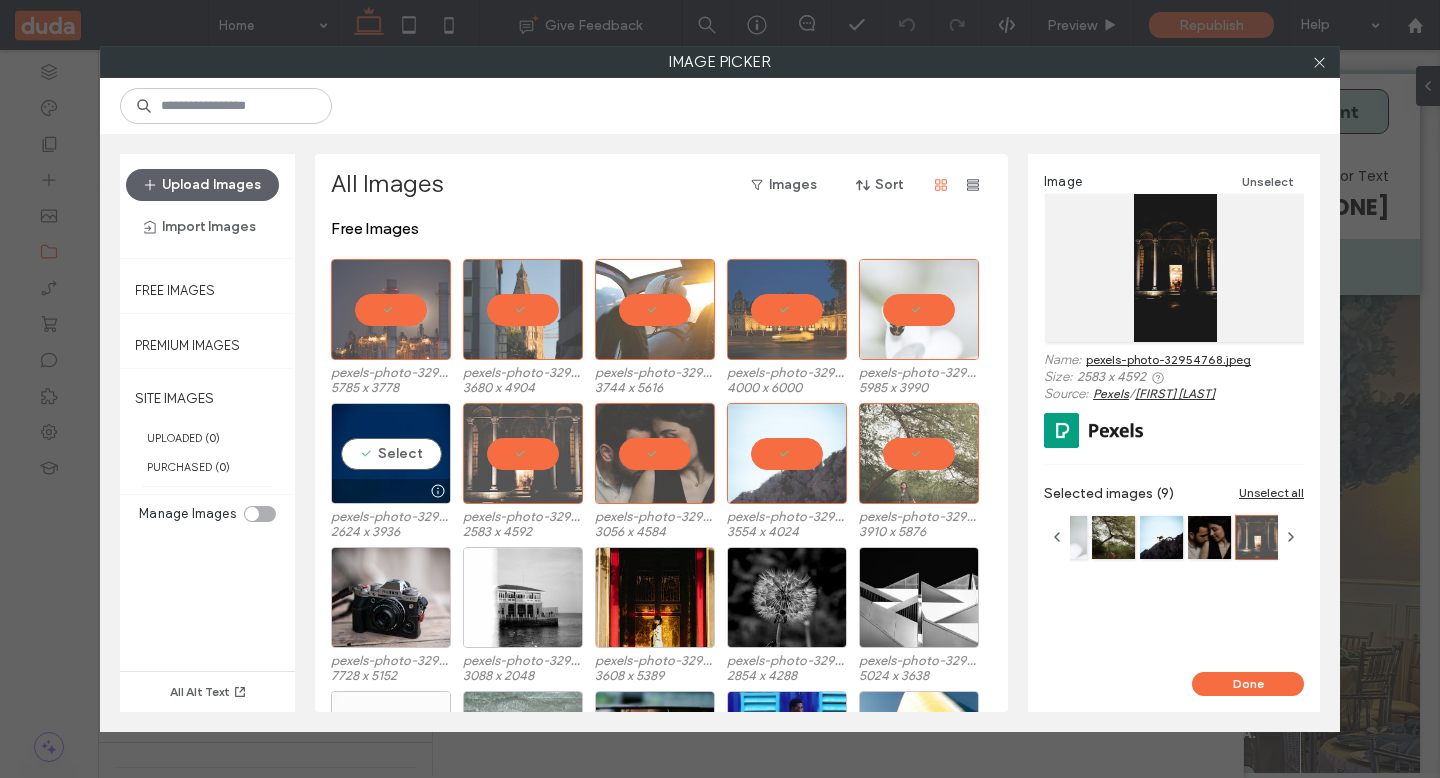 drag, startPoint x: 361, startPoint y: 454, endPoint x: 384, endPoint y: 527, distance: 76.537575 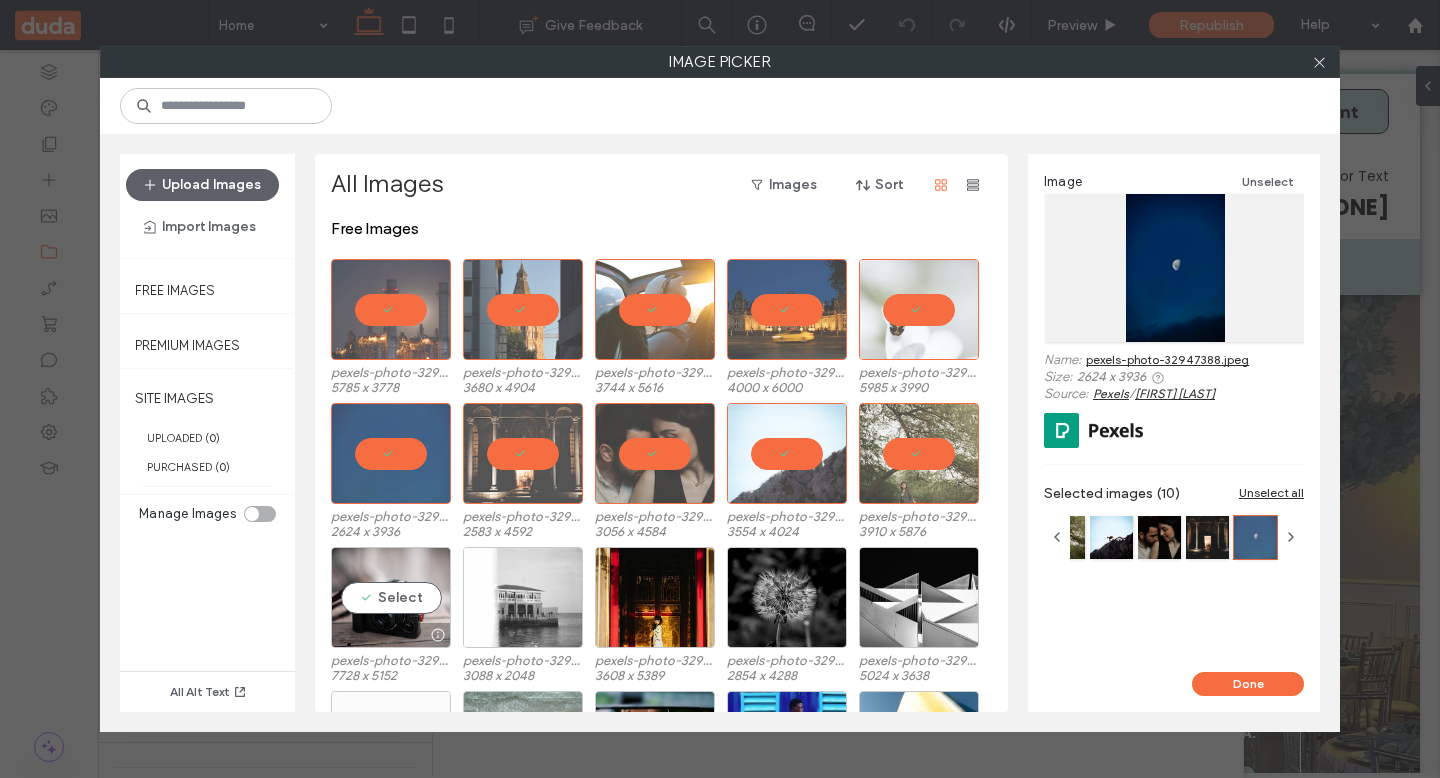 drag, startPoint x: 392, startPoint y: 596, endPoint x: 580, endPoint y: 601, distance: 188.06648 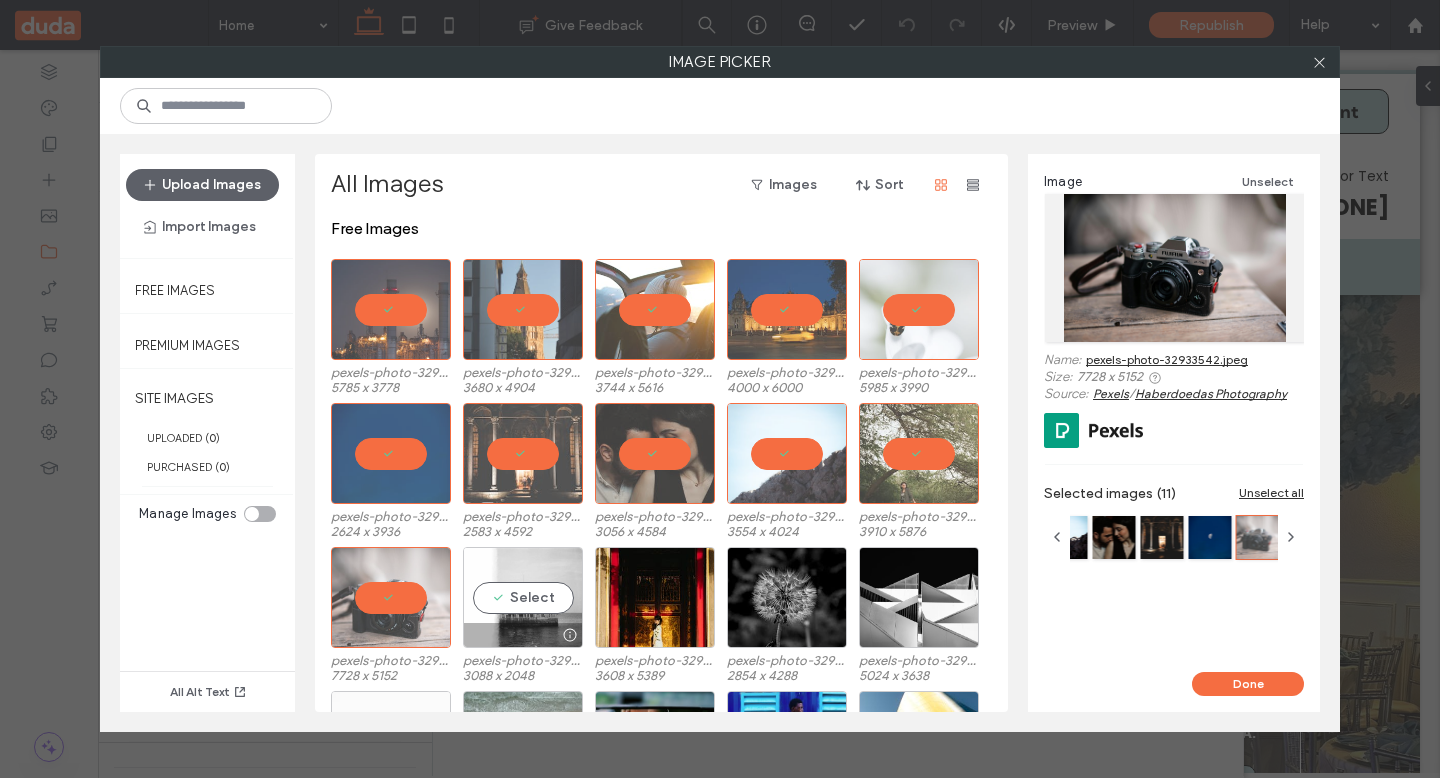 click on "Select" at bounding box center (523, 597) 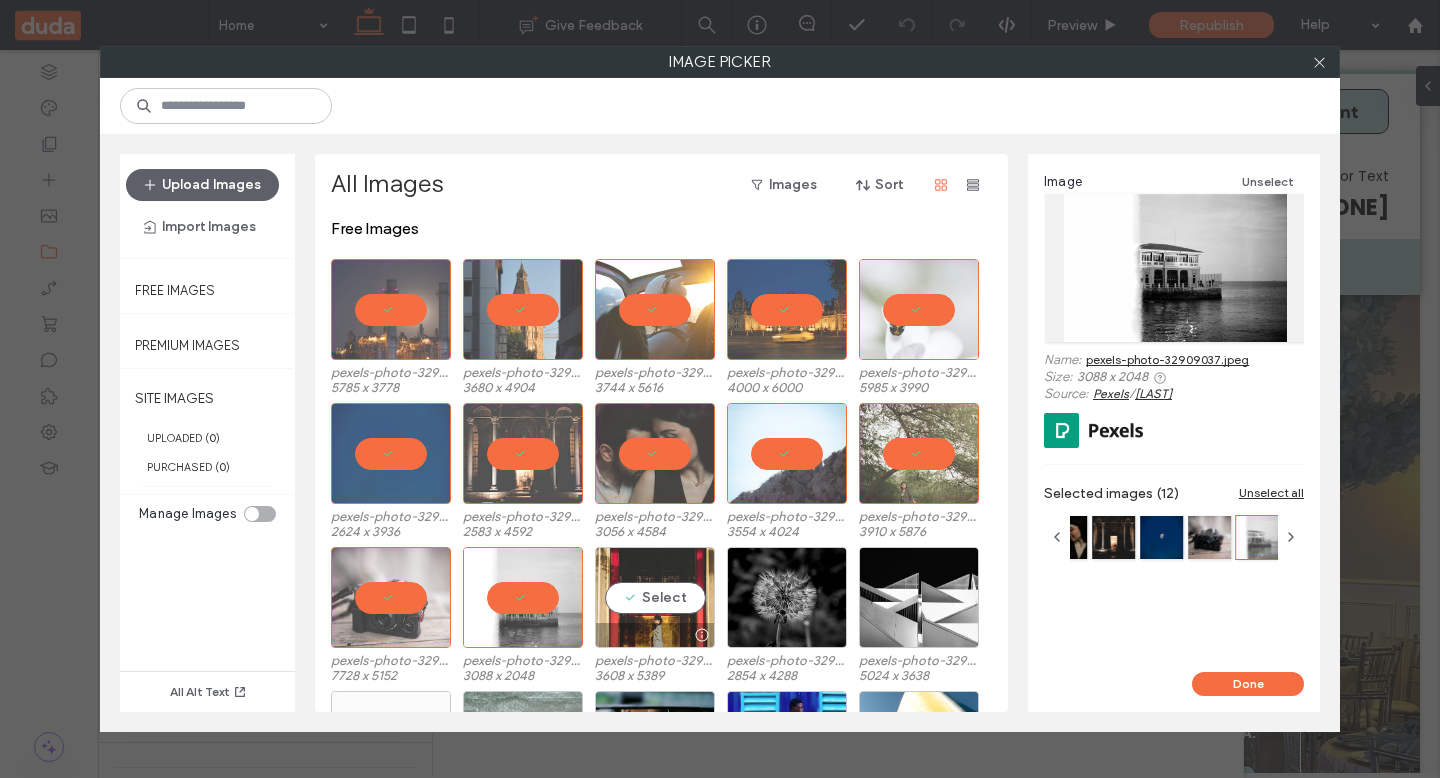 click on "Select" at bounding box center (655, 597) 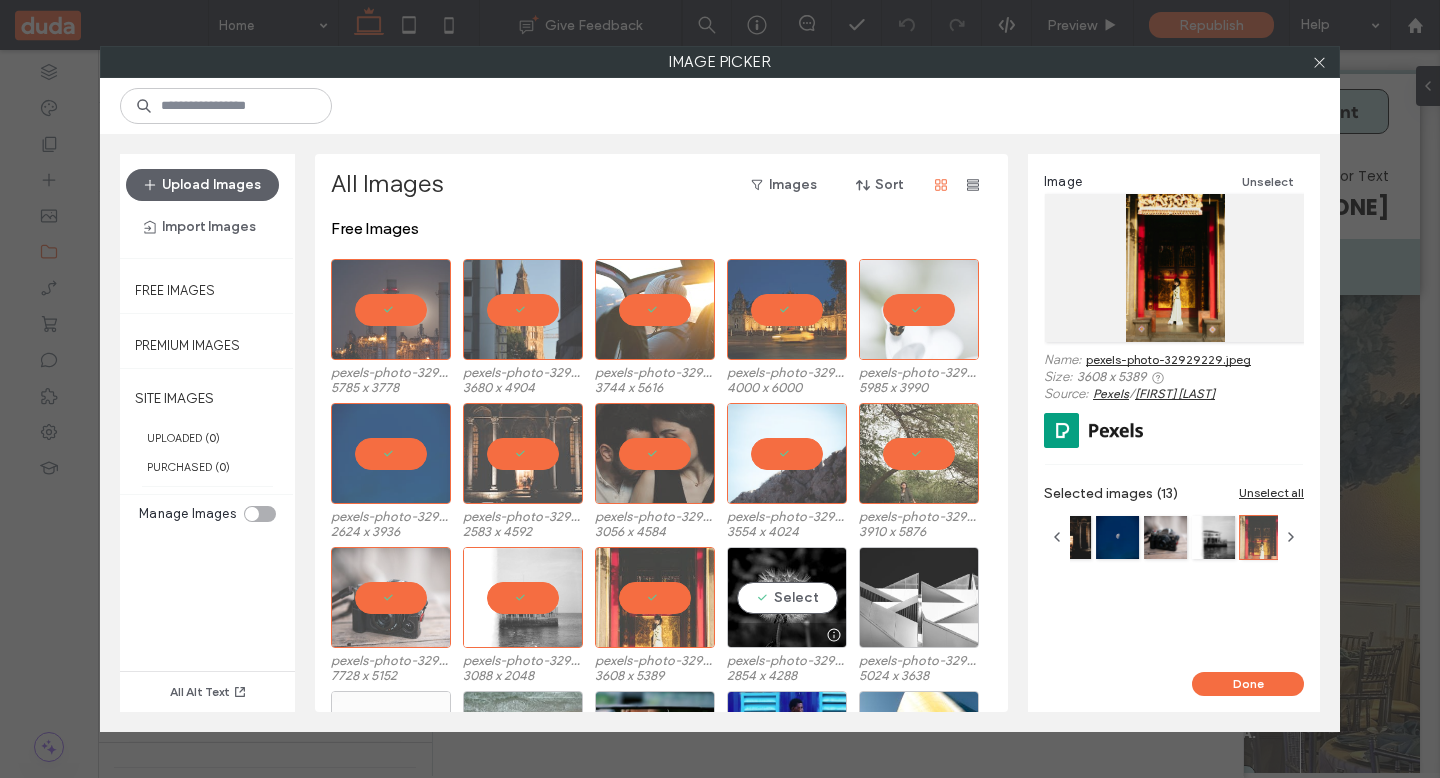 drag, startPoint x: 798, startPoint y: 583, endPoint x: 885, endPoint y: 590, distance: 87.28116 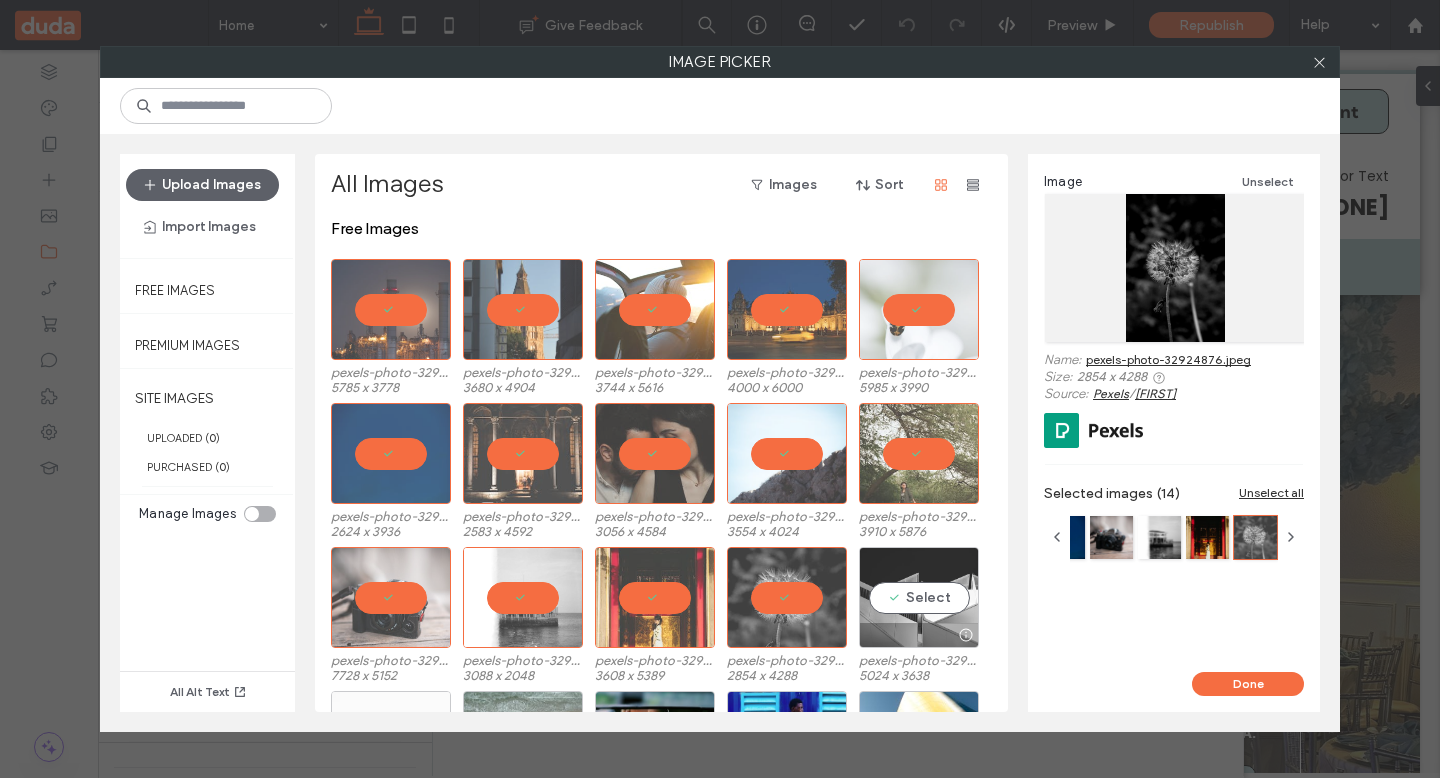 drag, startPoint x: 917, startPoint y: 596, endPoint x: 961, endPoint y: 608, distance: 45.607018 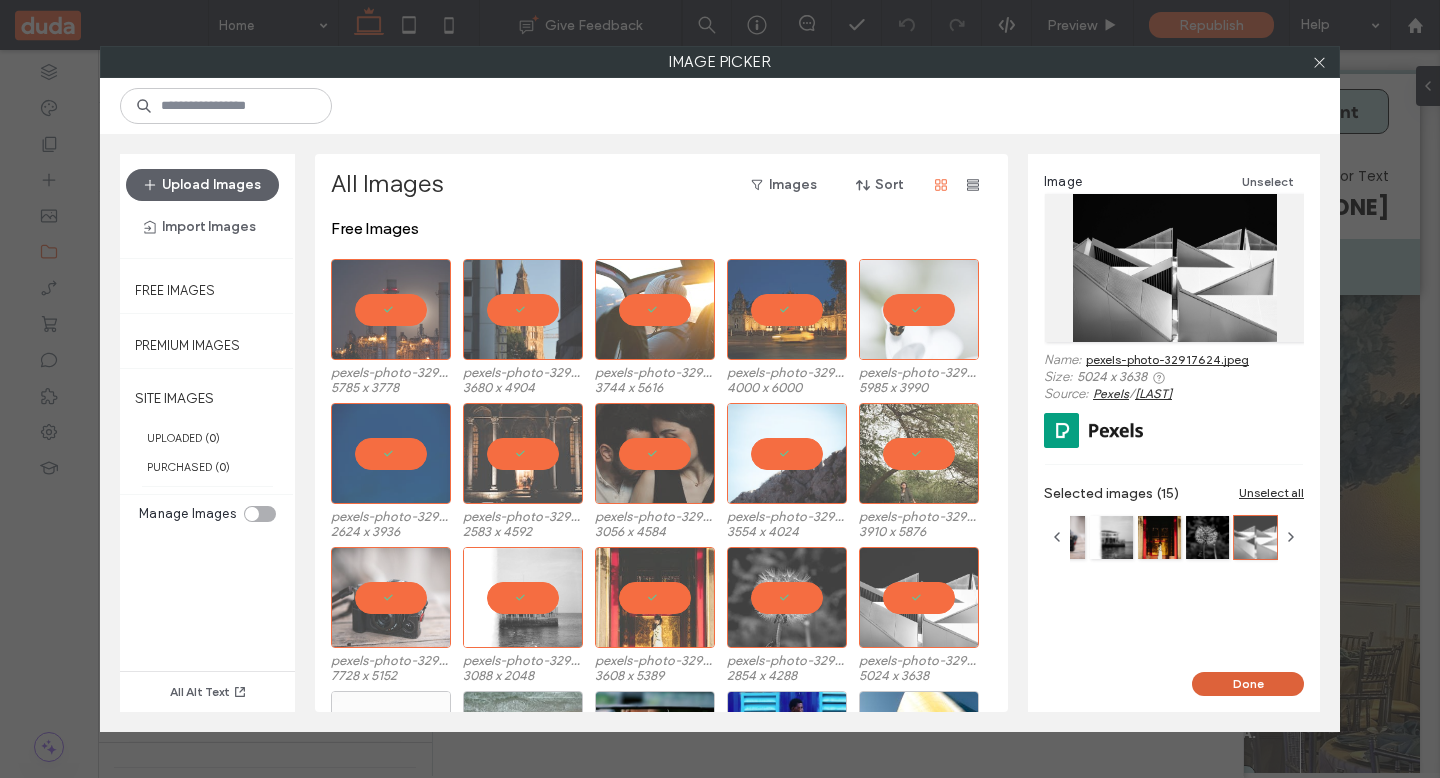 click on "Done" at bounding box center [1248, 684] 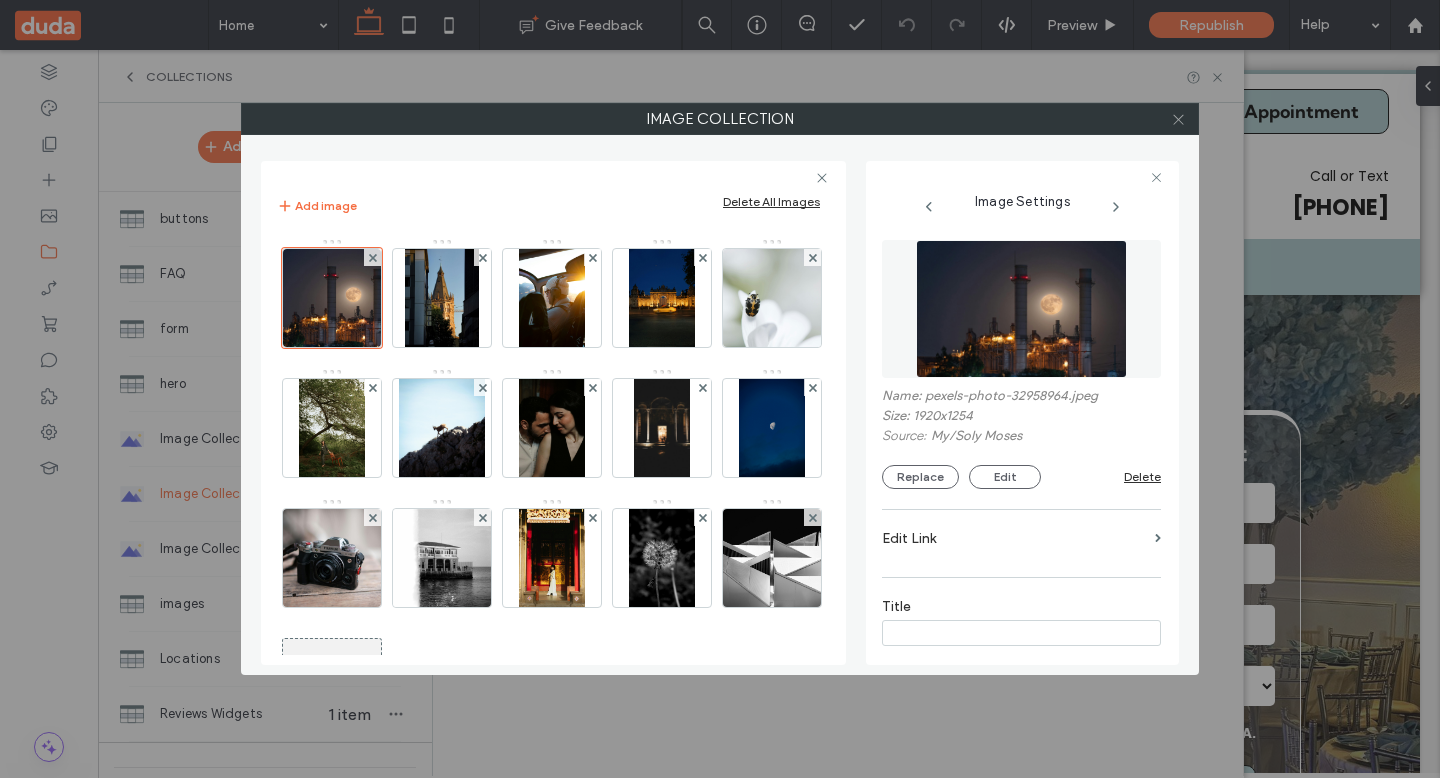 click 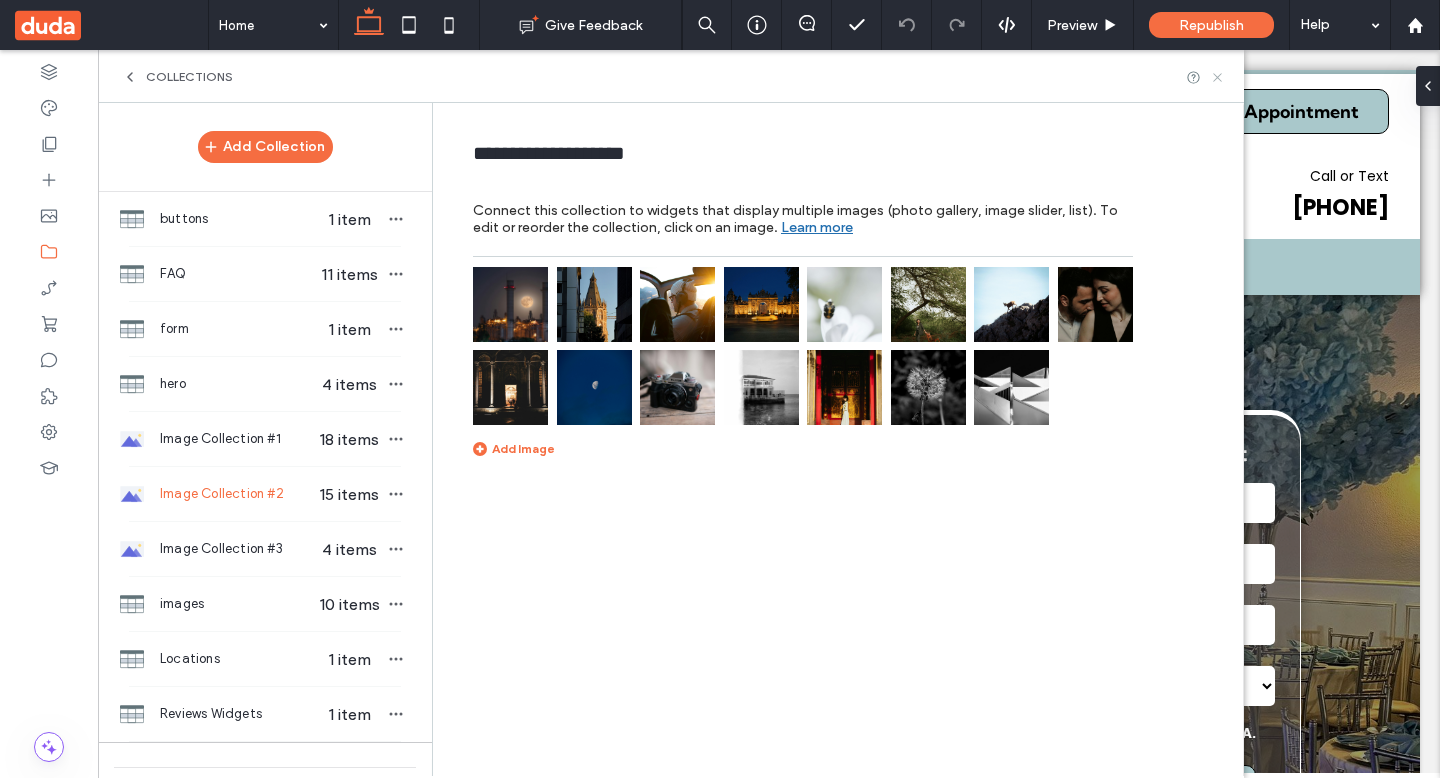 click 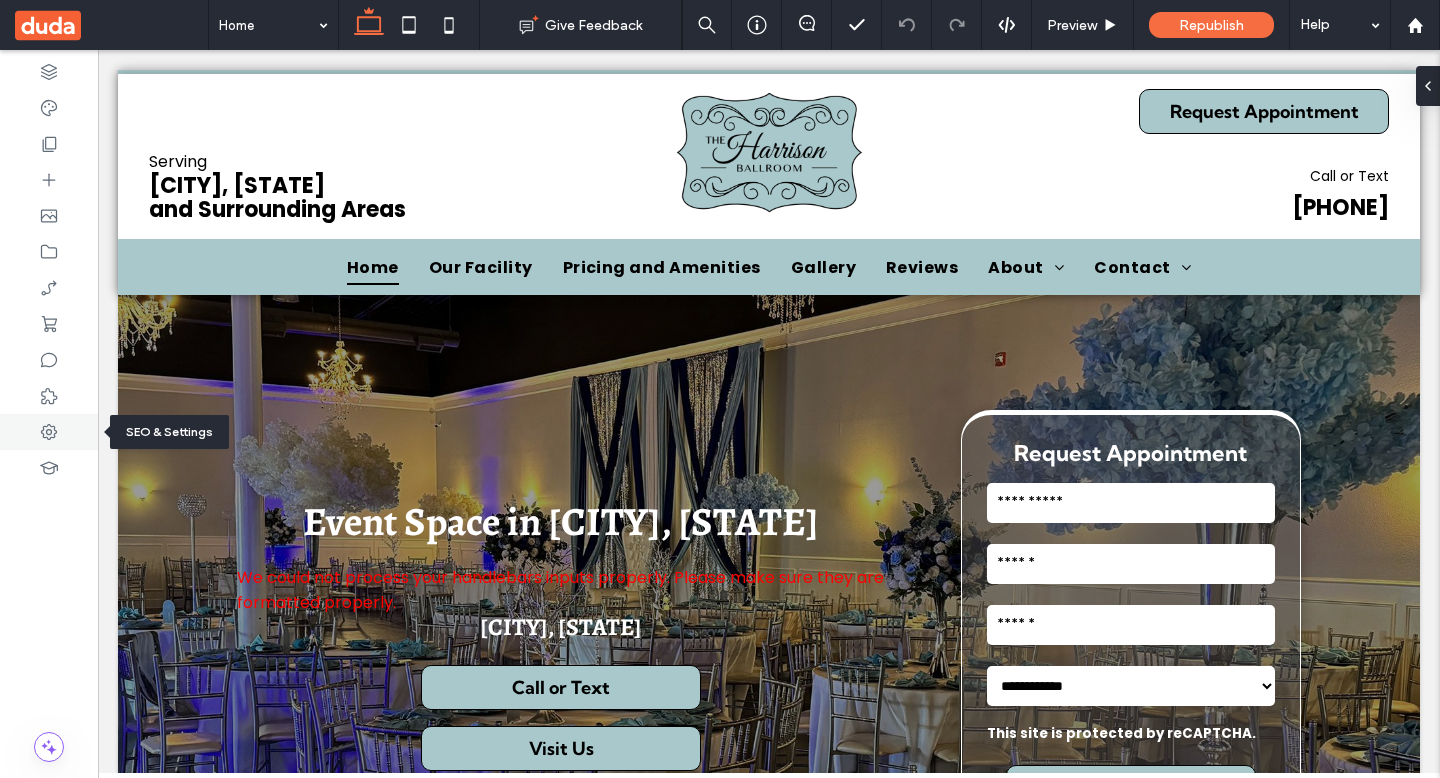 click 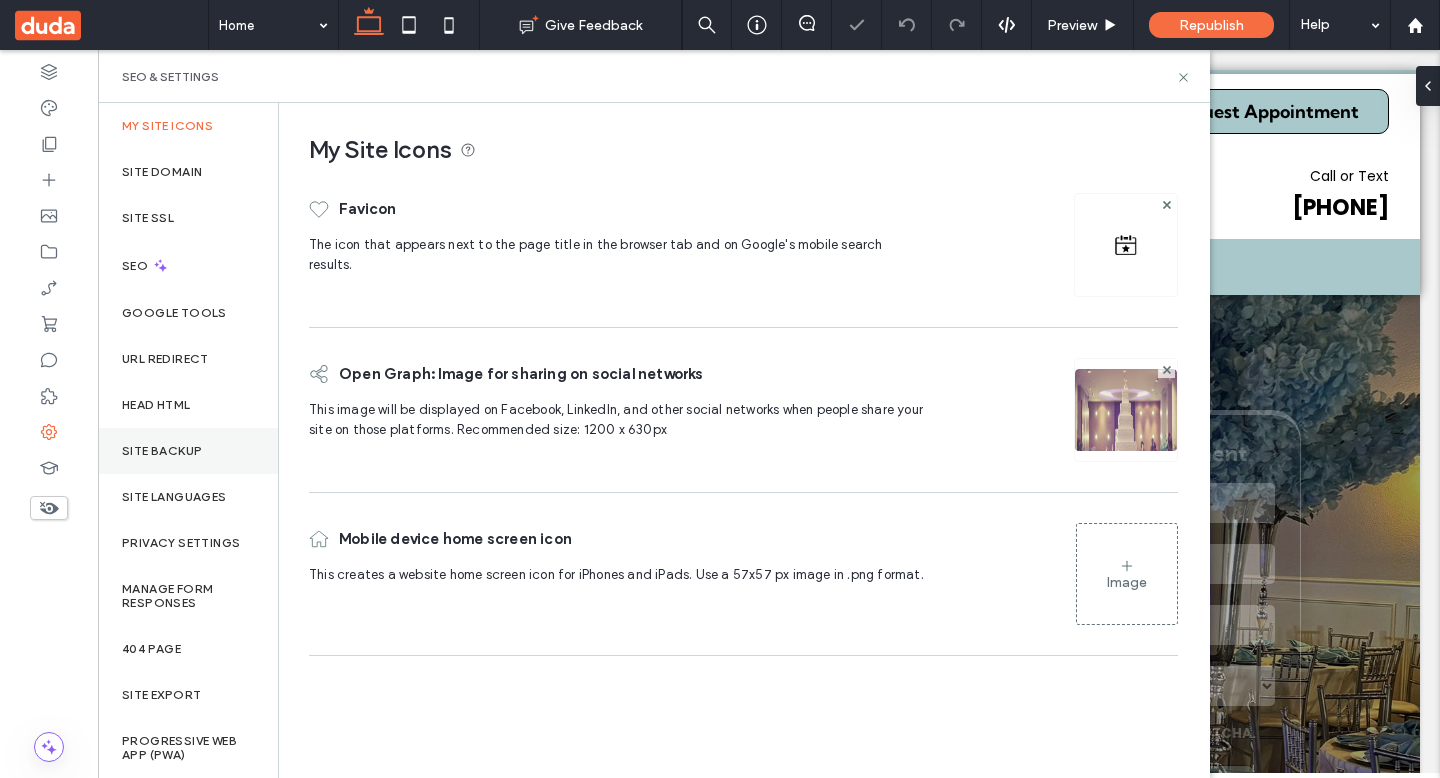 scroll, scrollTop: 0, scrollLeft: 0, axis: both 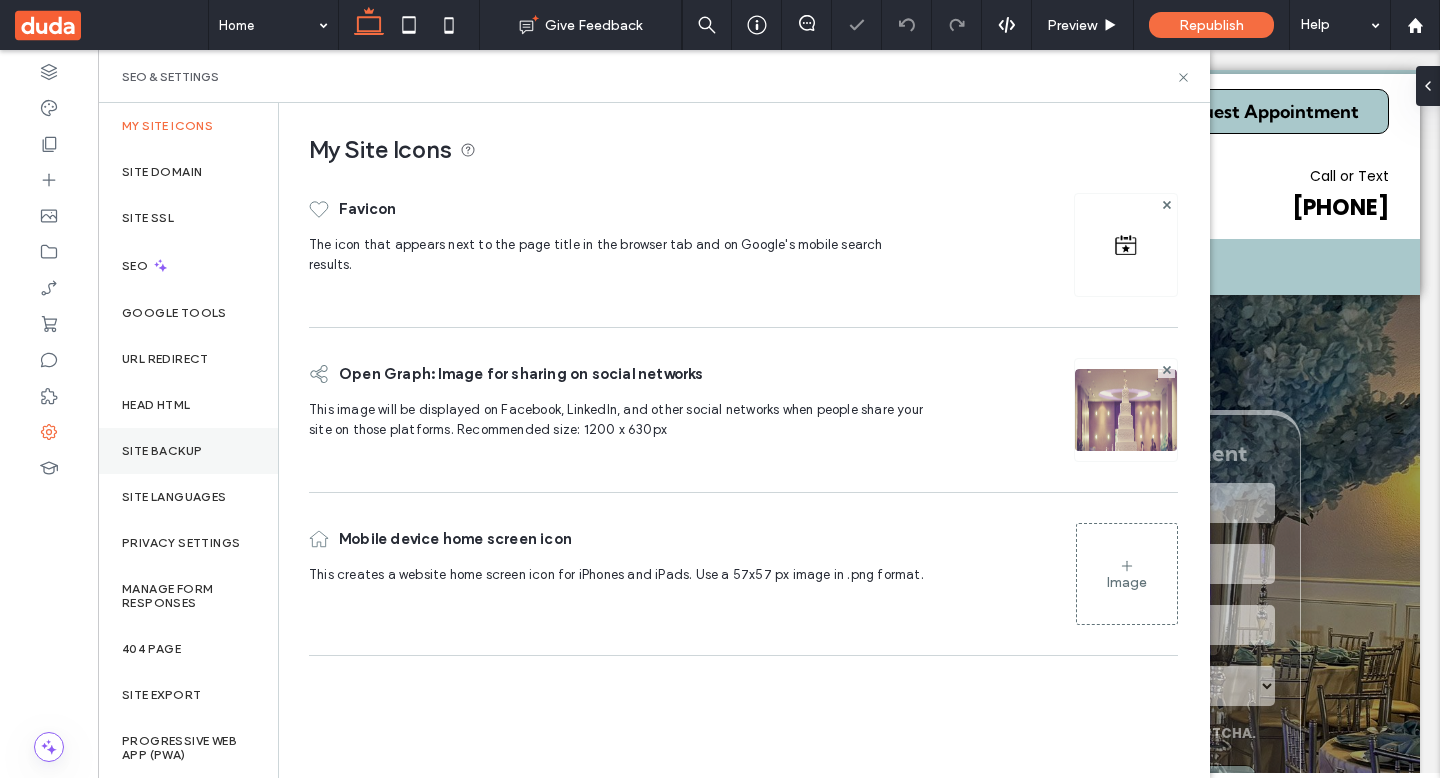 click on "Site Backup" at bounding box center (188, 451) 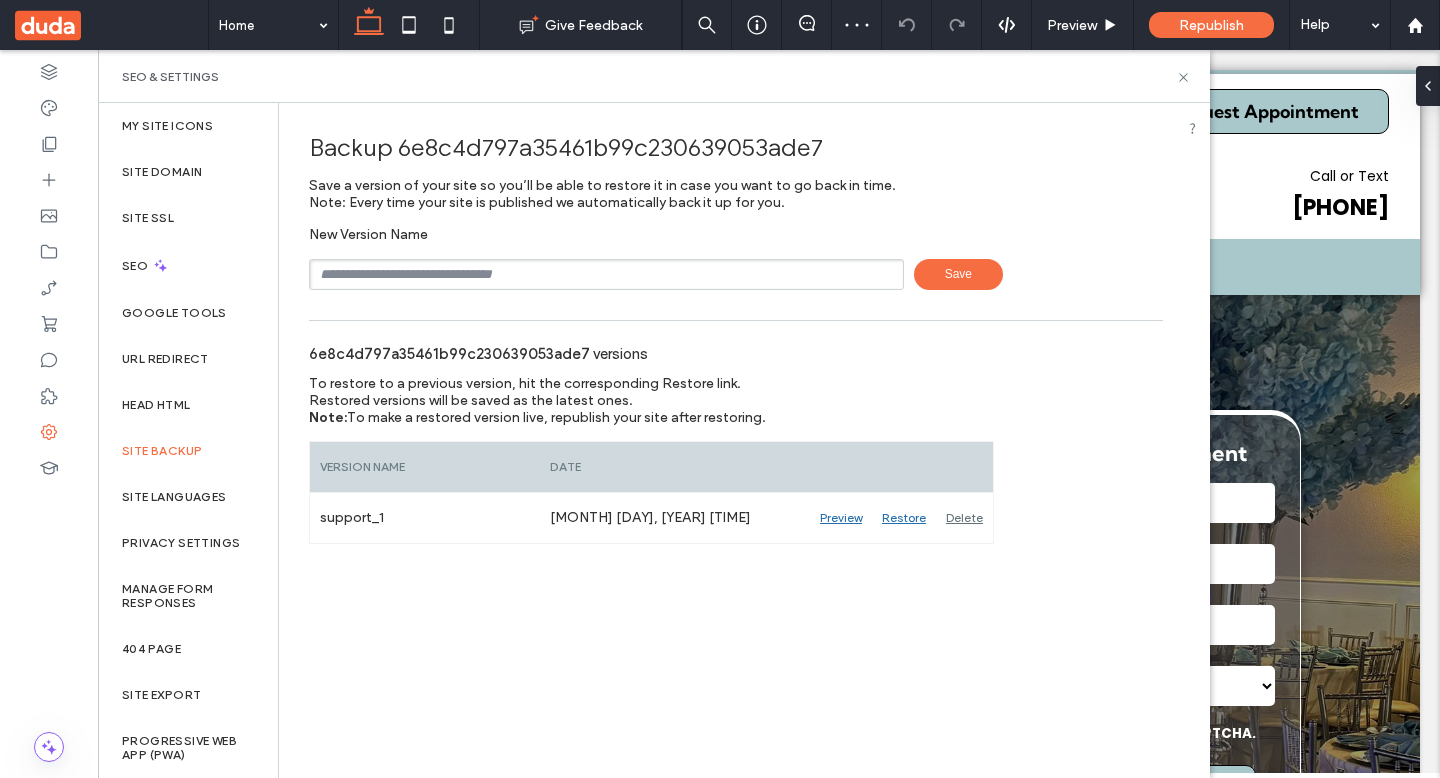 click at bounding box center (606, 274) 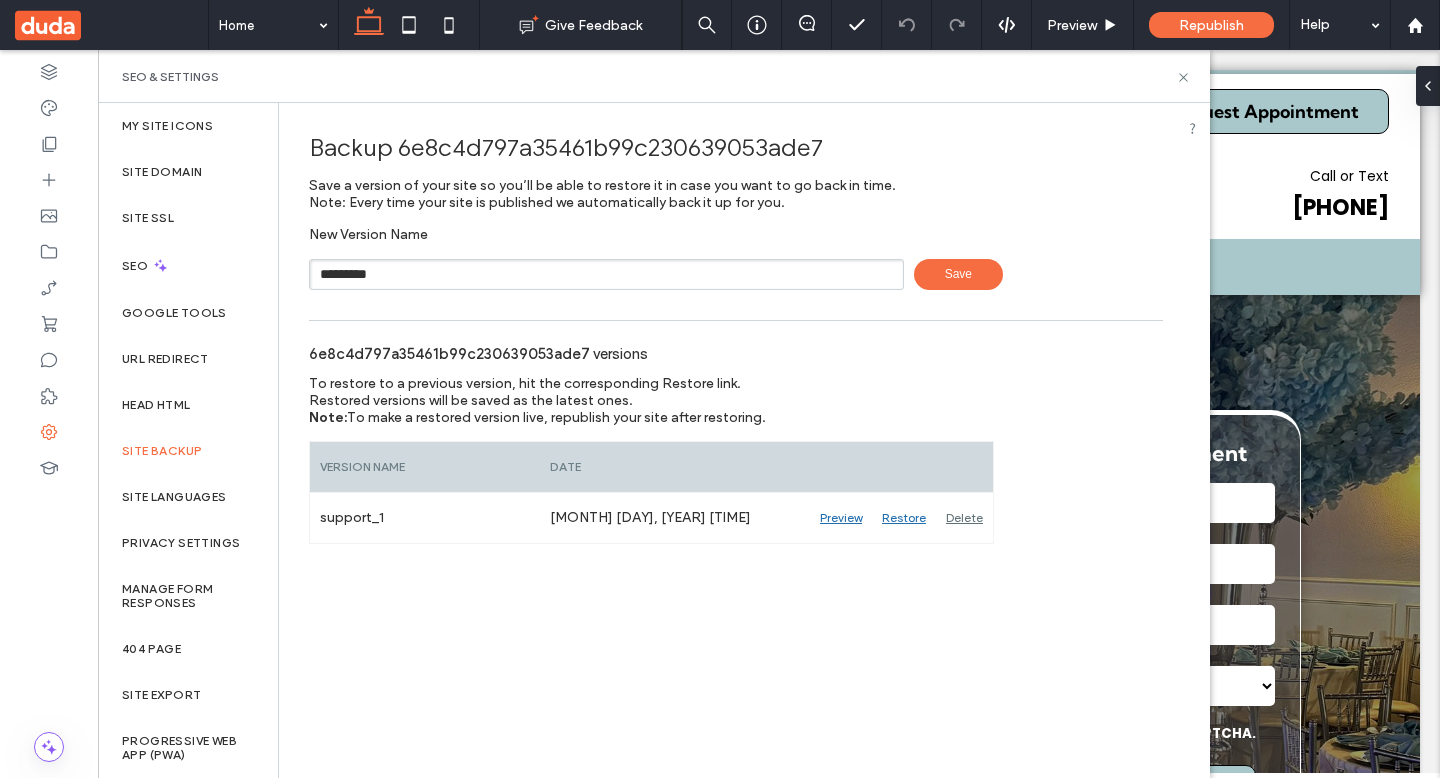 type on "*********" 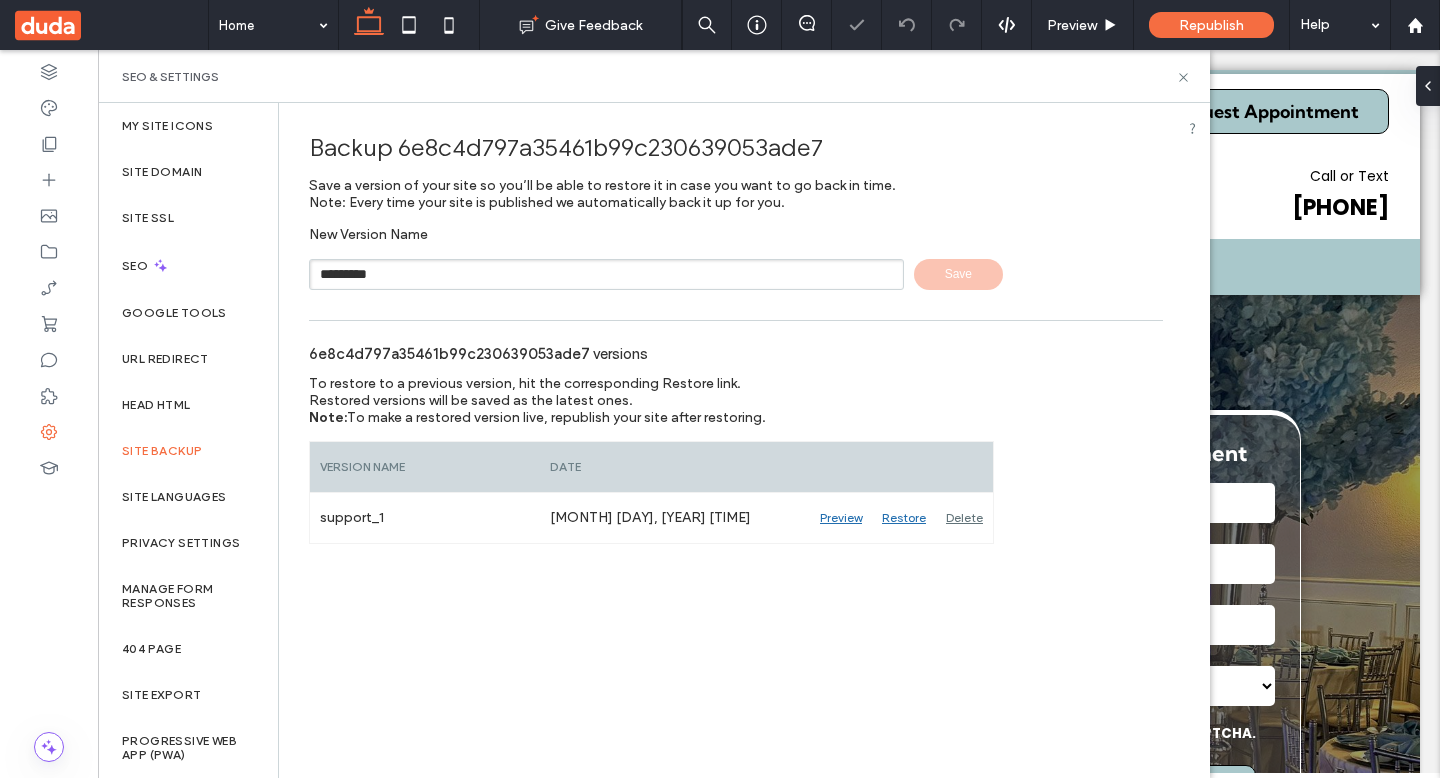 type 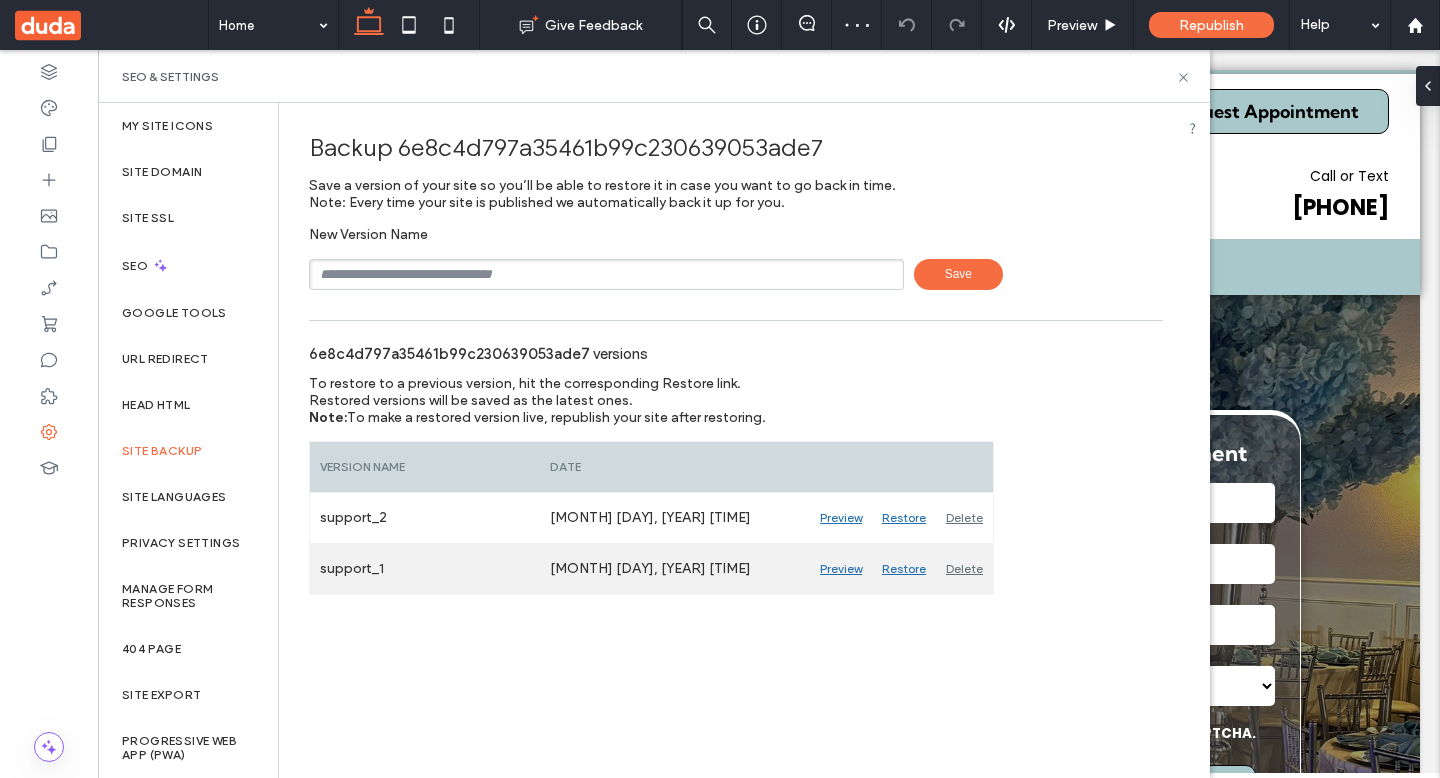click on "Preview" at bounding box center [841, 569] 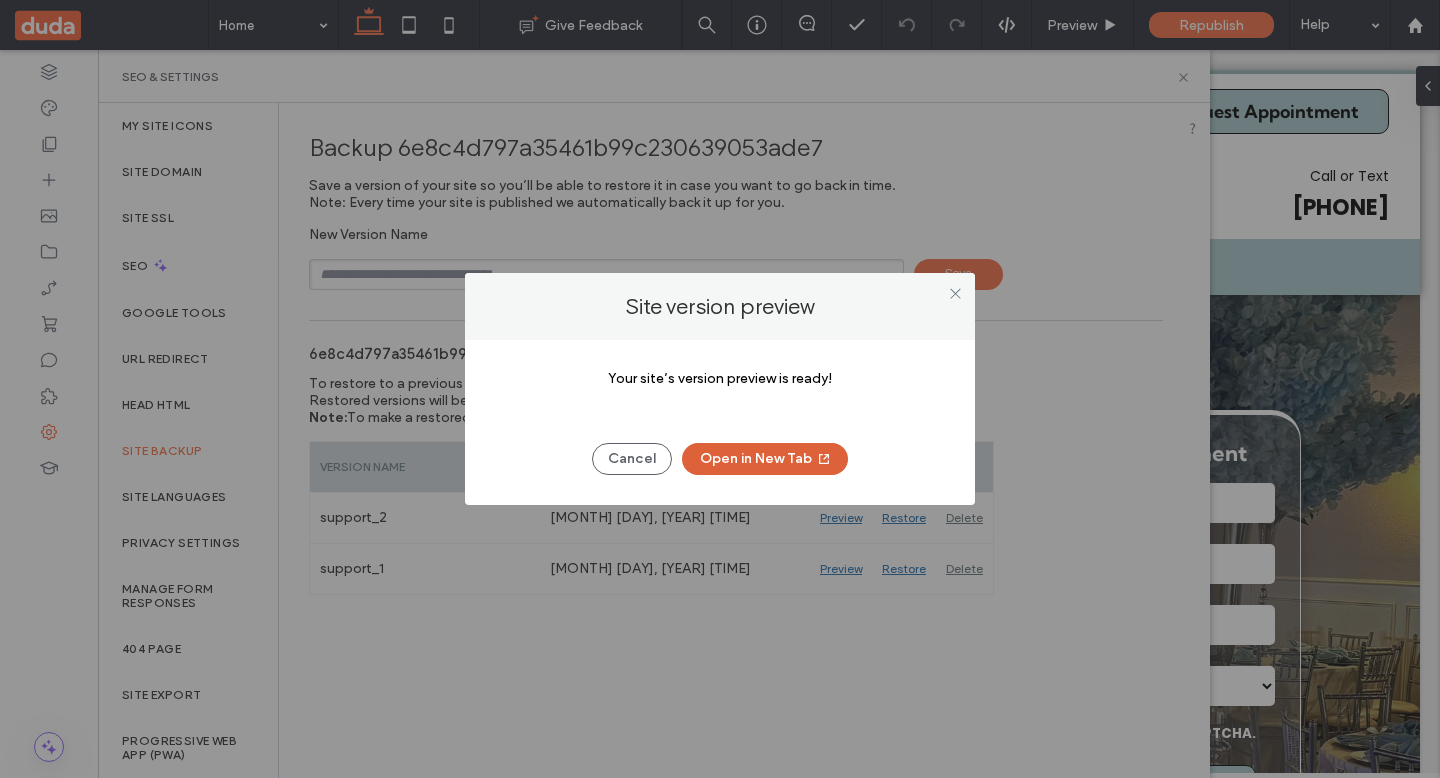 click on "Open in New Tab" at bounding box center [765, 459] 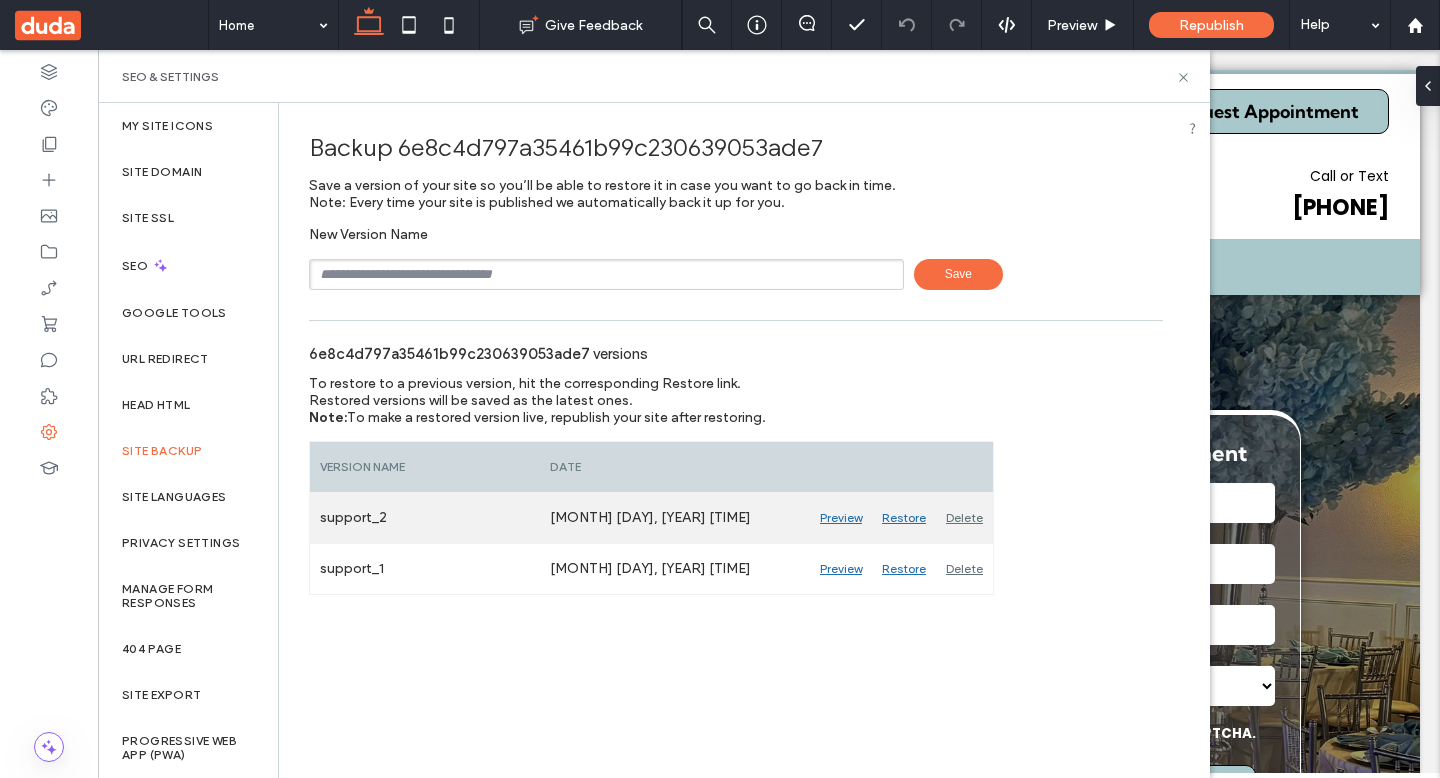 click on "Preview" at bounding box center (841, 518) 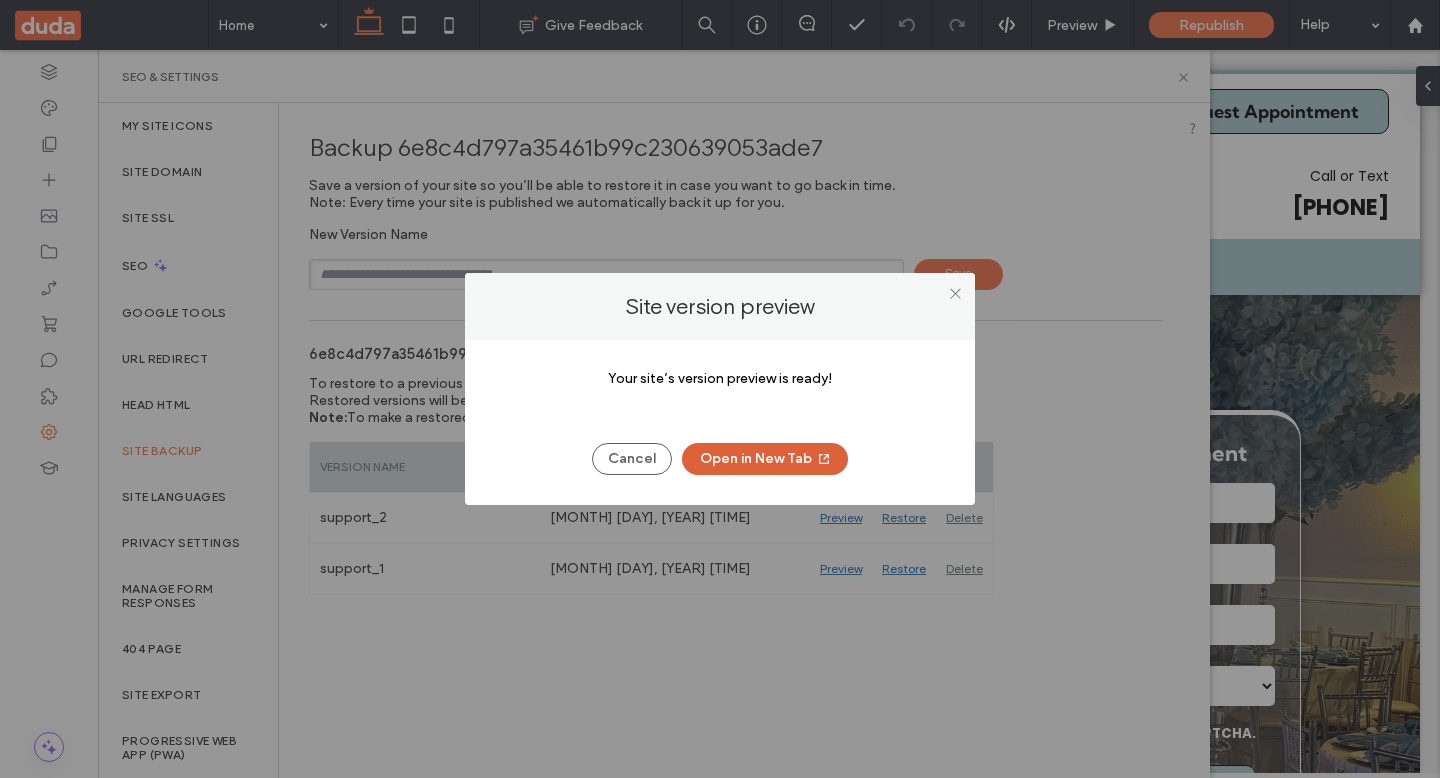 click on "Open in New Tab" at bounding box center (765, 459) 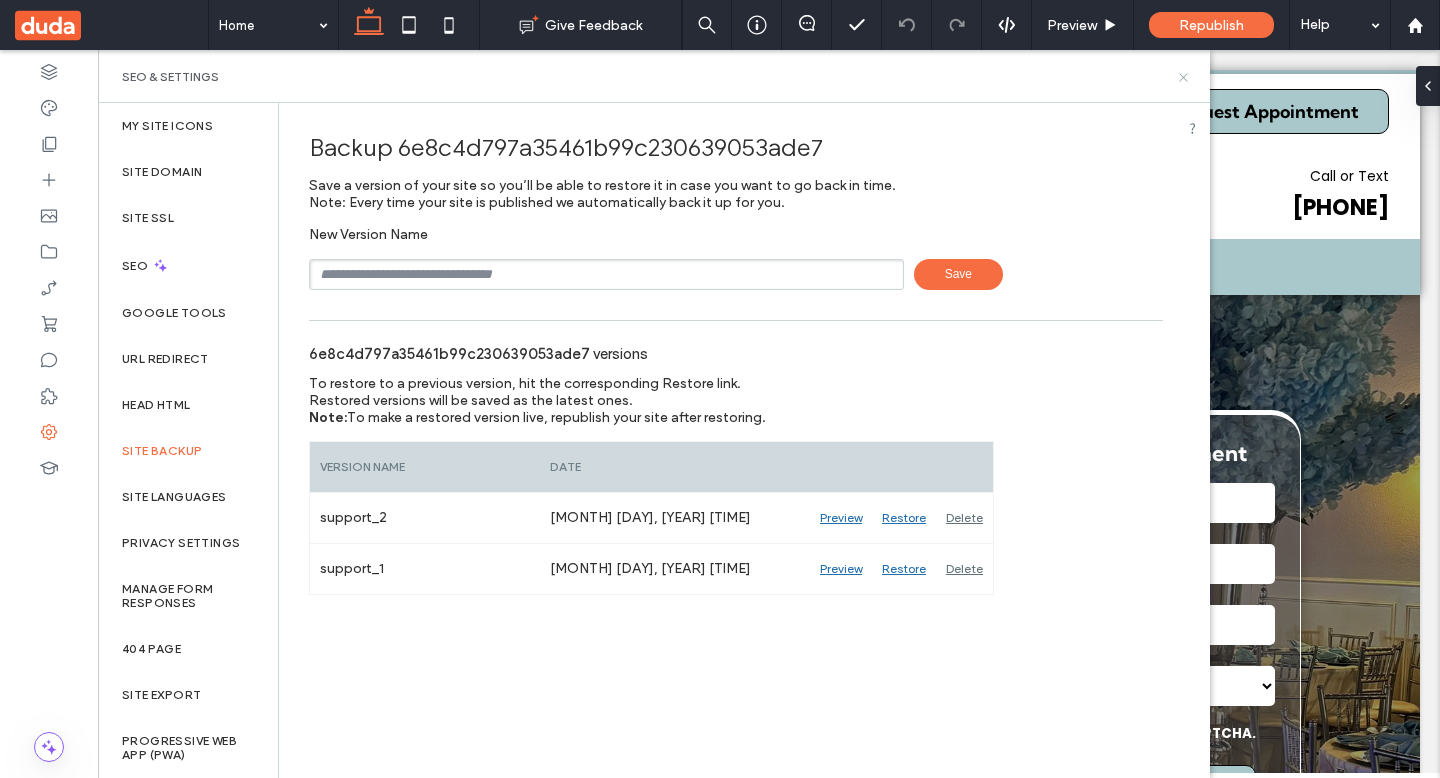 click 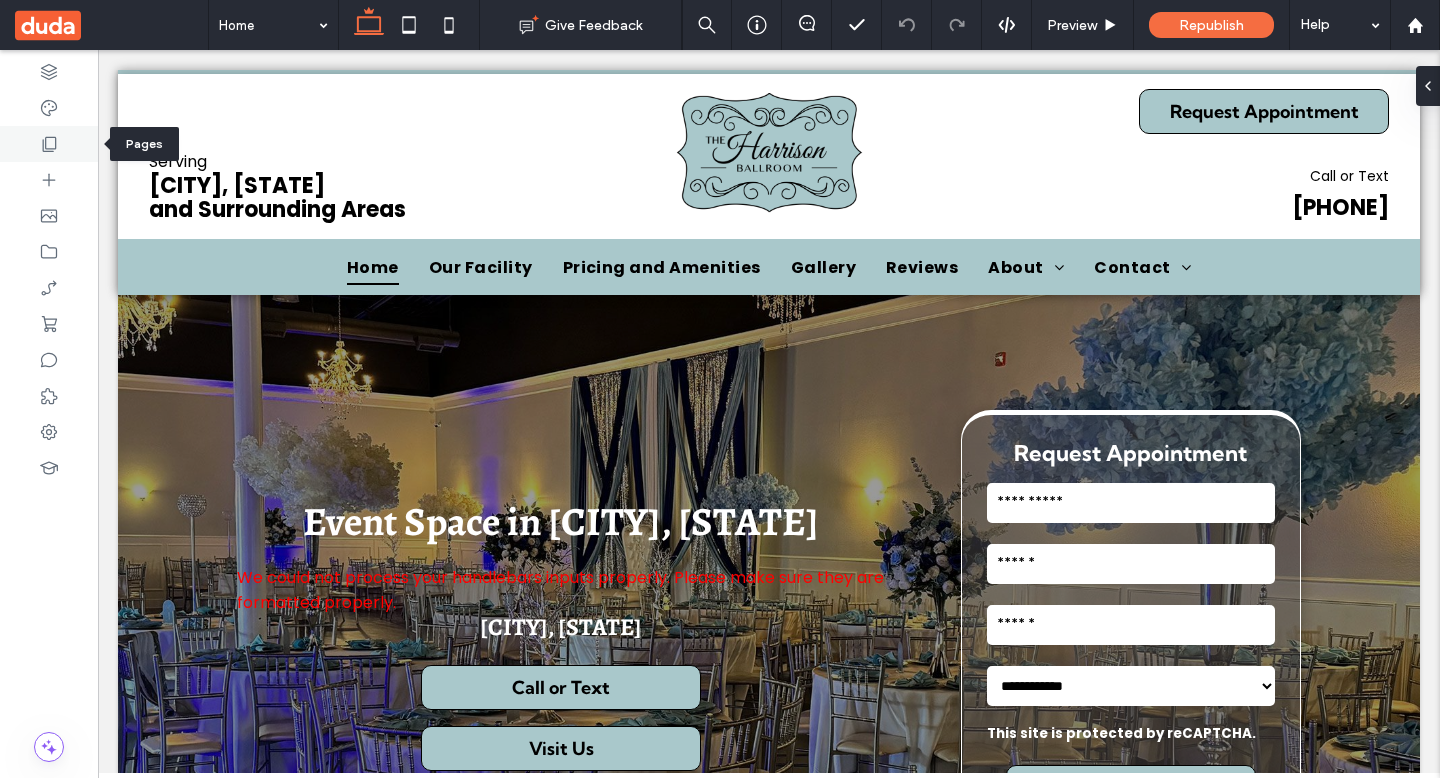 click 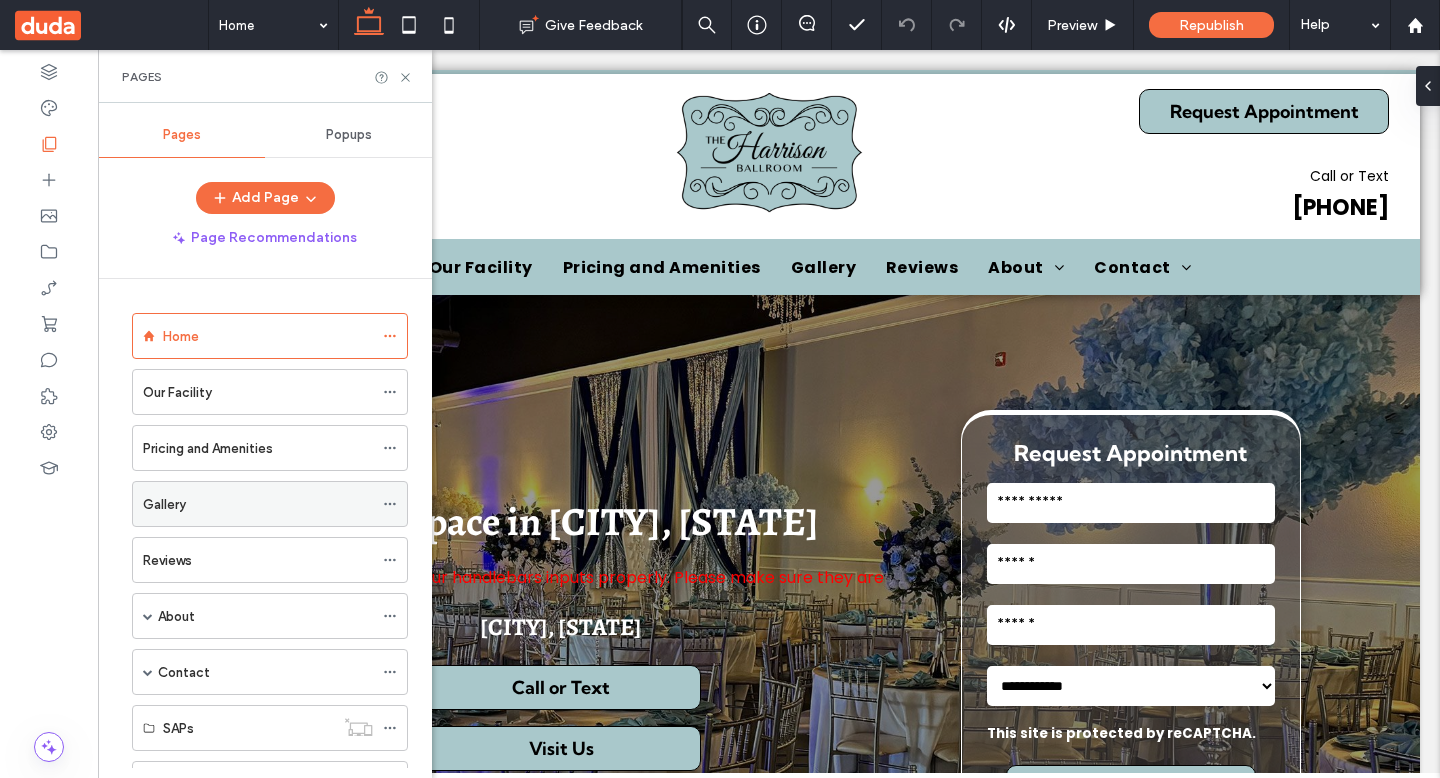 click on "Gallery" at bounding box center [258, 504] 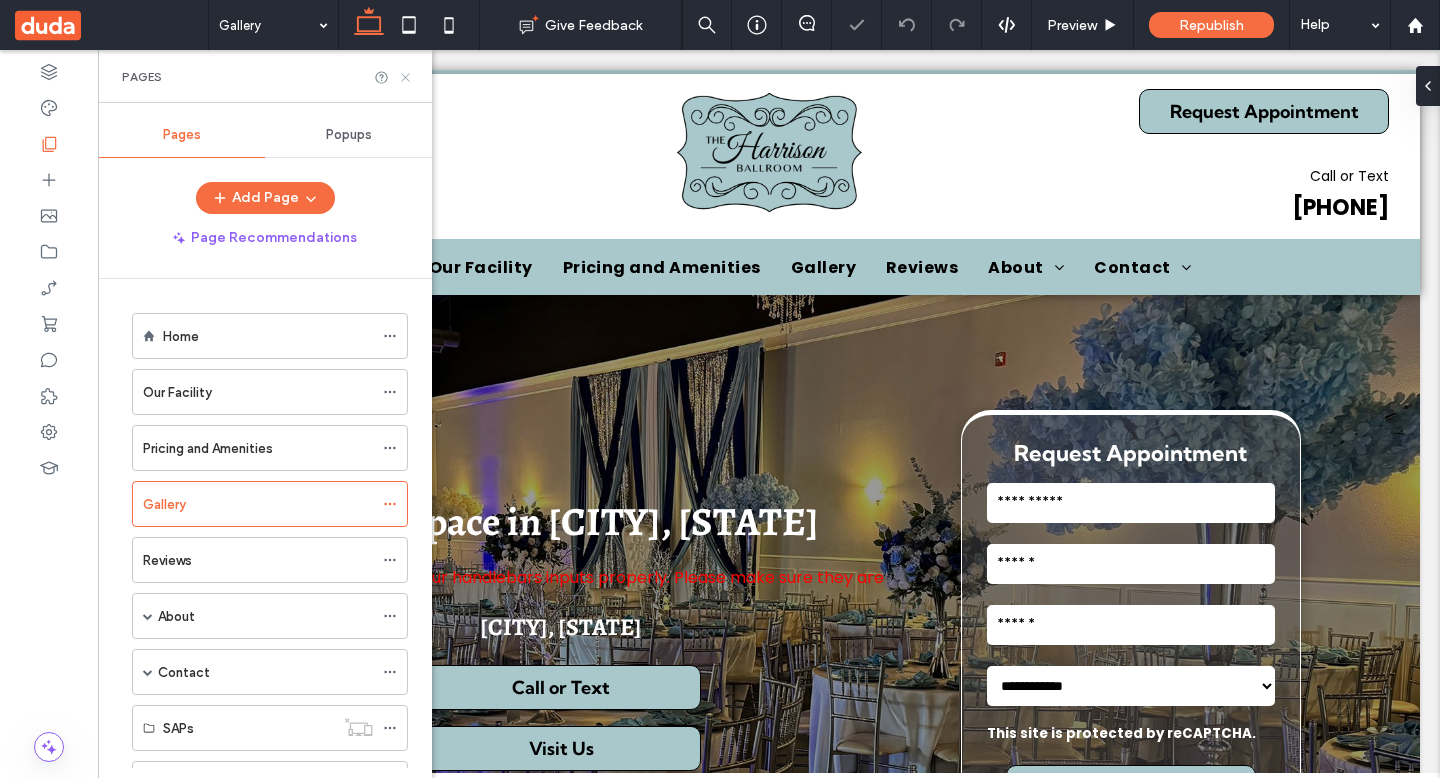 click 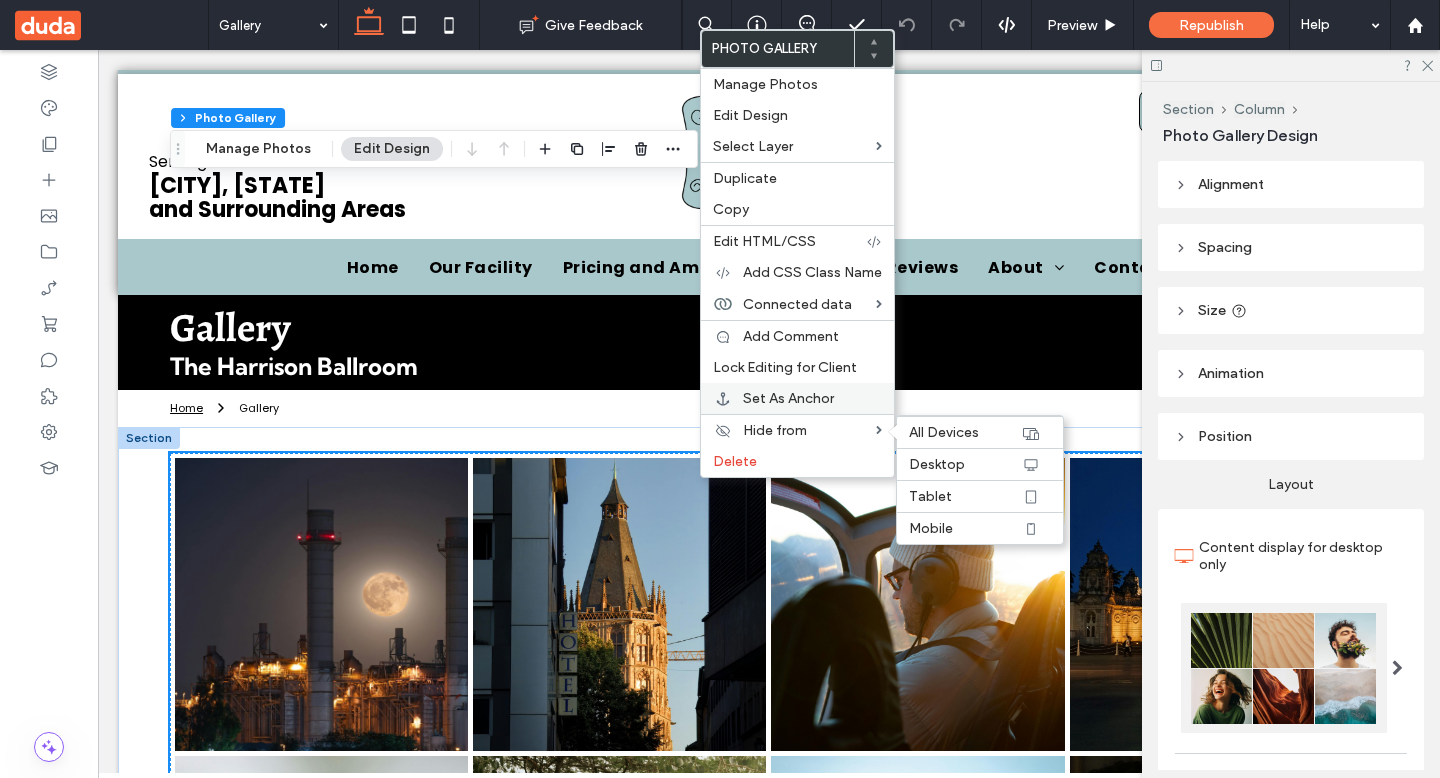 scroll, scrollTop: 394, scrollLeft: 0, axis: vertical 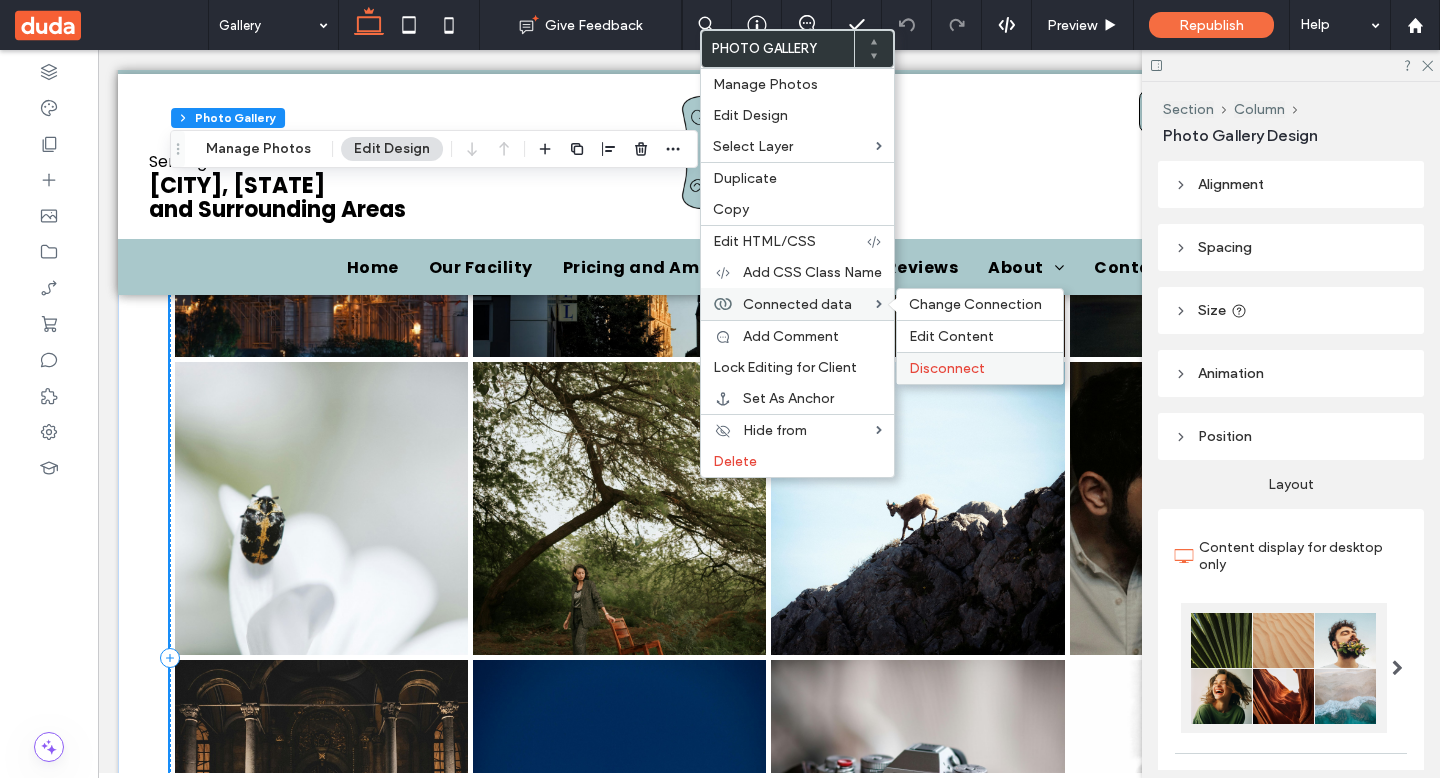 drag, startPoint x: 998, startPoint y: 373, endPoint x: 889, endPoint y: 331, distance: 116.81181 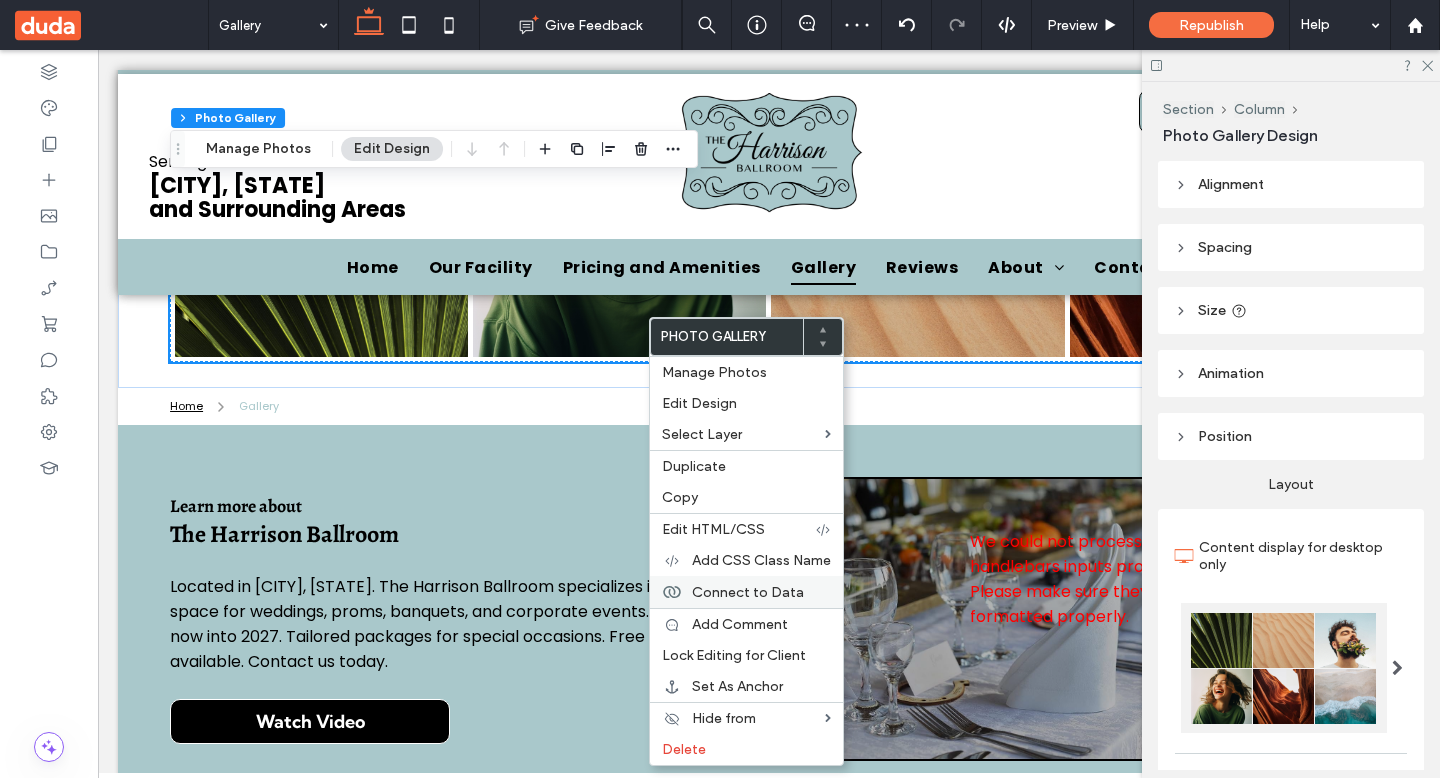 click on "Connect to Data" at bounding box center (748, 592) 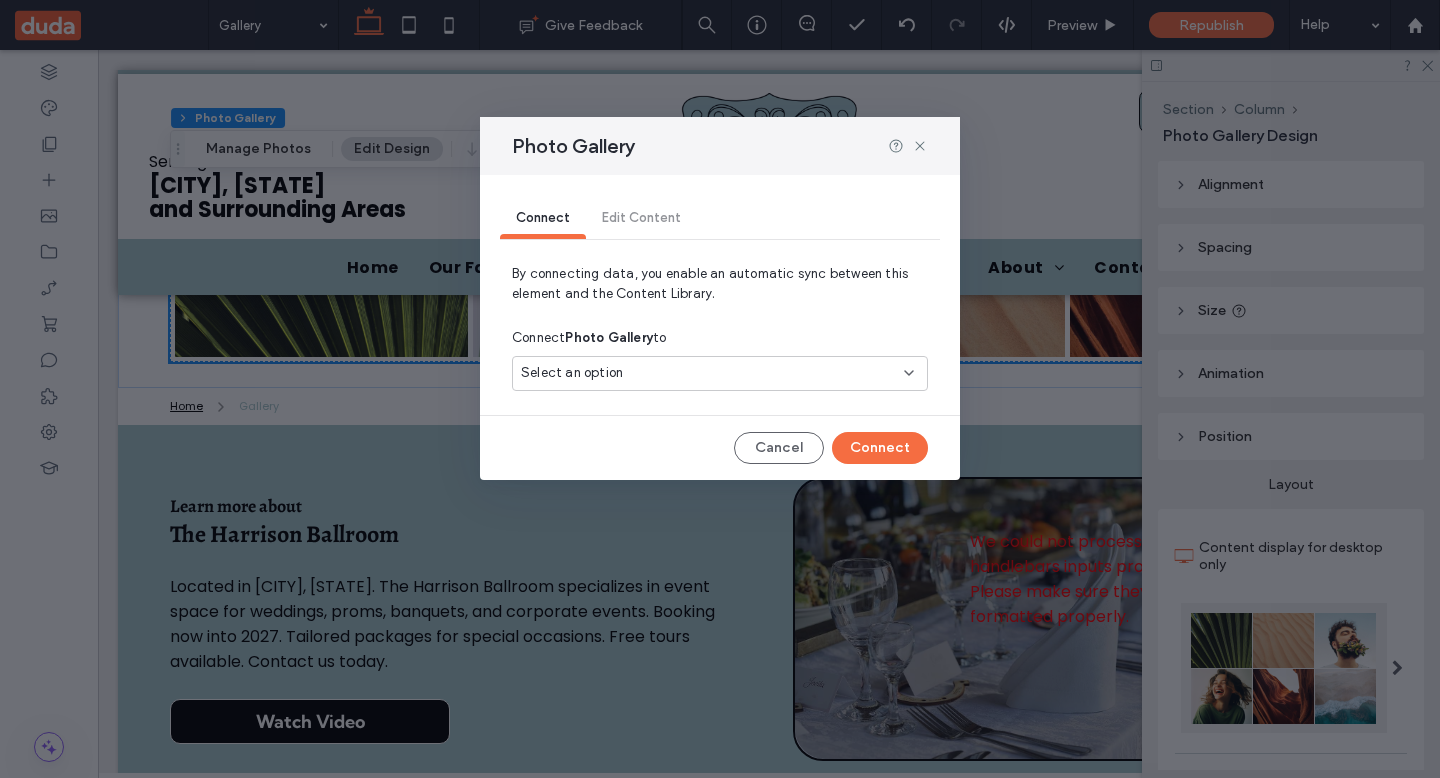 click on "Select an option" at bounding box center (708, 373) 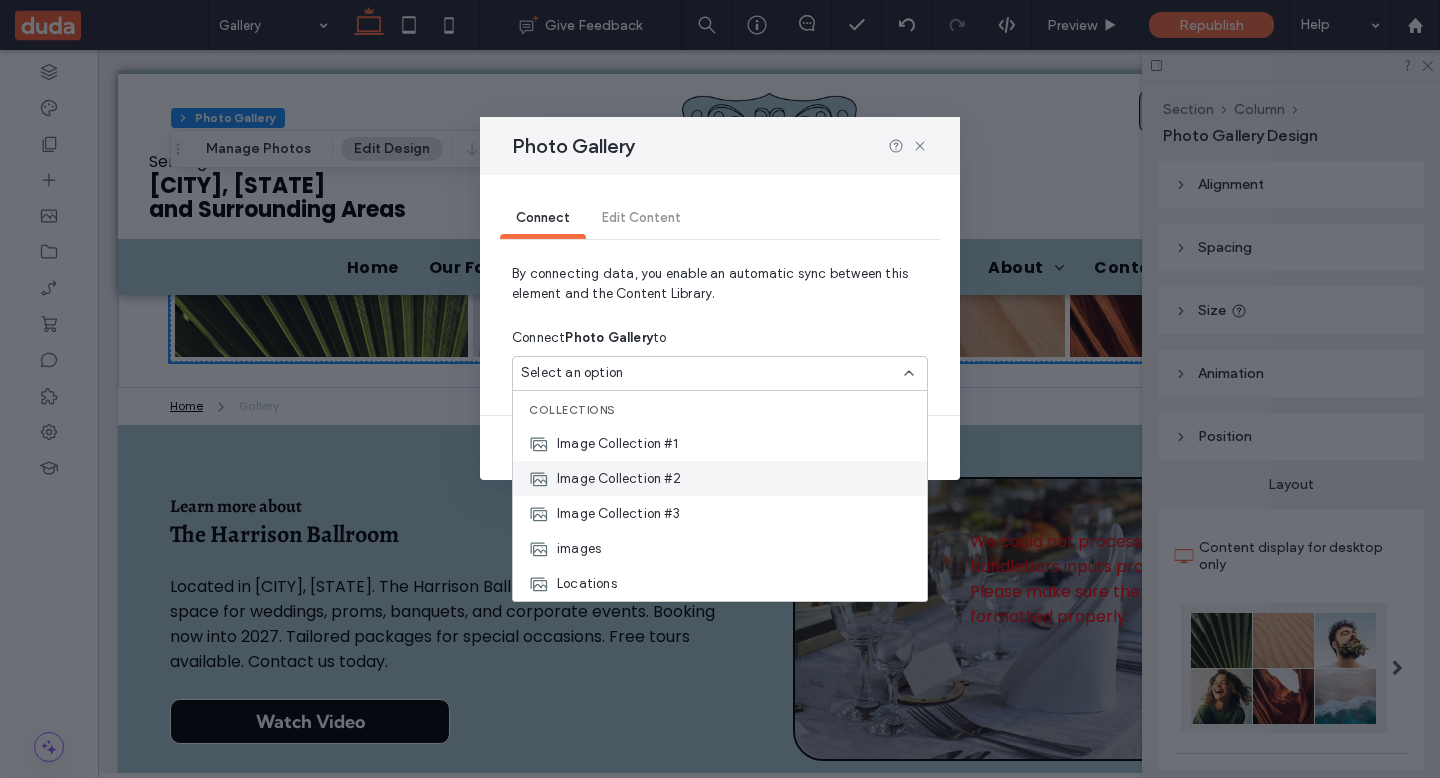click on "Image Collection #2" at bounding box center (720, 478) 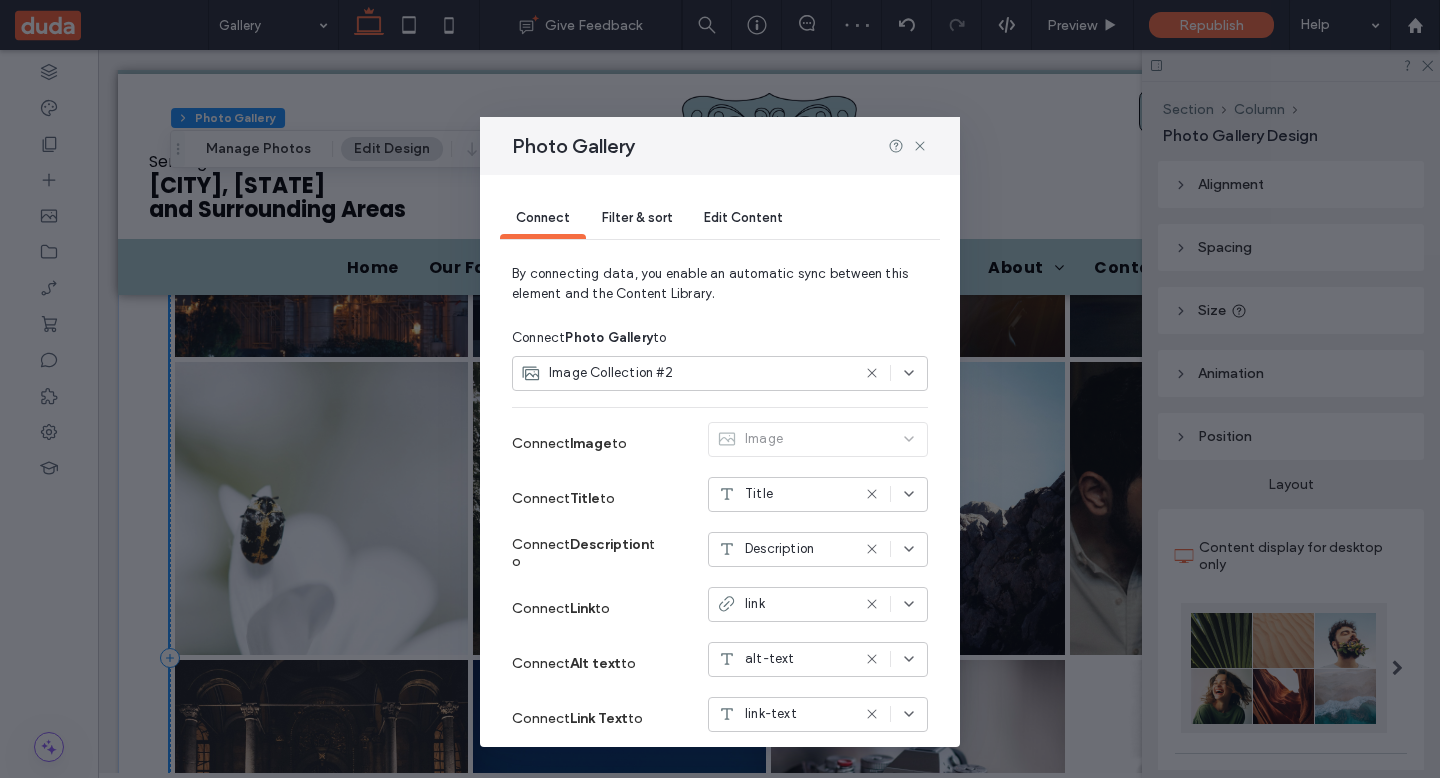 scroll, scrollTop: 80, scrollLeft: 0, axis: vertical 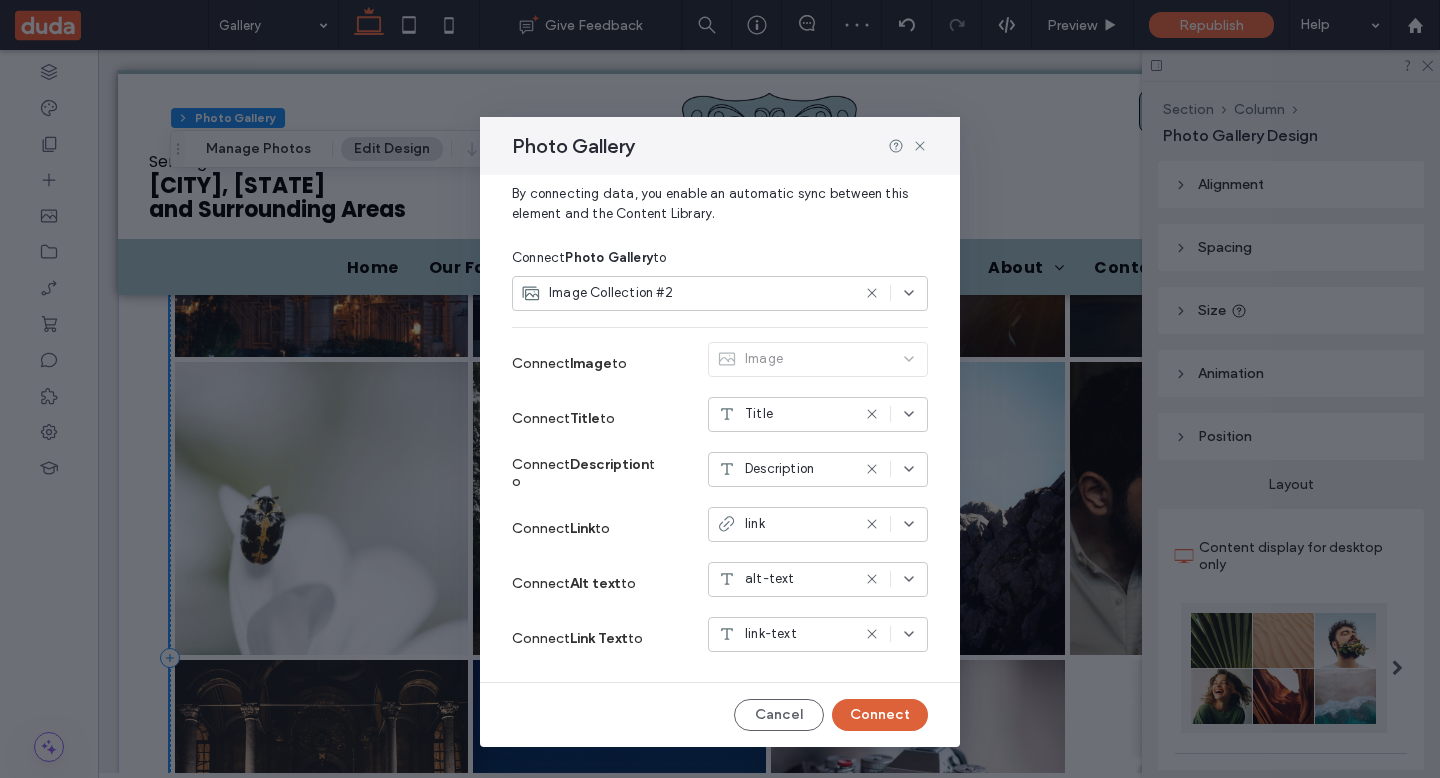 click on "Connect" at bounding box center [880, 715] 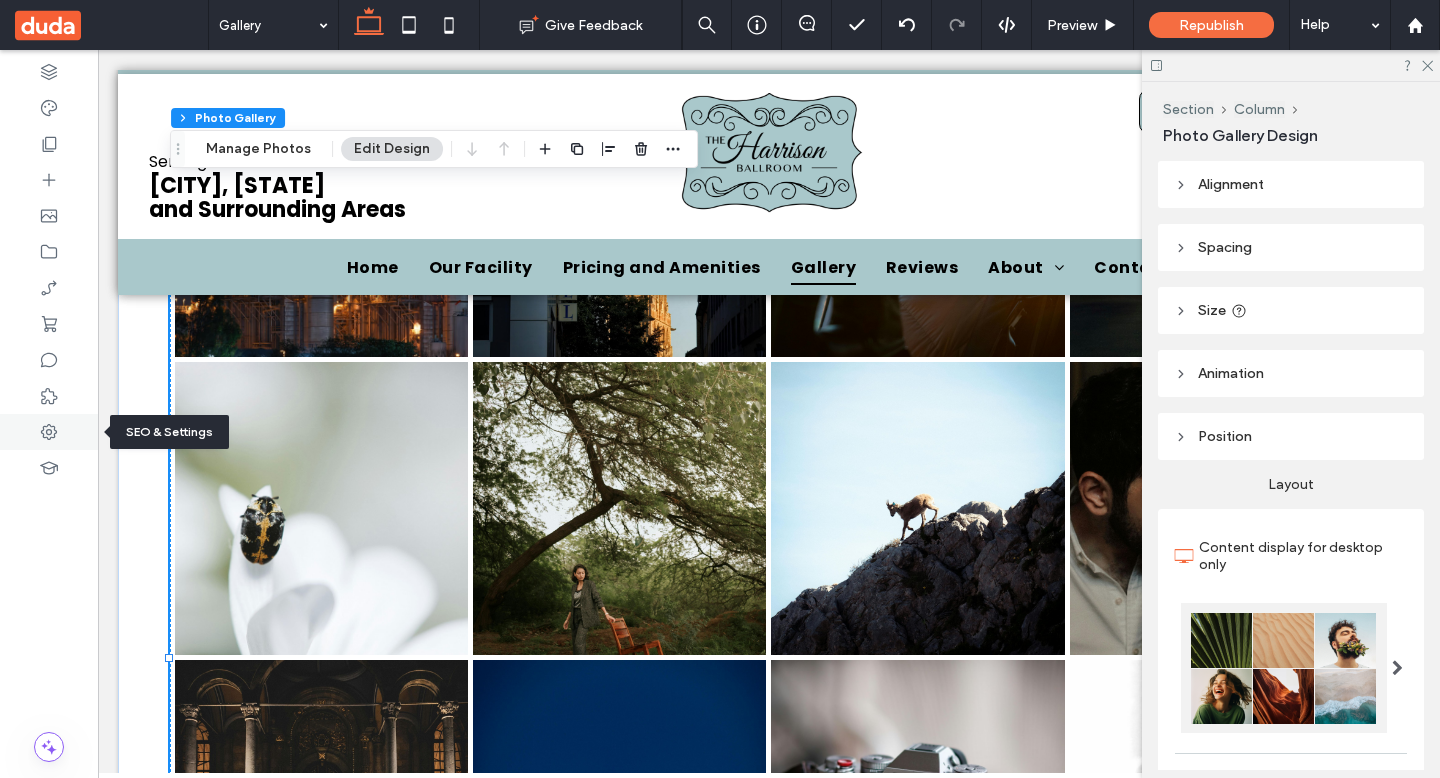 click at bounding box center [49, 432] 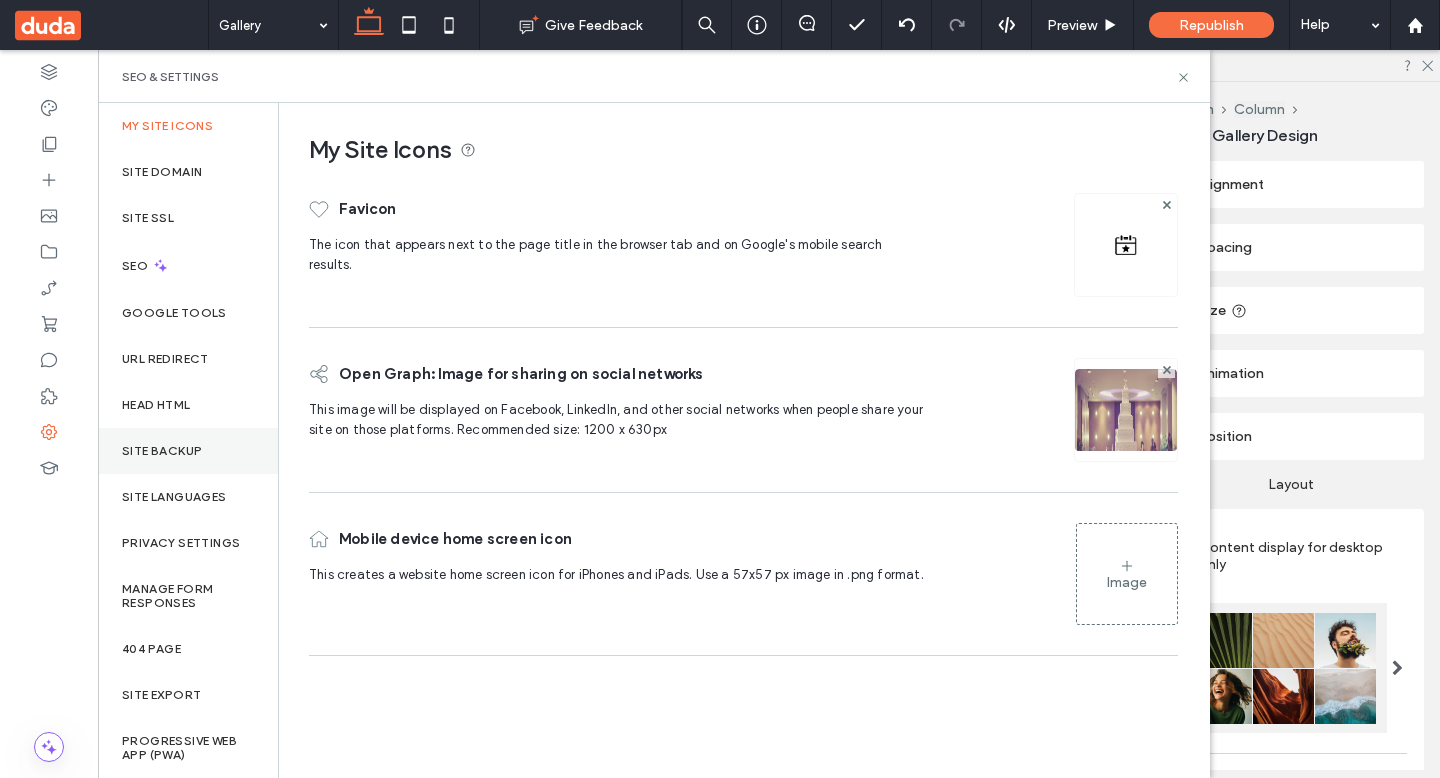 click on "Site Backup" at bounding box center [162, 451] 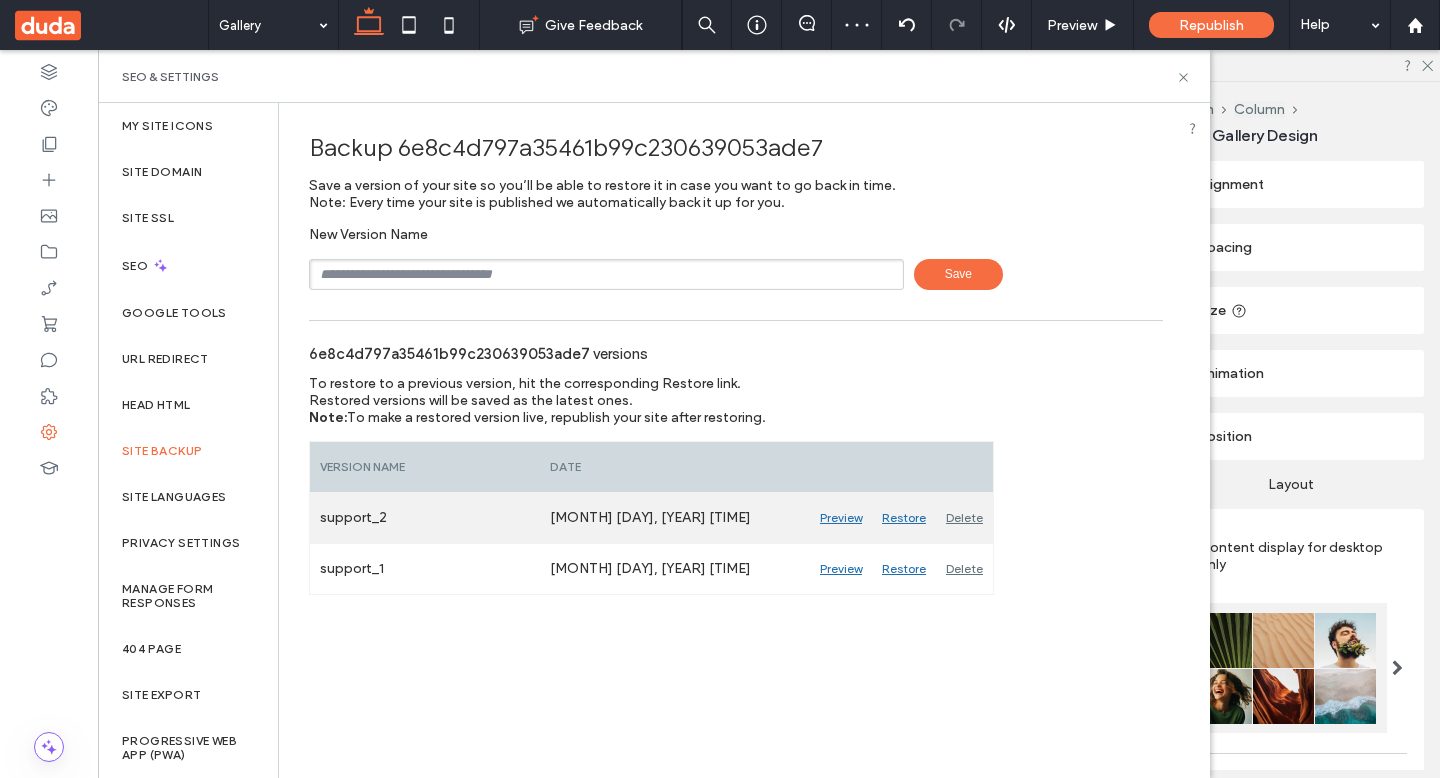 click on "Preview" at bounding box center (841, 518) 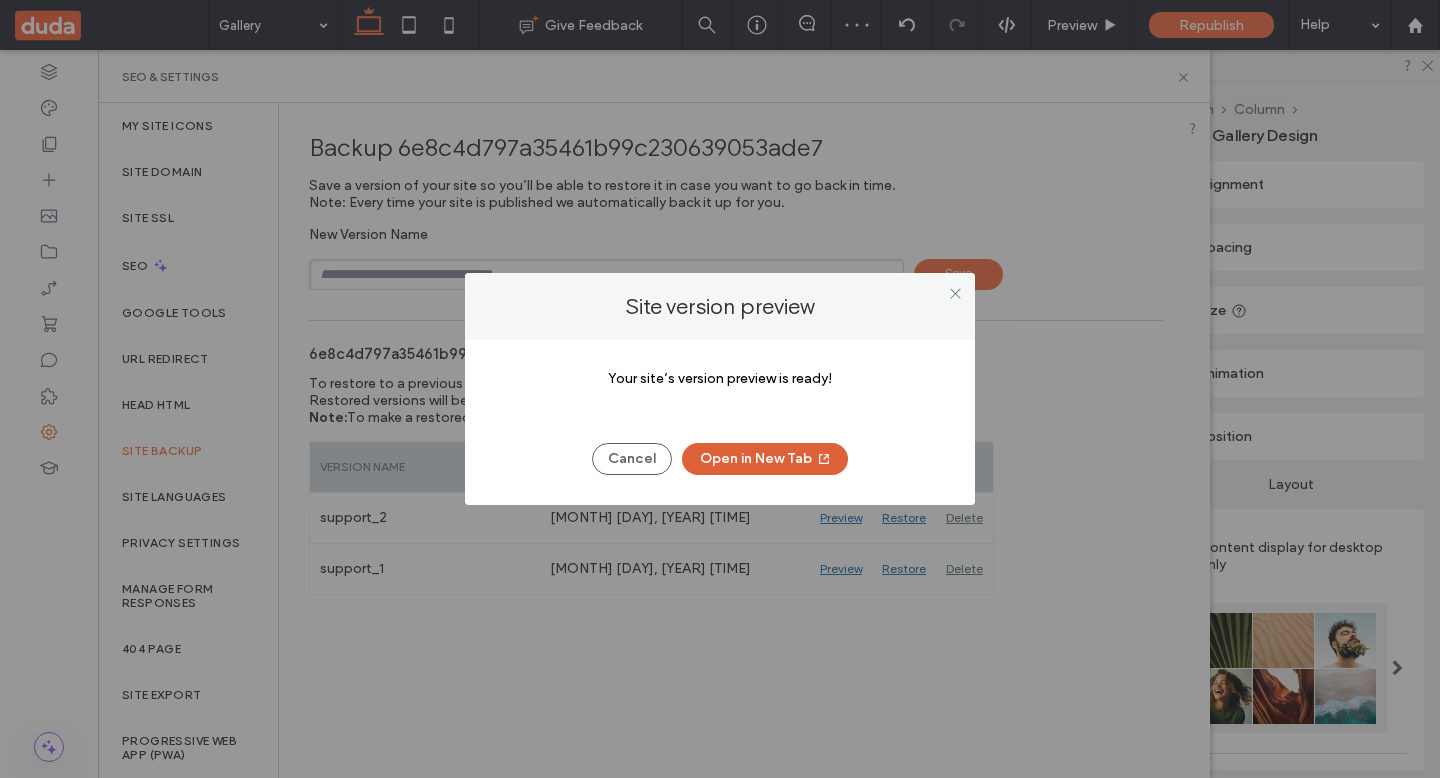 click on "Open in New Tab" at bounding box center (765, 459) 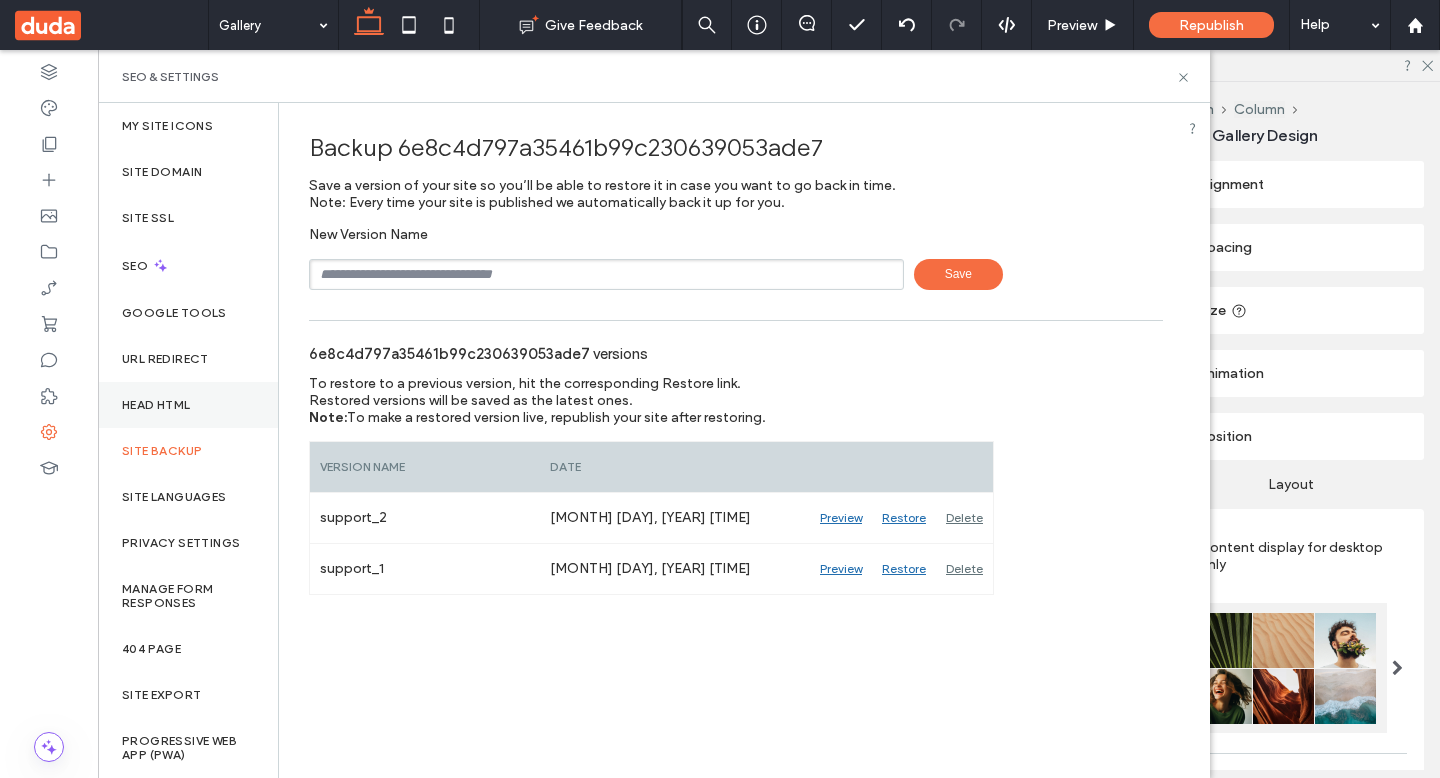 click on "Head HTML" at bounding box center [156, 405] 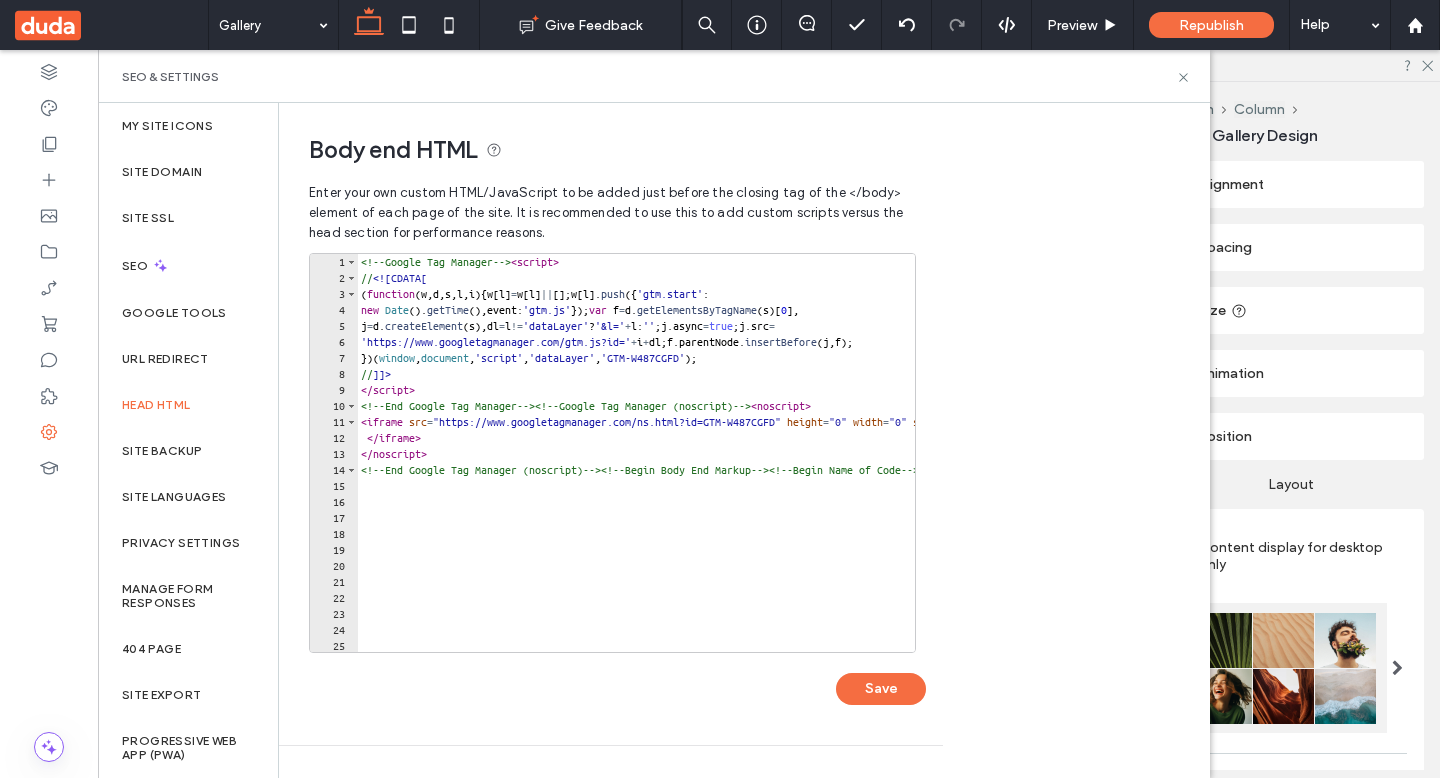 click on "<!--  Google Tag Manager  --> < script > // <![CDATA[ ( function ( w , d , s , l , i ) { w [ l ] = w [ l ] || [ ] ; w [ l ] . push ({ 'gtm.start' : new   Date ( ) . getTime ( ) , event : 'gtm.js' }) ; var   f = d . getElementsByTagName ( s ) [ 0 ] , j = d . createElement ( s ) , dl = l != 'dataLayer' ? '&l=' + l : '' ; j . async = true ; j . src = 'https://www.googletagmanager.com/gtm.js?id=' + i + dl ; f . parentNode . insertBefore ( j , f ) ; }) ( window , document , 'script' , 'dataLayer' , 'GTM-W487CGFD' ) ; // ]]> </ script > <!--  End Google Tag Manager  --> <!--  Google Tag Manager (noscript)  --> < noscript > < iframe   src = "https://www.googletagmanager.com/ns.html?id=GTM-W487CGFD"   height = "0"   width = "0"   style = "display:none;visibility:hidden" >   </ iframe > </ noscript > <!--  End Google Tag Manager (noscript)  --> <!--  Begin Body End Markup  --> <!--  Begin Name of Code  --> <!--  End Name of Code  --> < div   id = "placeholder_retargeting_pixel"   style = "display: none;"   data-inject" at bounding box center (5816, 469) 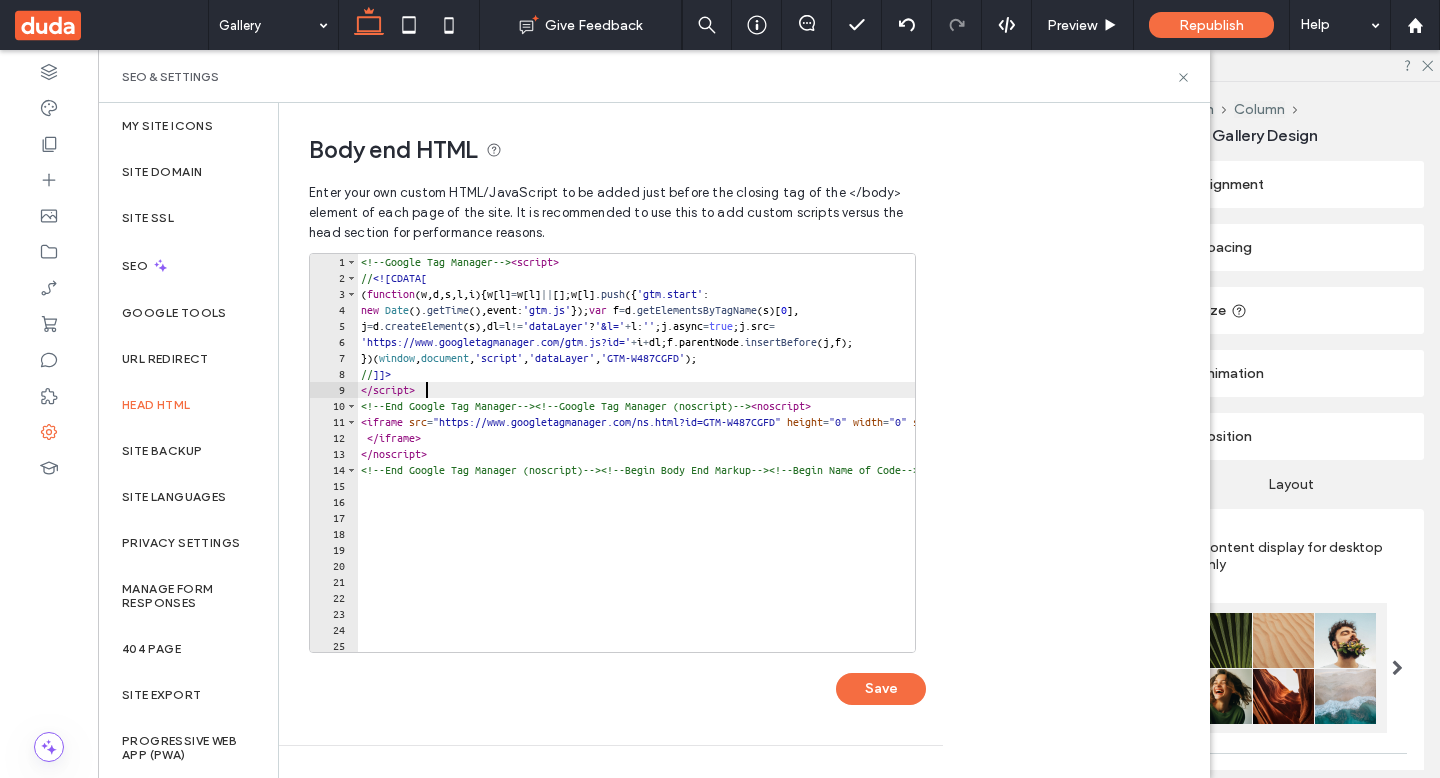 type on "**********" 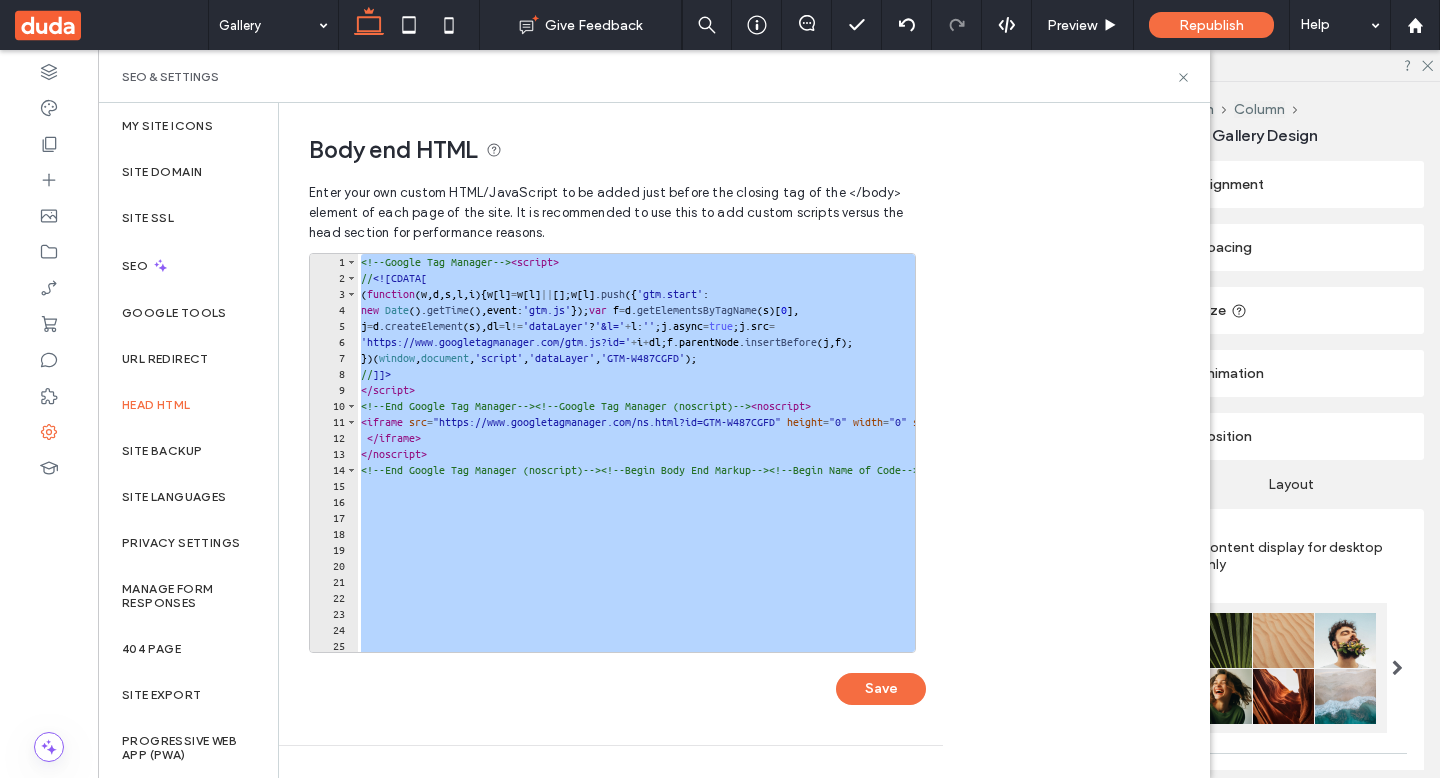 type 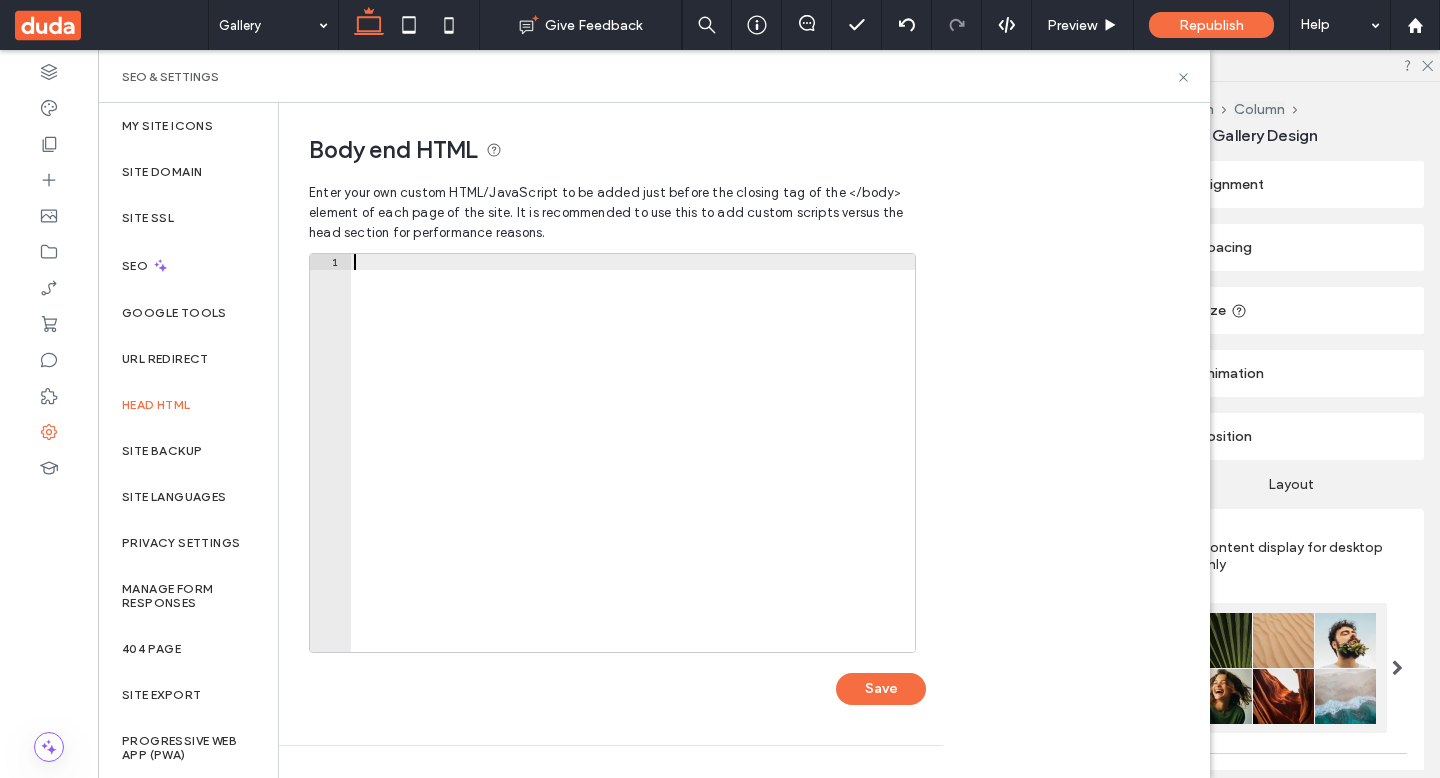 scroll, scrollTop: 120, scrollLeft: 0, axis: vertical 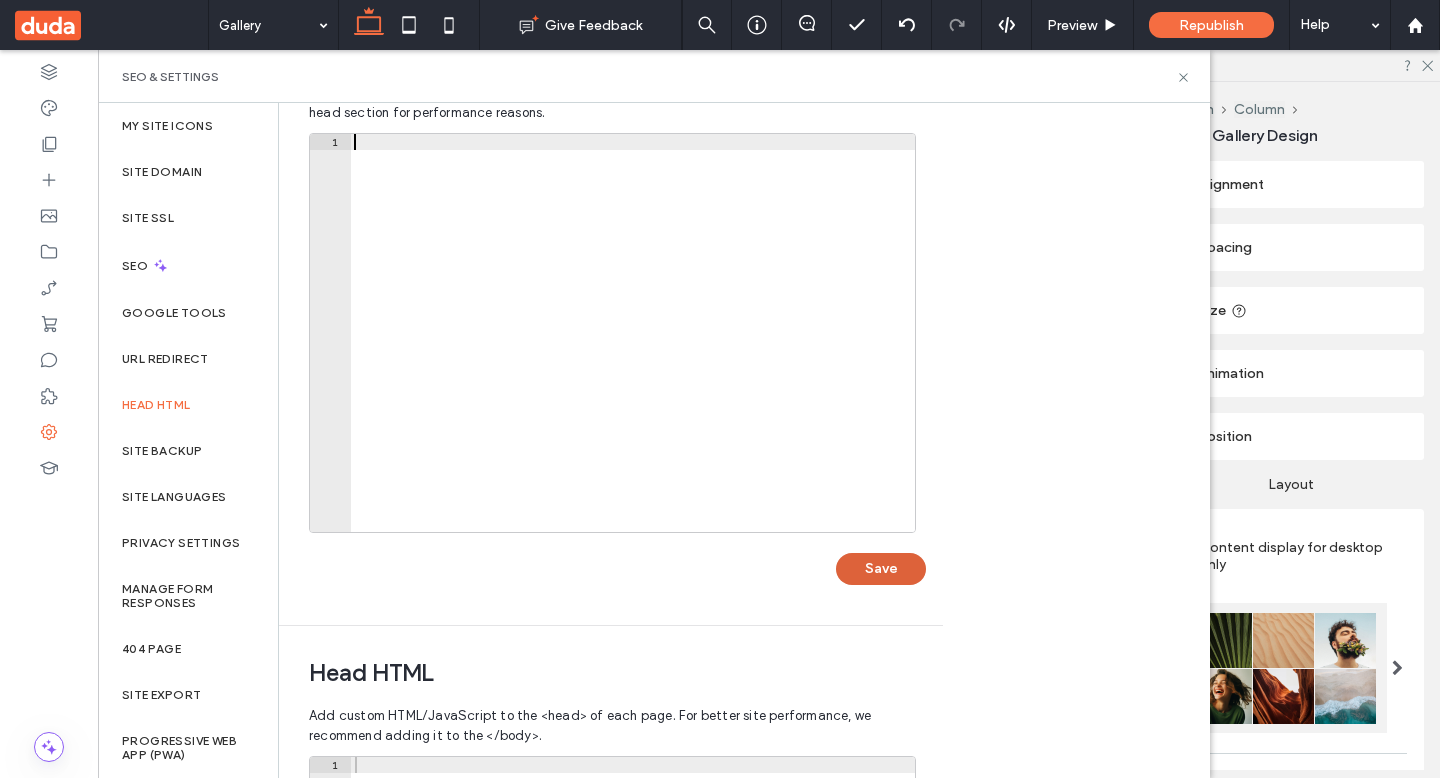 click on "Save" at bounding box center [881, 569] 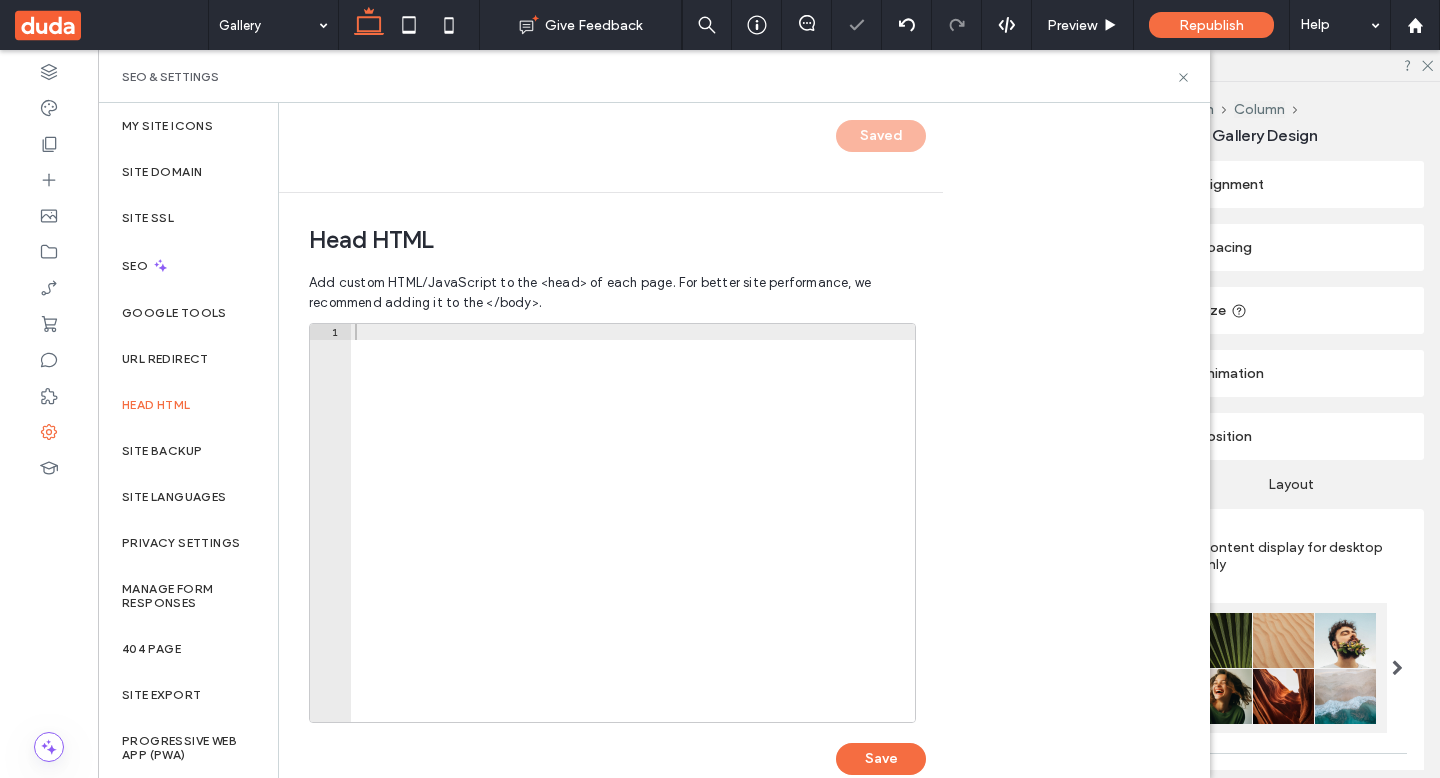 scroll, scrollTop: 592, scrollLeft: 0, axis: vertical 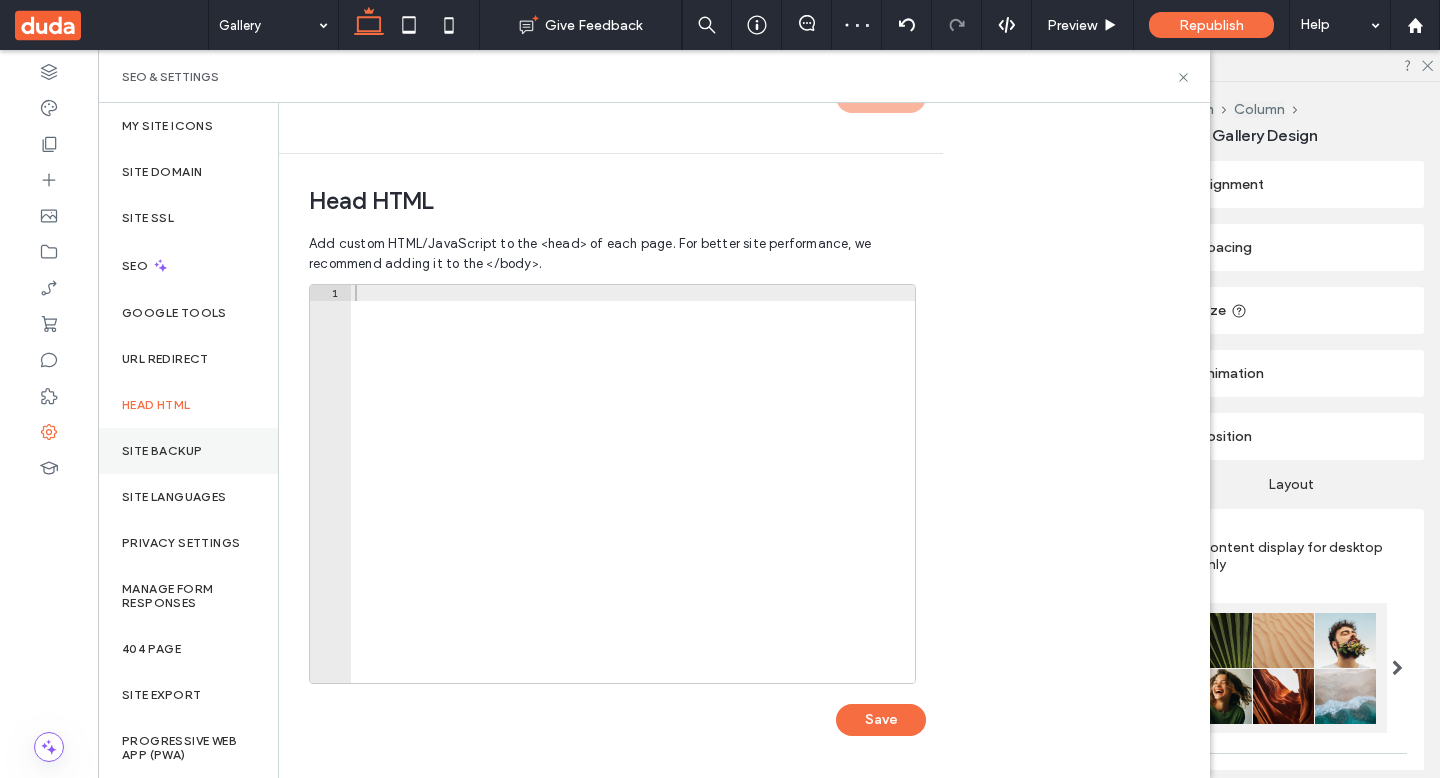 click on "Site Backup" at bounding box center [188, 451] 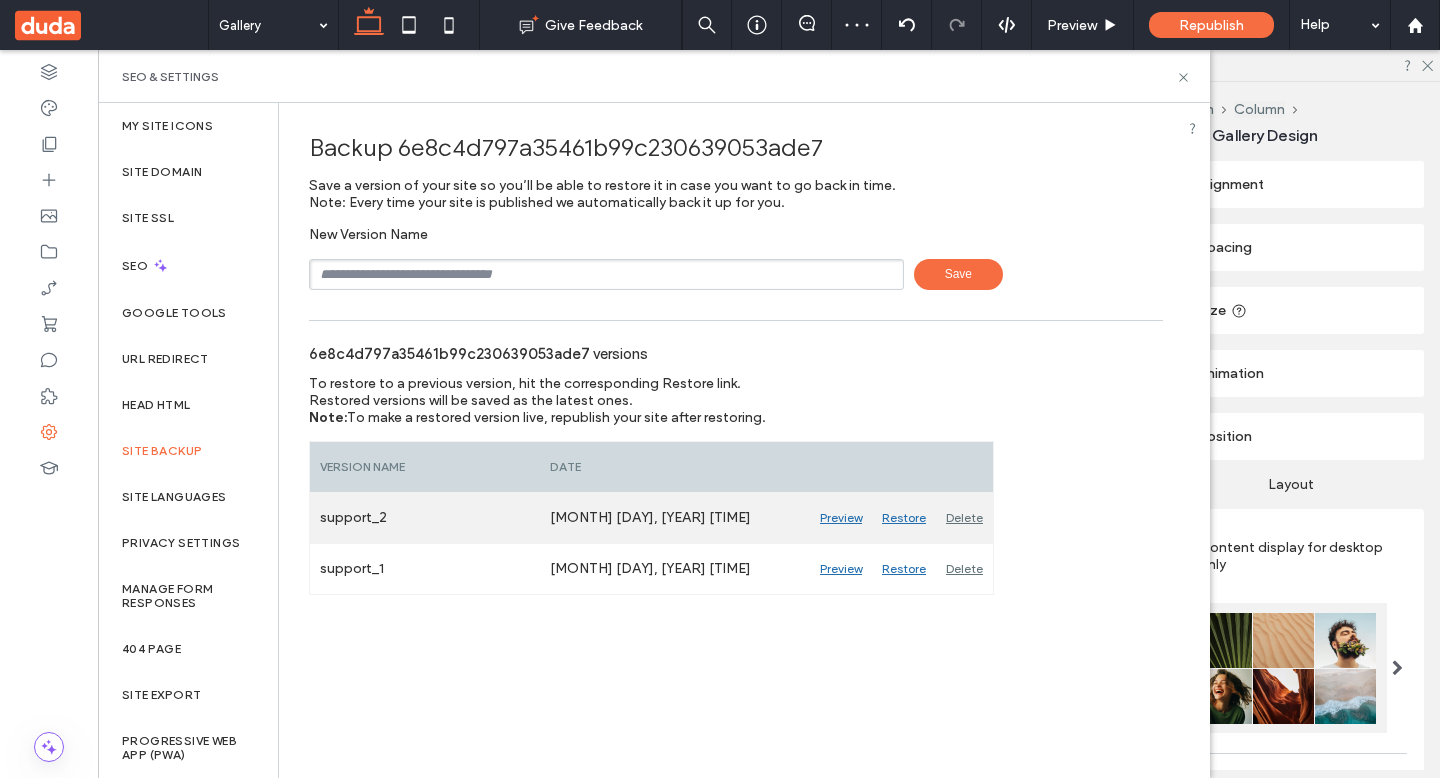 click on "Preview" at bounding box center [841, 518] 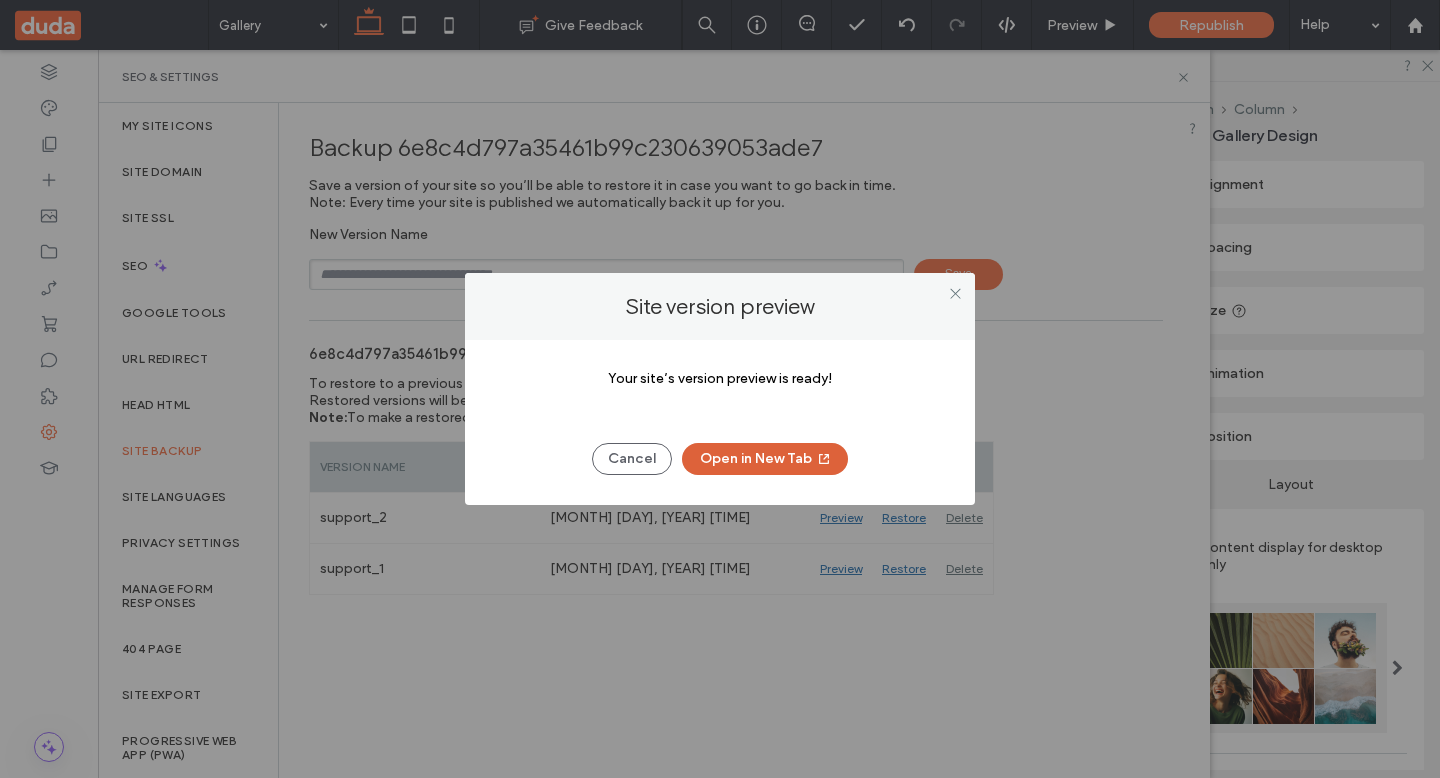 click on "Open in New Tab" at bounding box center [765, 459] 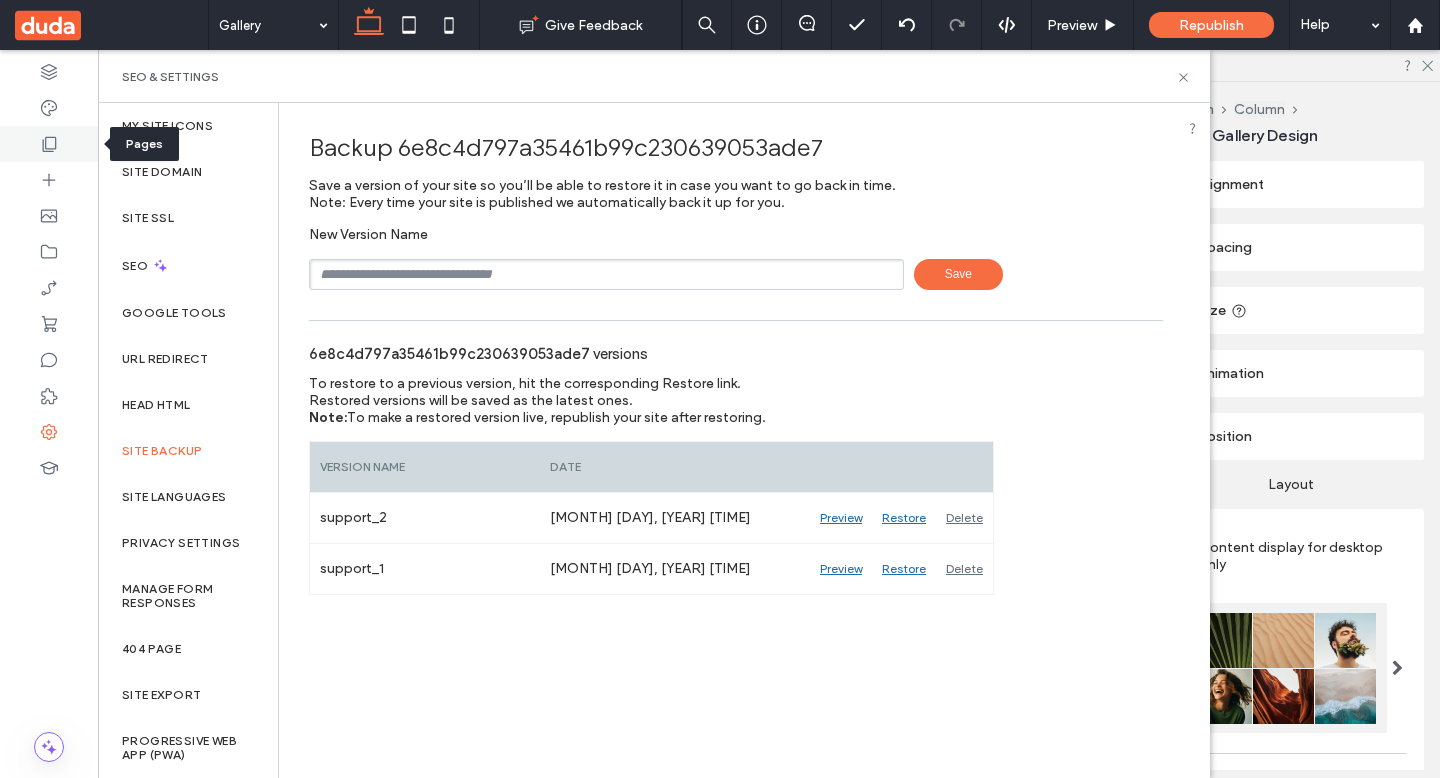 click 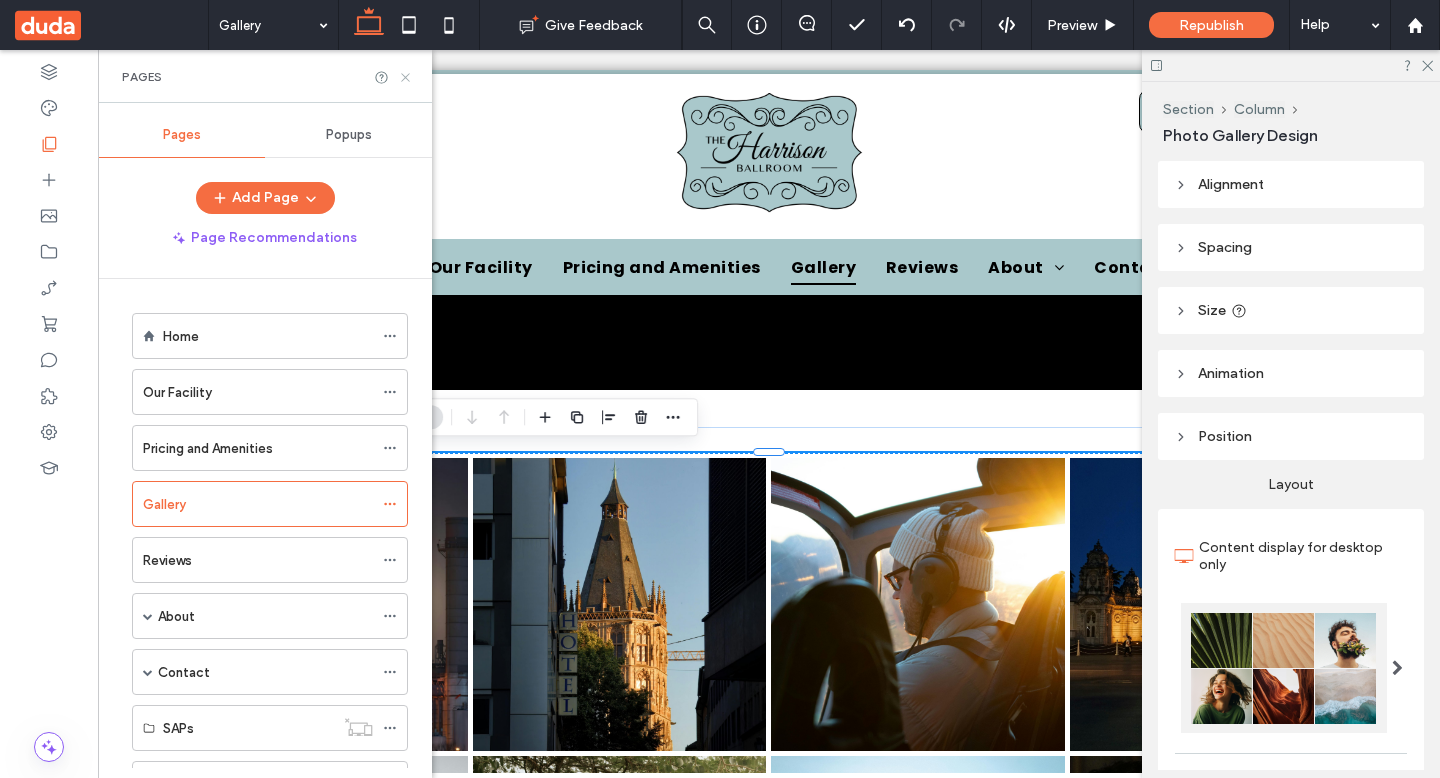 click 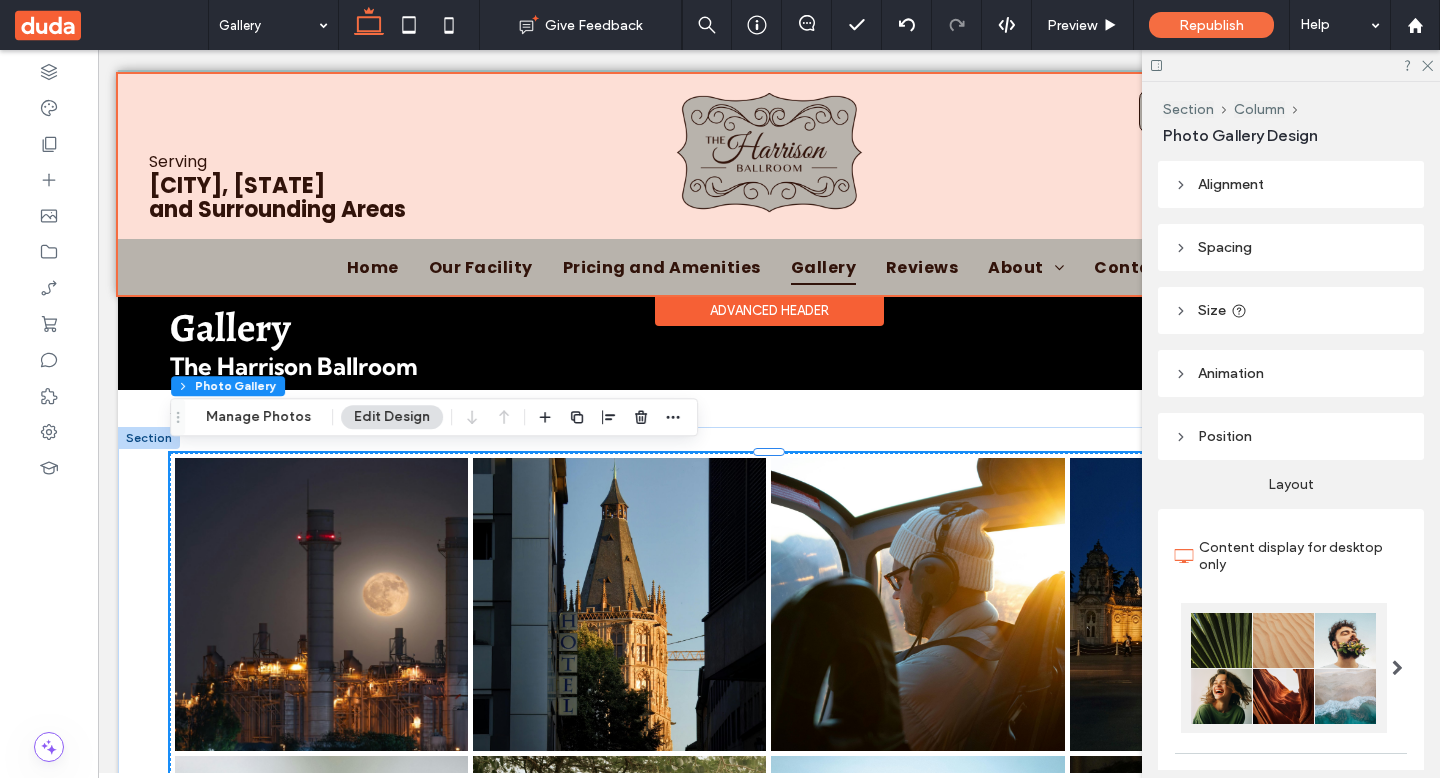 scroll, scrollTop: 0, scrollLeft: 298, axis: horizontal 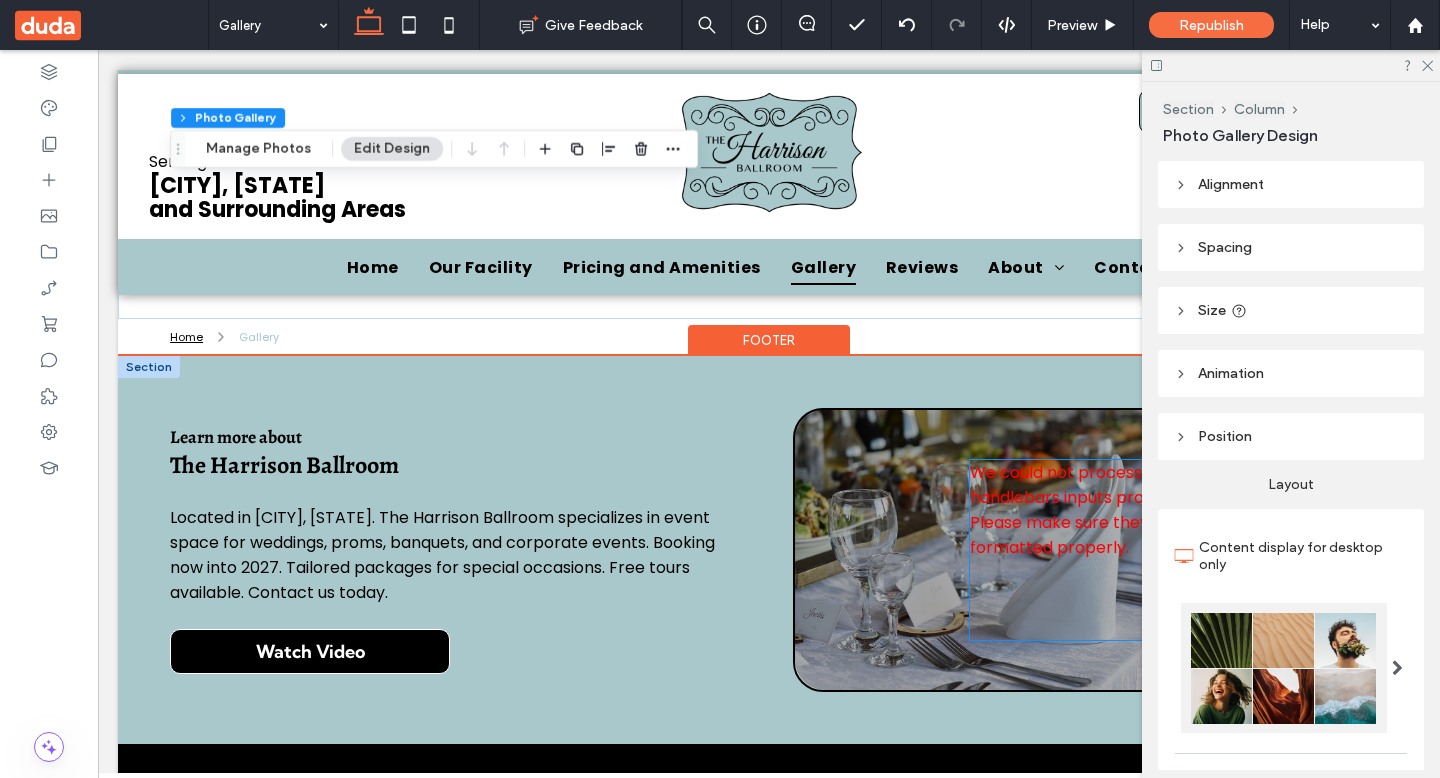 click on "We could not process your handlebars inputs properly. Please make sure they are formatted properly." at bounding box center [1079, 510] 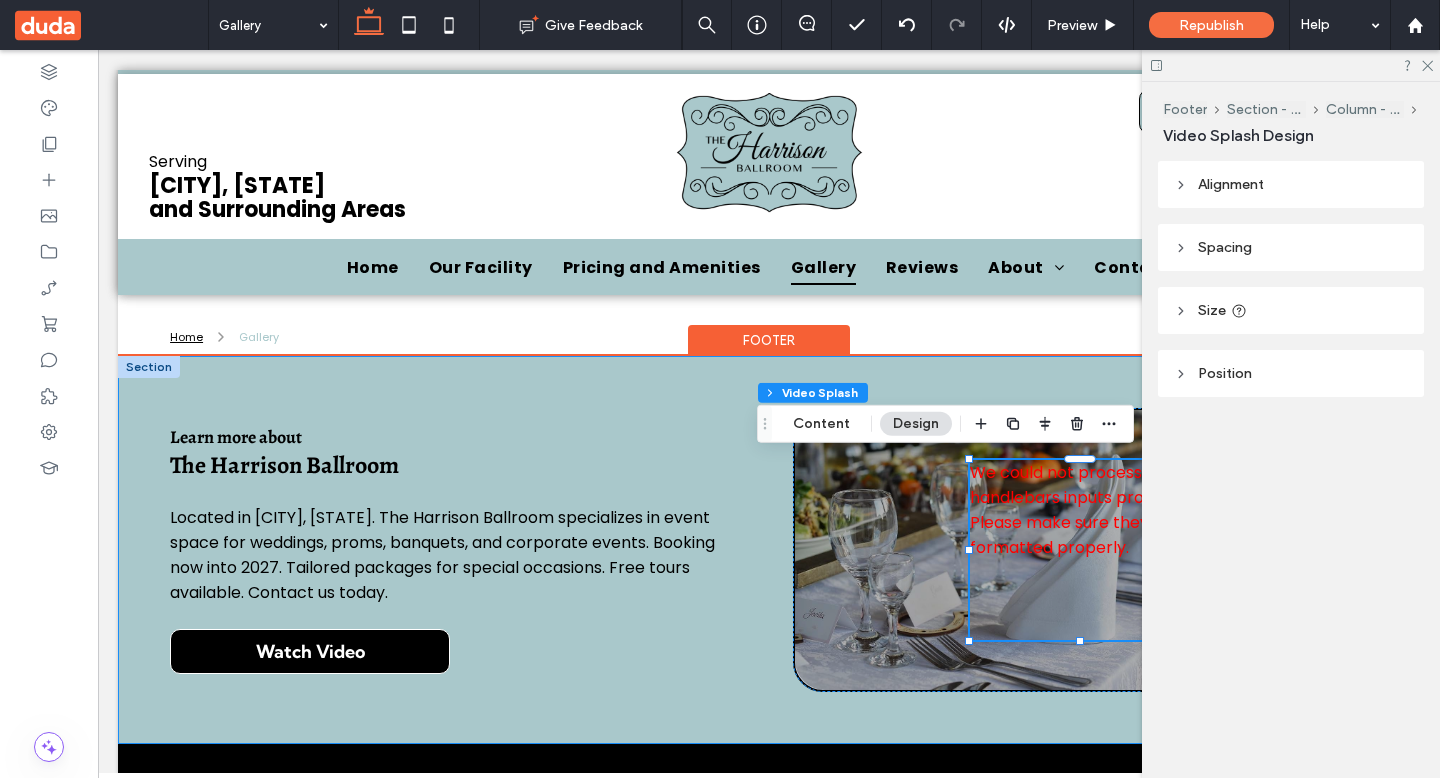 click on "Learn more about
The Harrison Ballroom
Located in Fort Worth, TX. The Harrison Ballroom specializes in event space for weddings, proms, banquets, and corporate events. Booking now into 2027. Tailored packages for special occasions. Free tours available. Contact us today.
Watch Video
We could not process your handlebars inputs properly. Please make sure they are formatted properly." at bounding box center [769, 550] 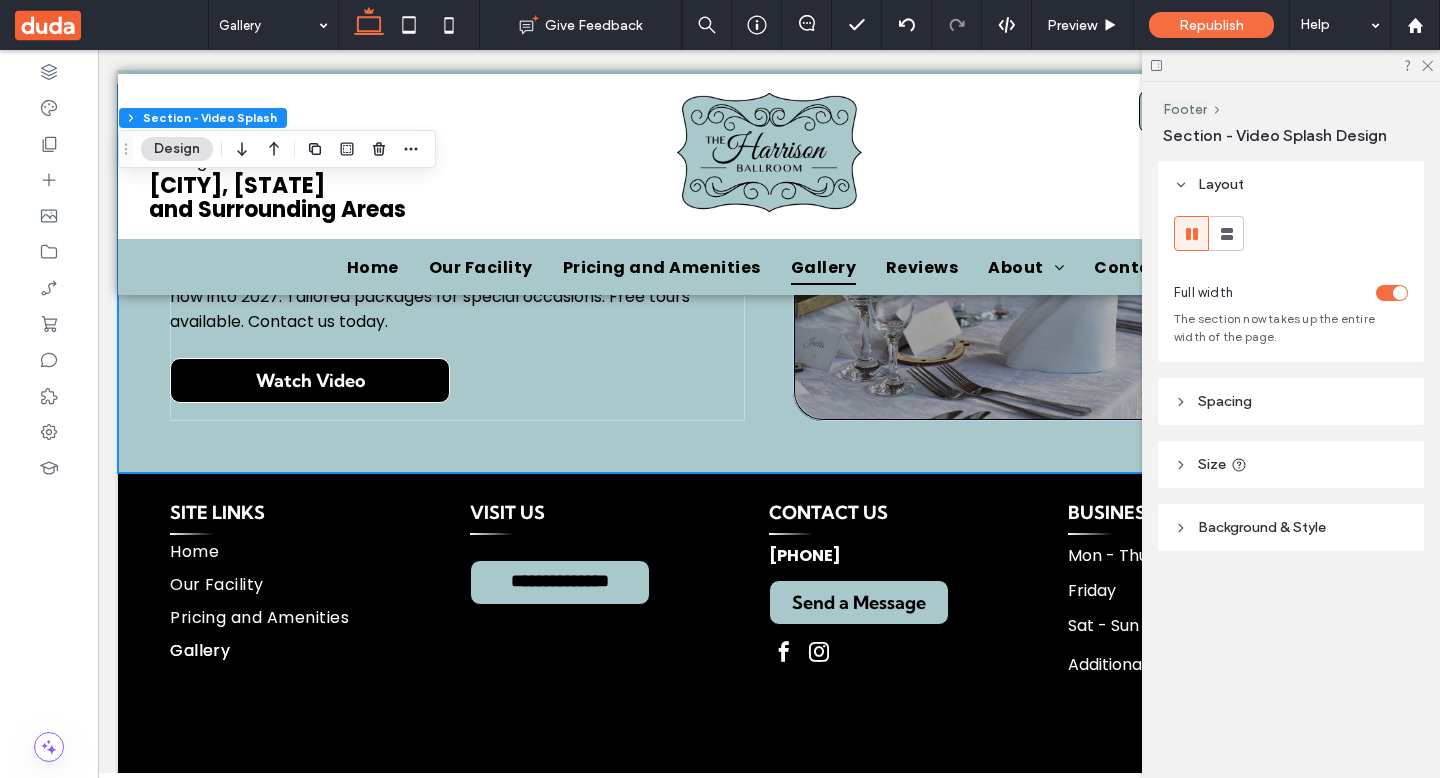 scroll, scrollTop: 1705, scrollLeft: 0, axis: vertical 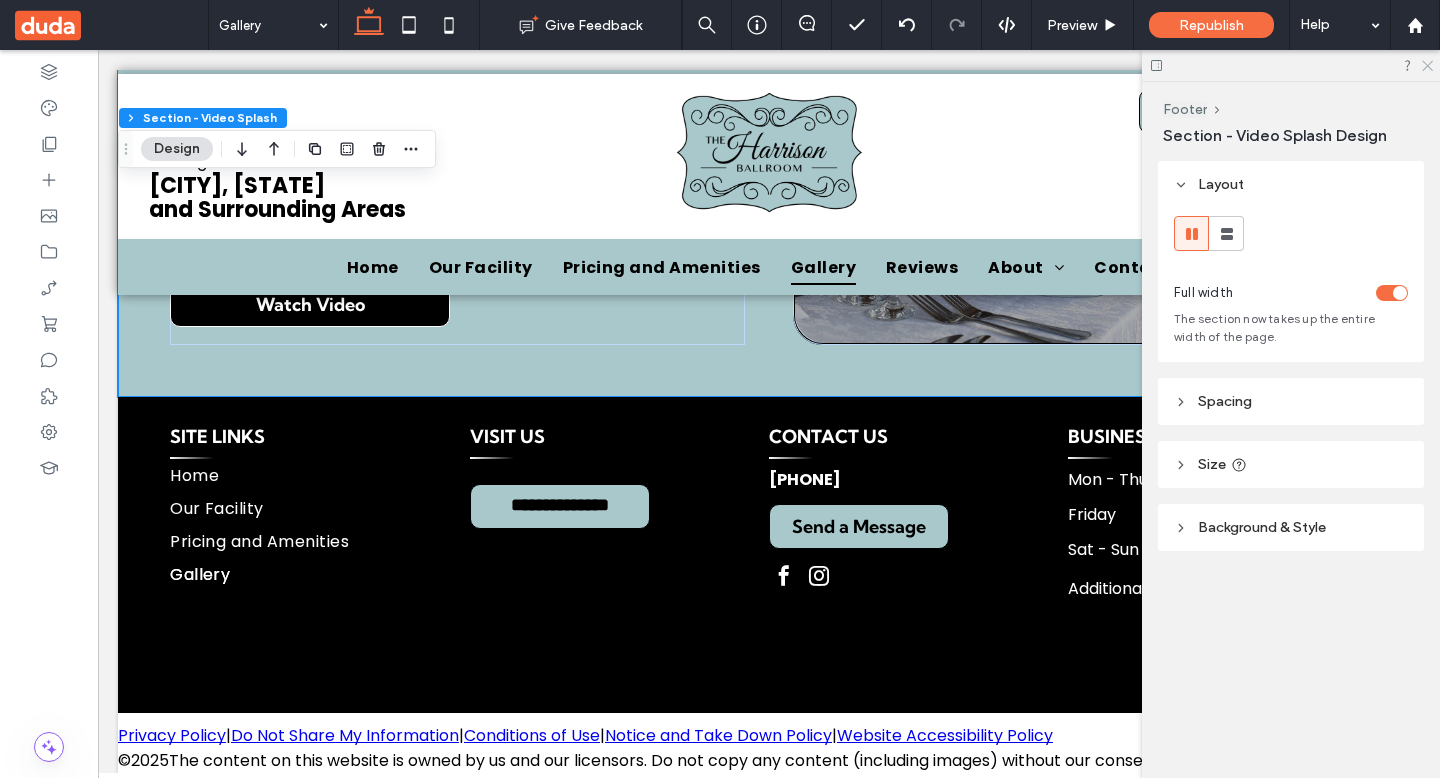 click 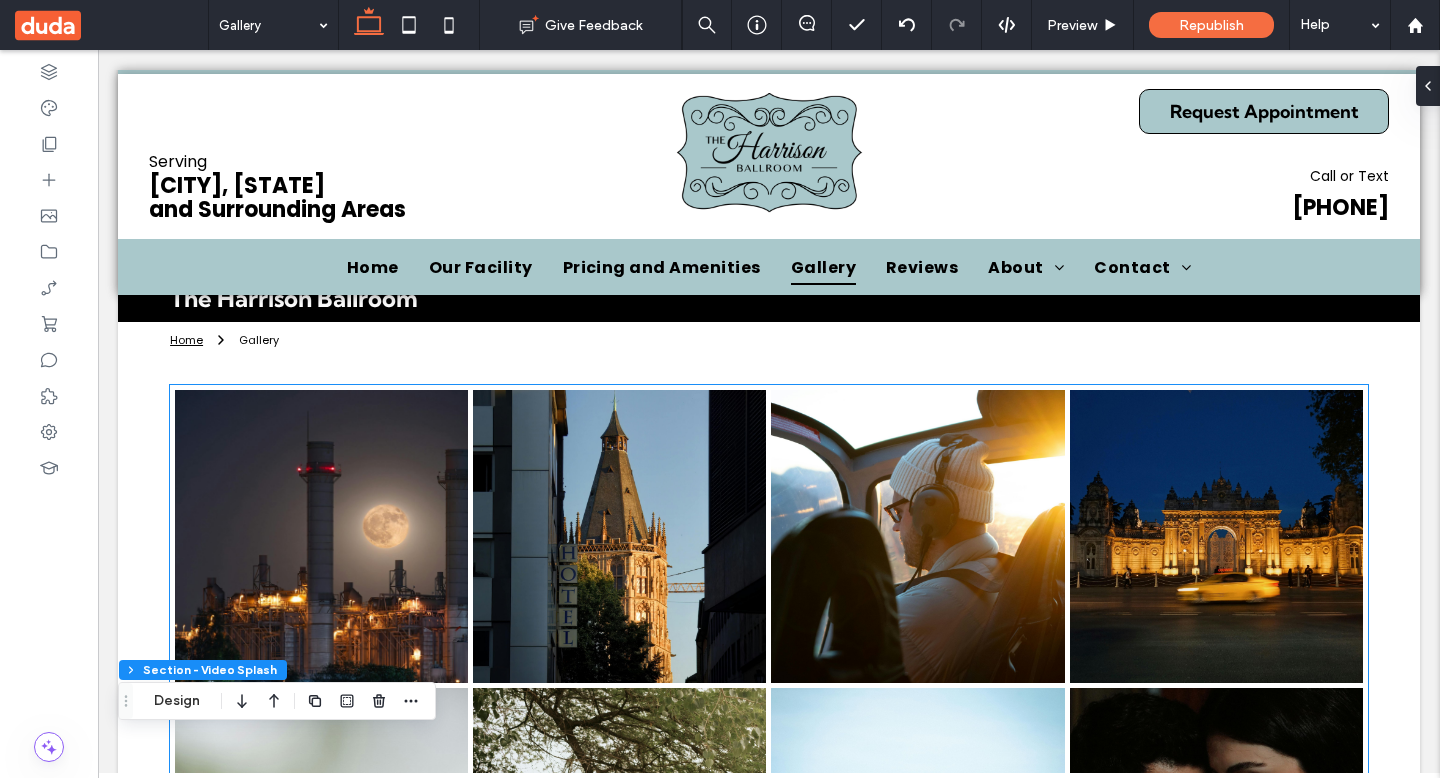 scroll, scrollTop: 0, scrollLeft: 0, axis: both 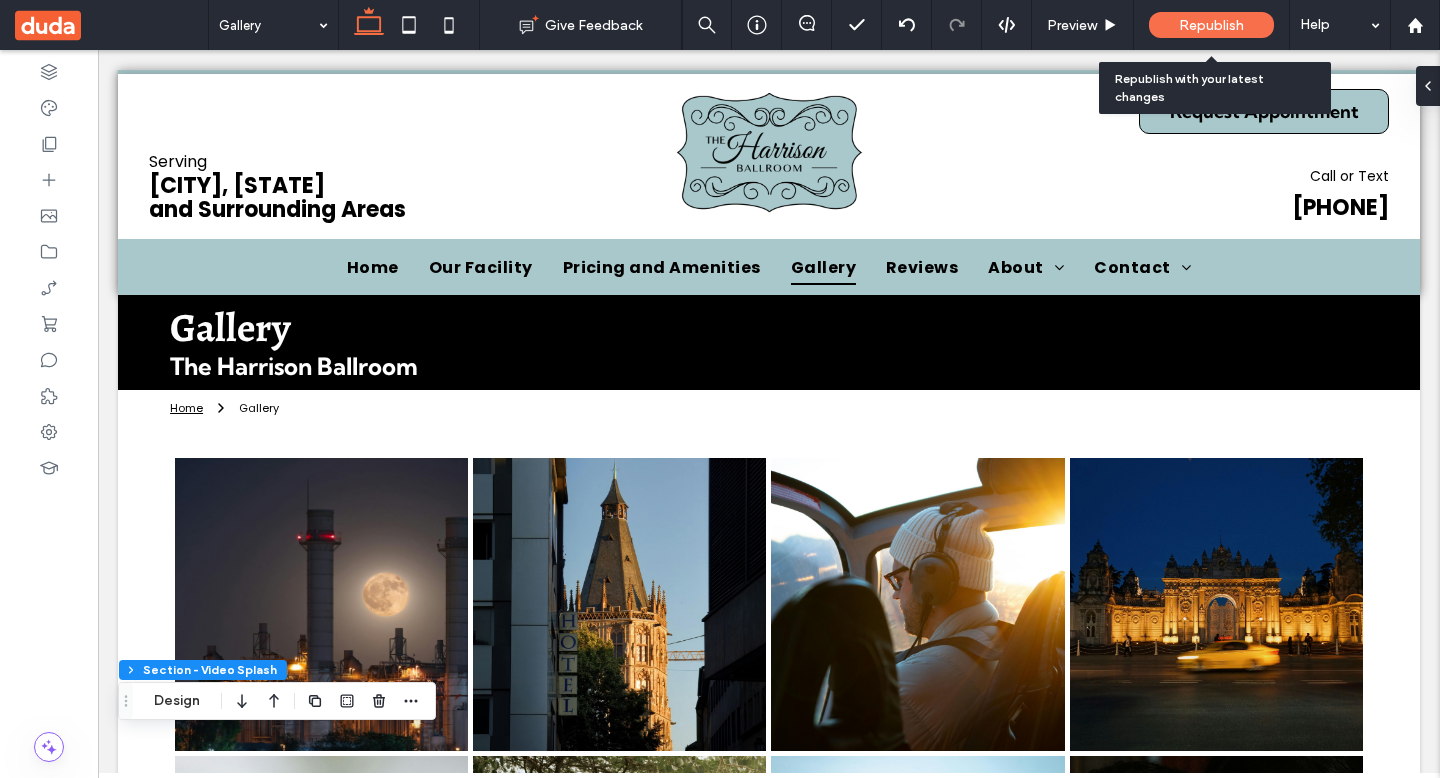 click on "Republish" at bounding box center (1211, 25) 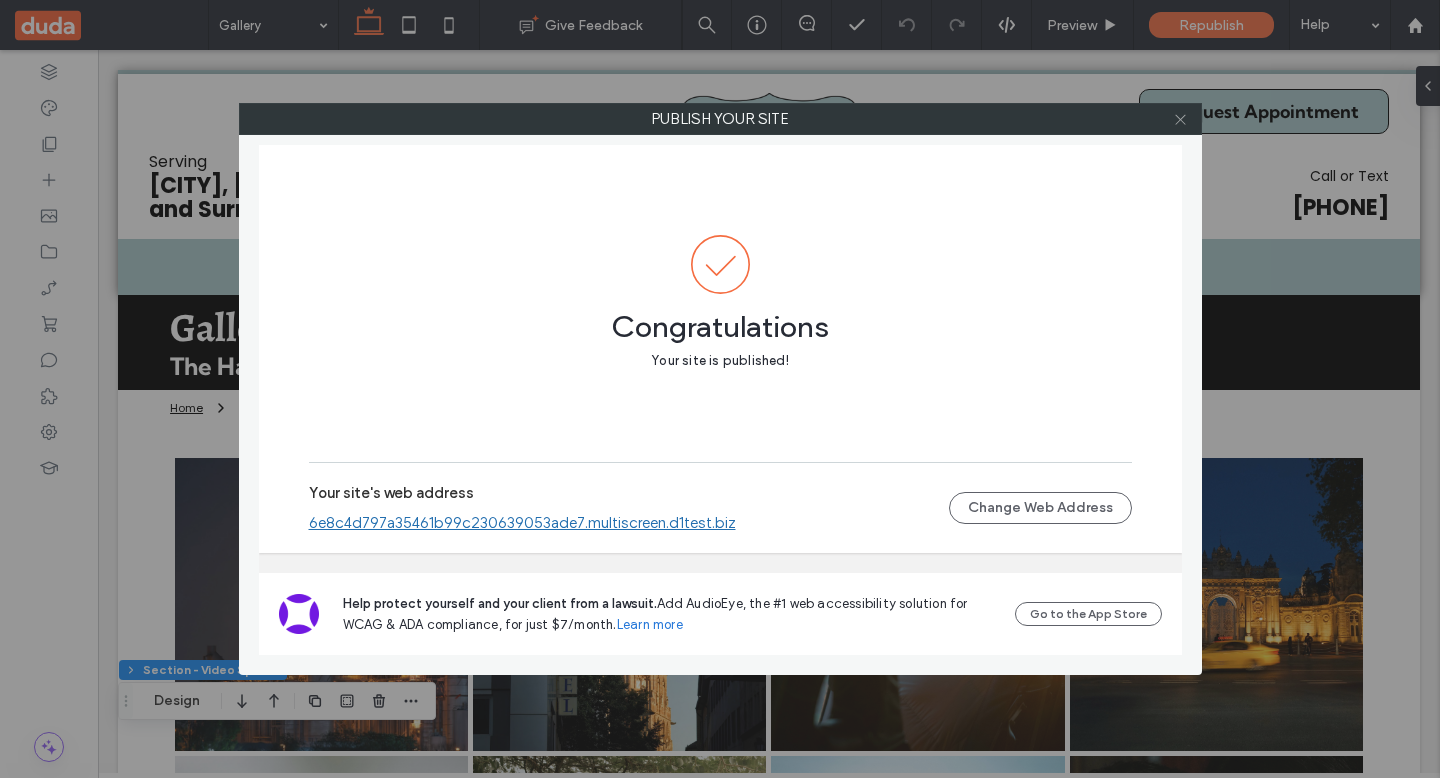 click at bounding box center (1180, 119) 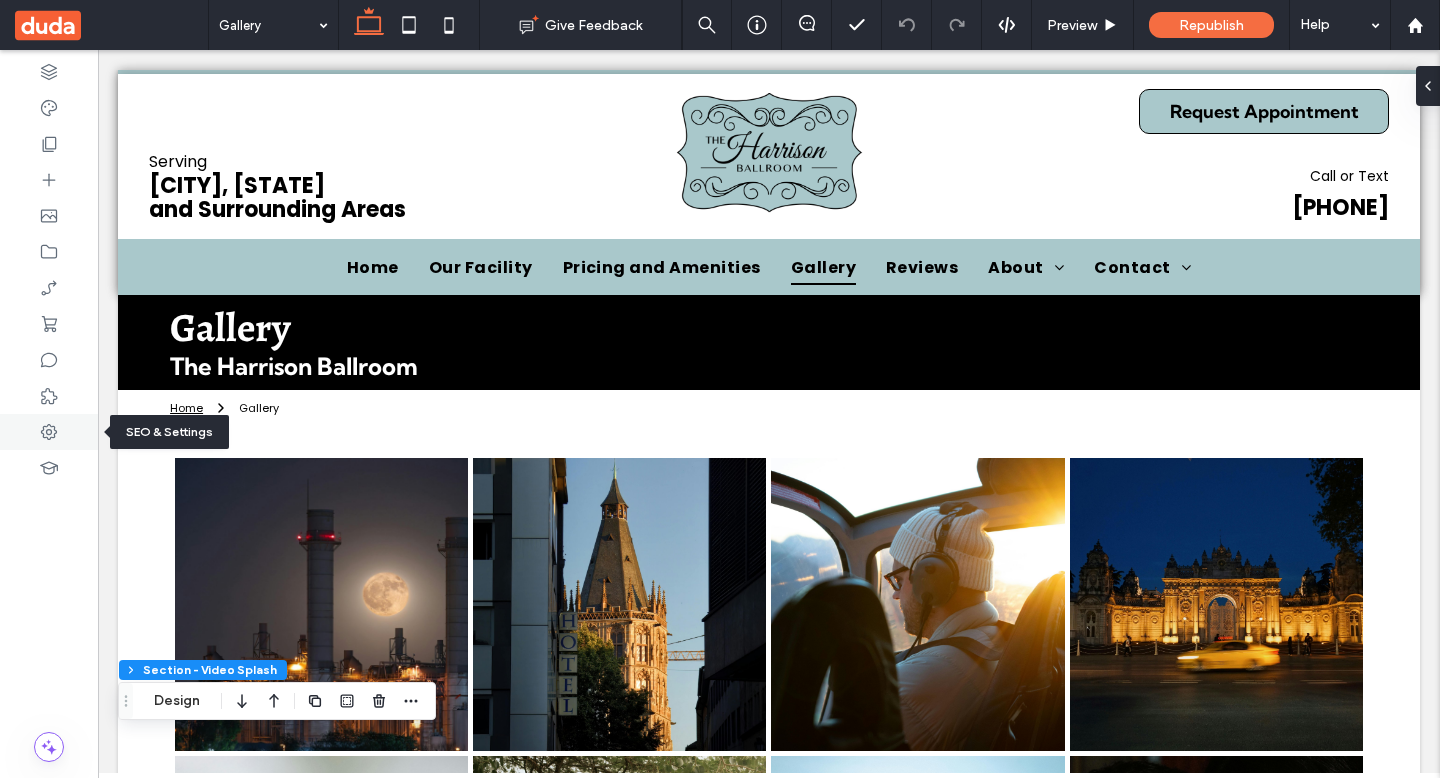 click at bounding box center (49, 432) 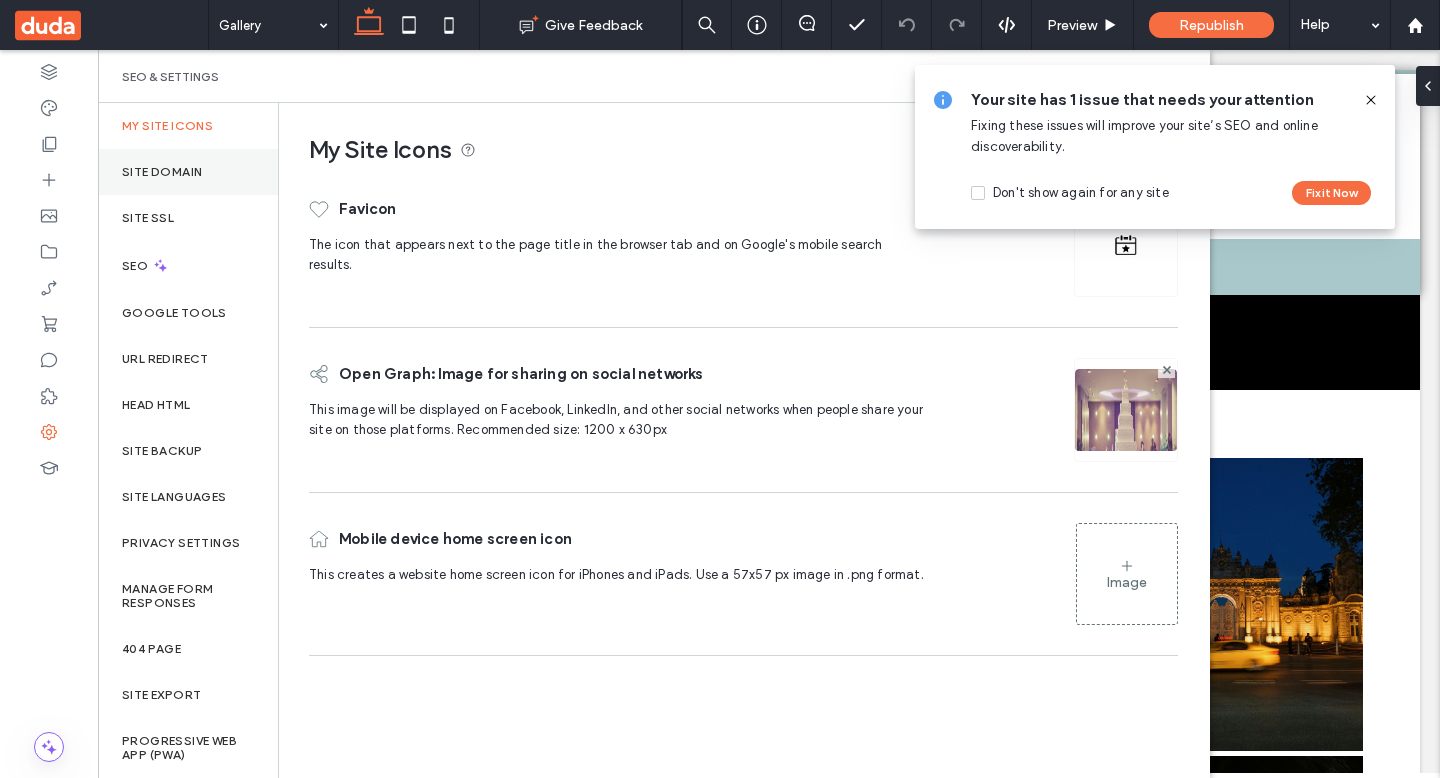 click on "Site Domain" at bounding box center (188, 172) 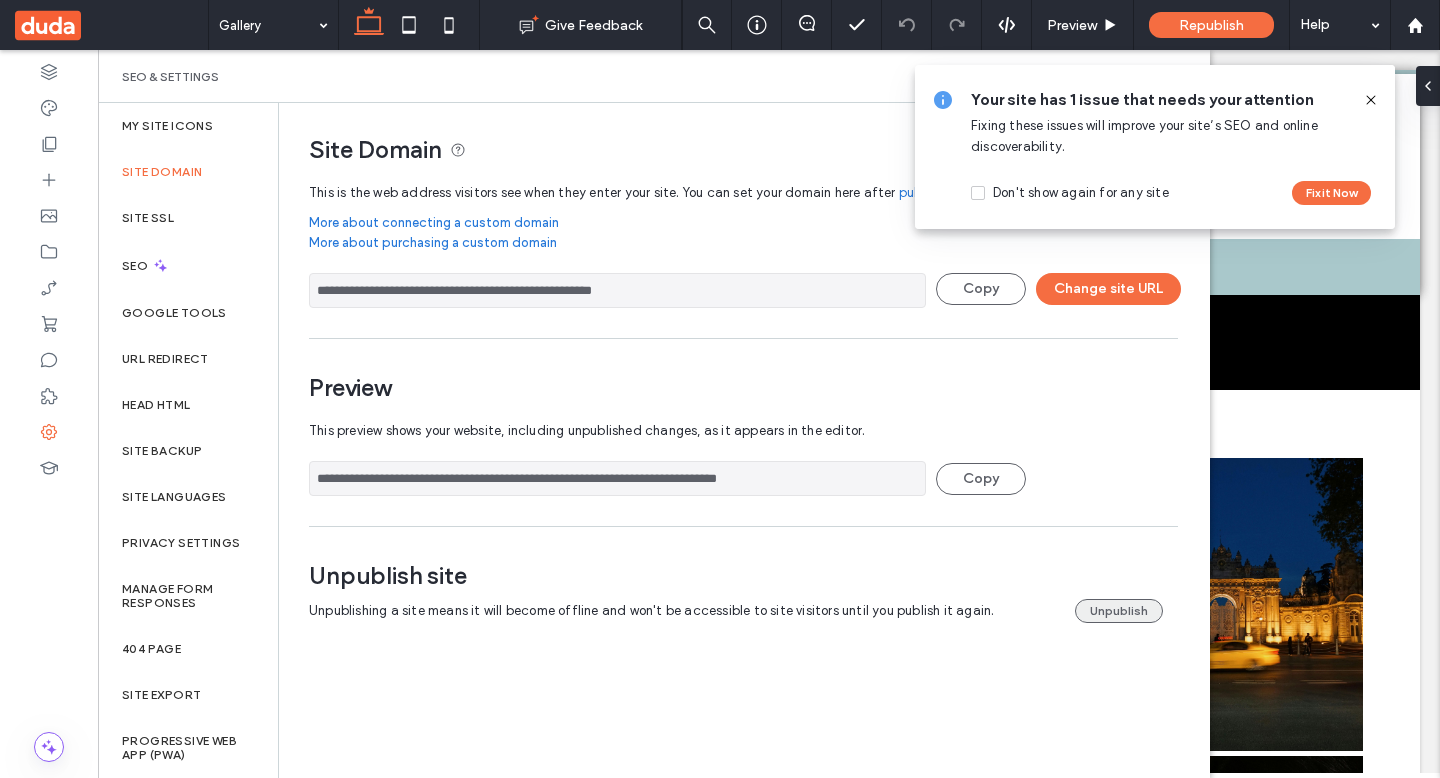 click on "Unpublish" at bounding box center (1119, 611) 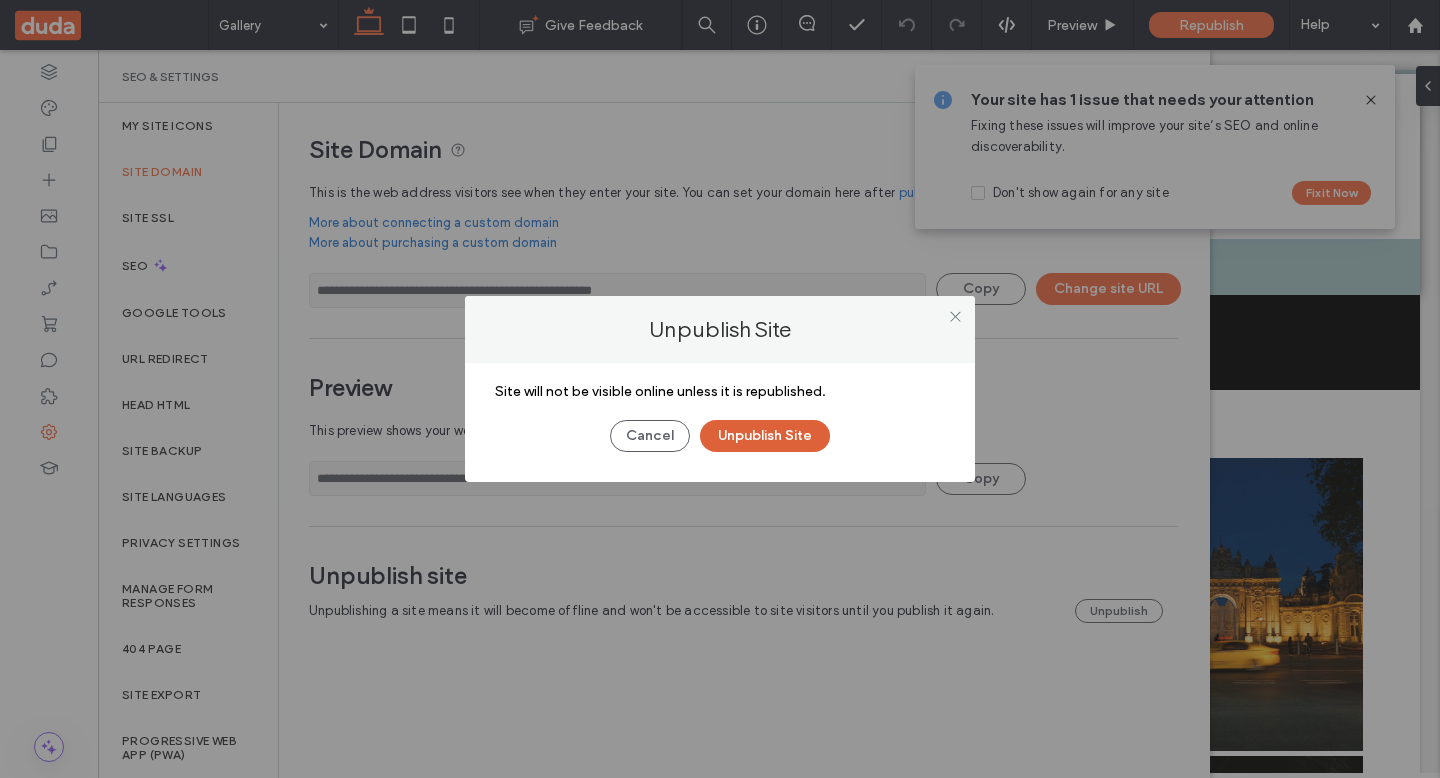 click on "Unpublish Site" at bounding box center (765, 436) 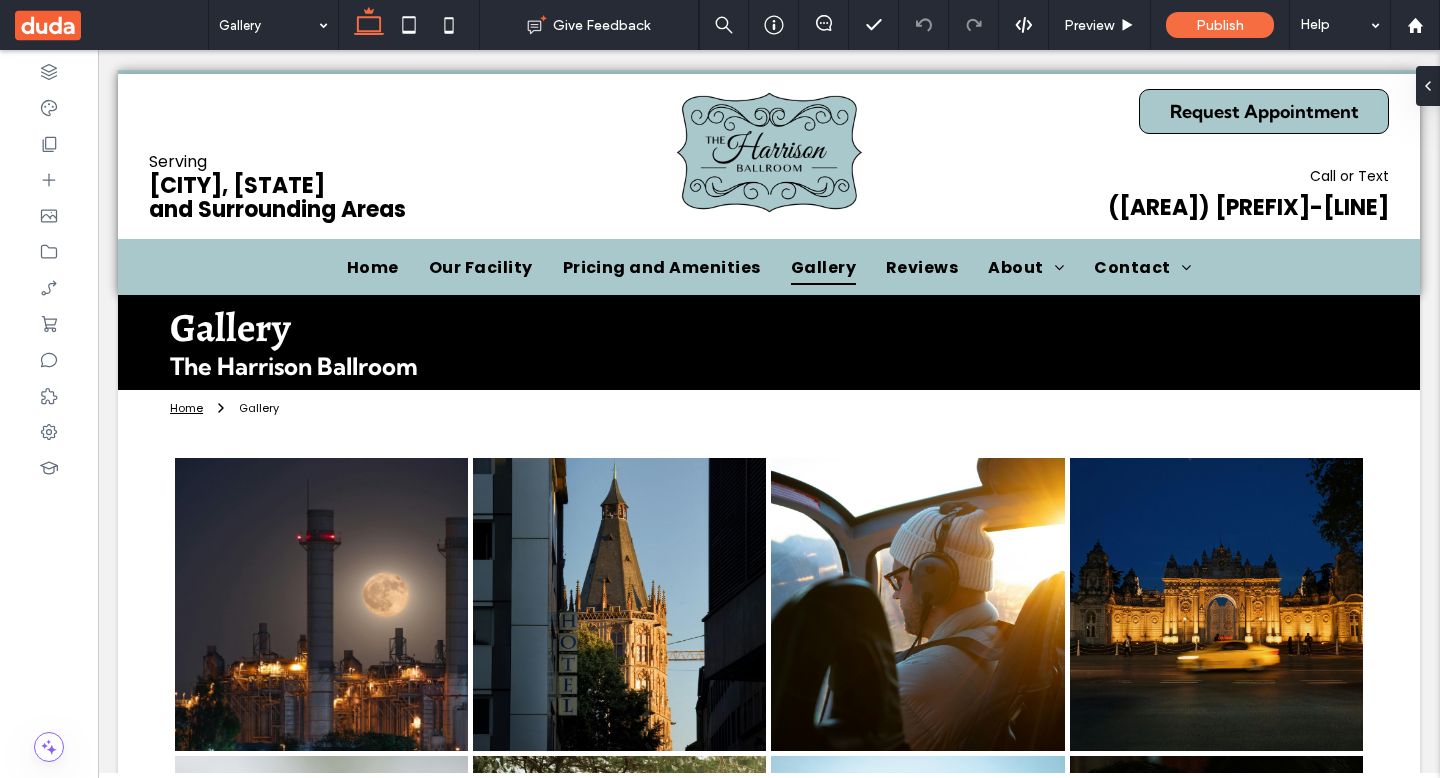 scroll, scrollTop: 0, scrollLeft: 0, axis: both 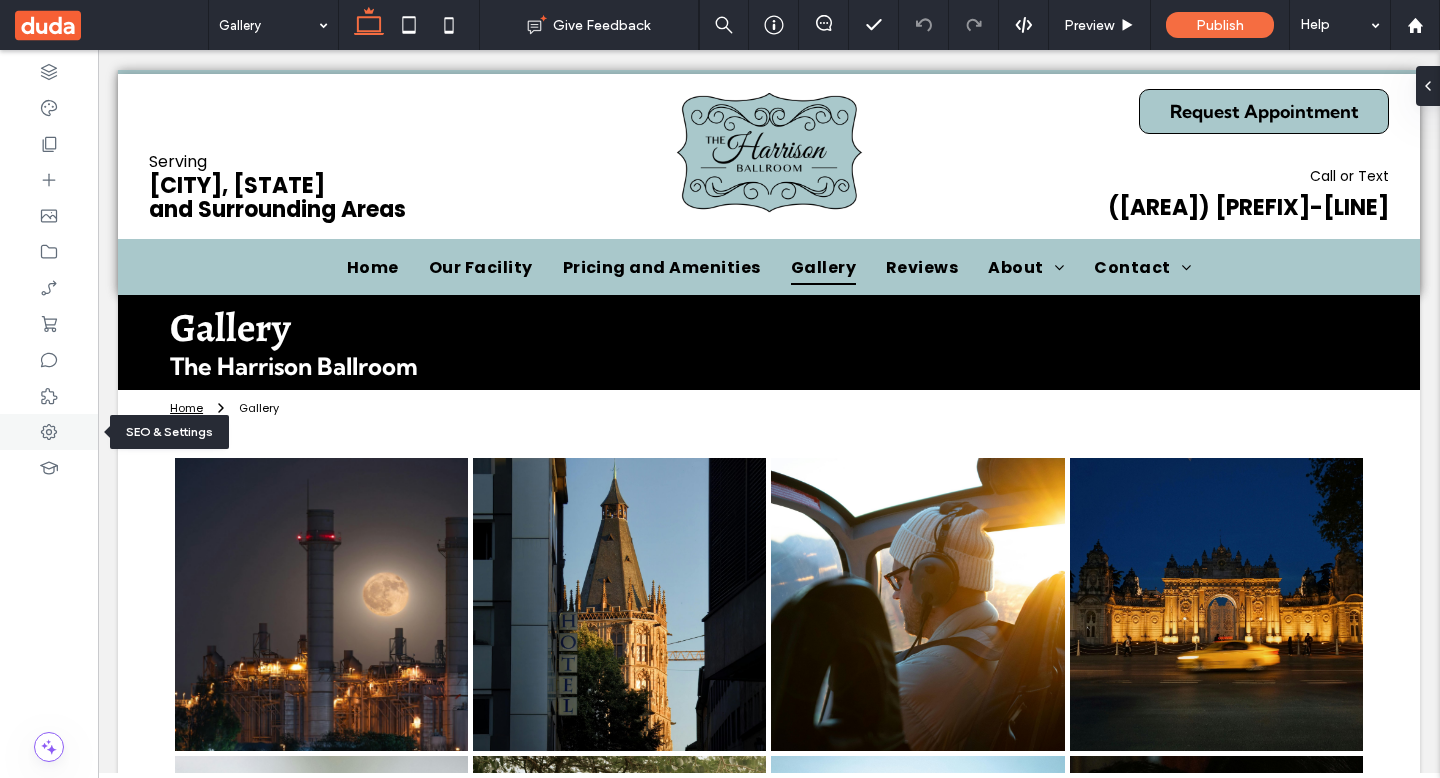 click 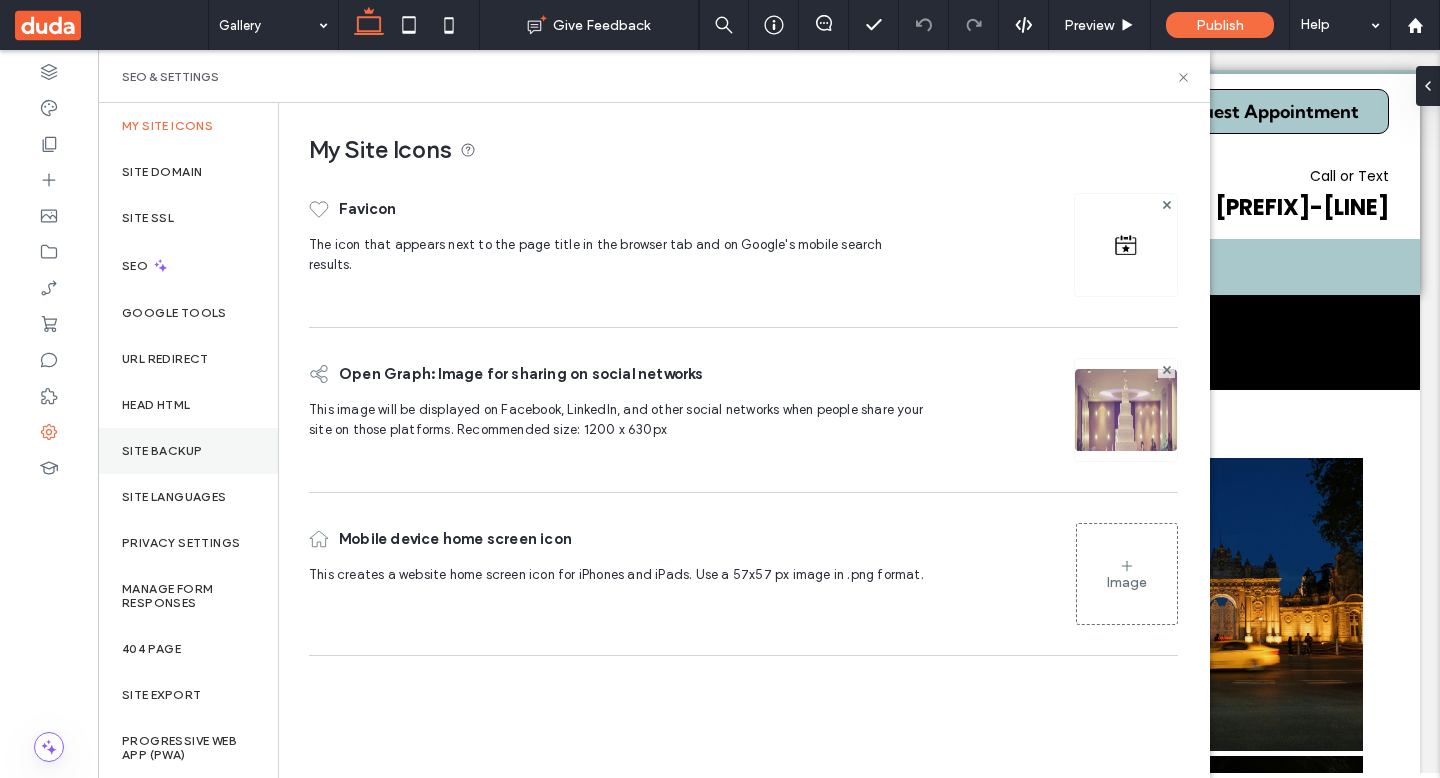 click on "Site Backup" at bounding box center (162, 451) 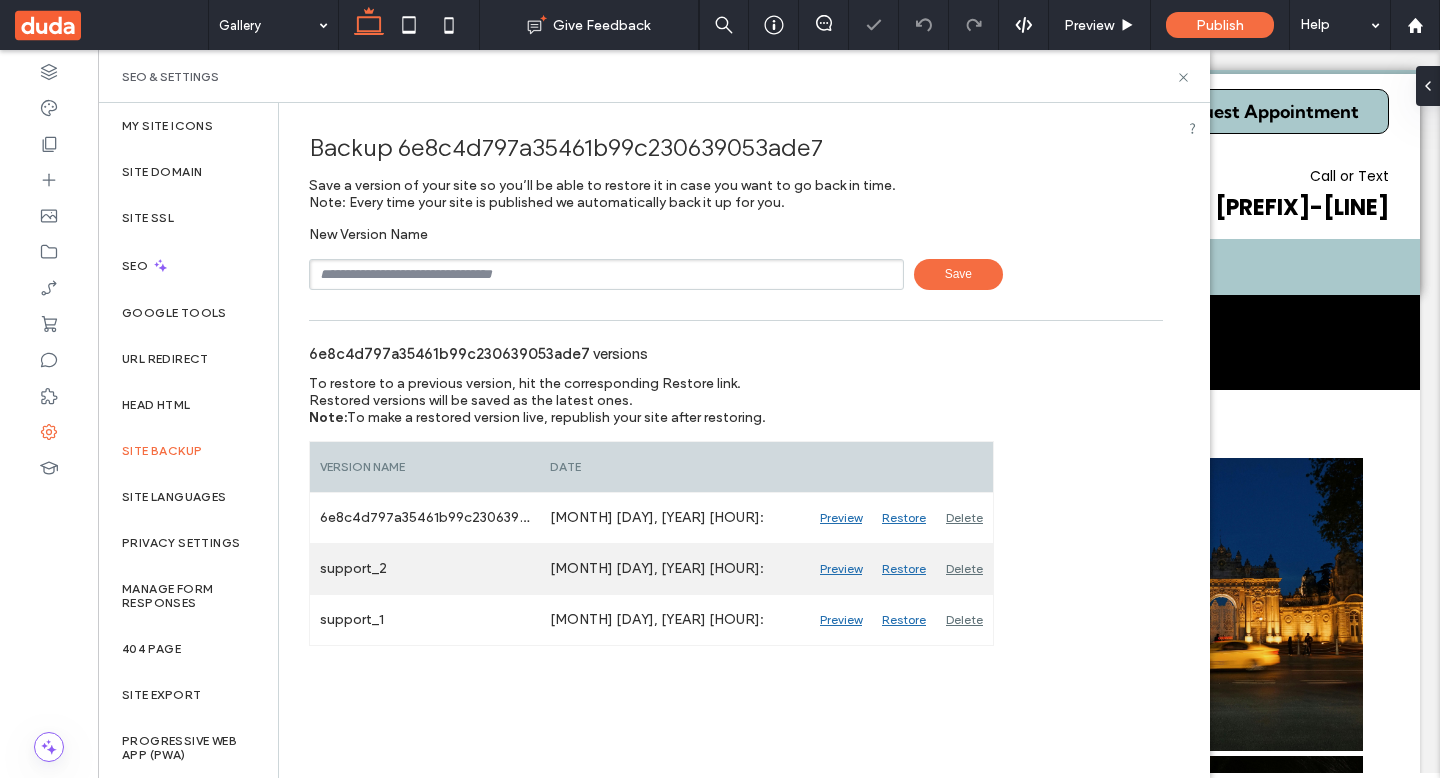 click on "Preview" at bounding box center (841, 569) 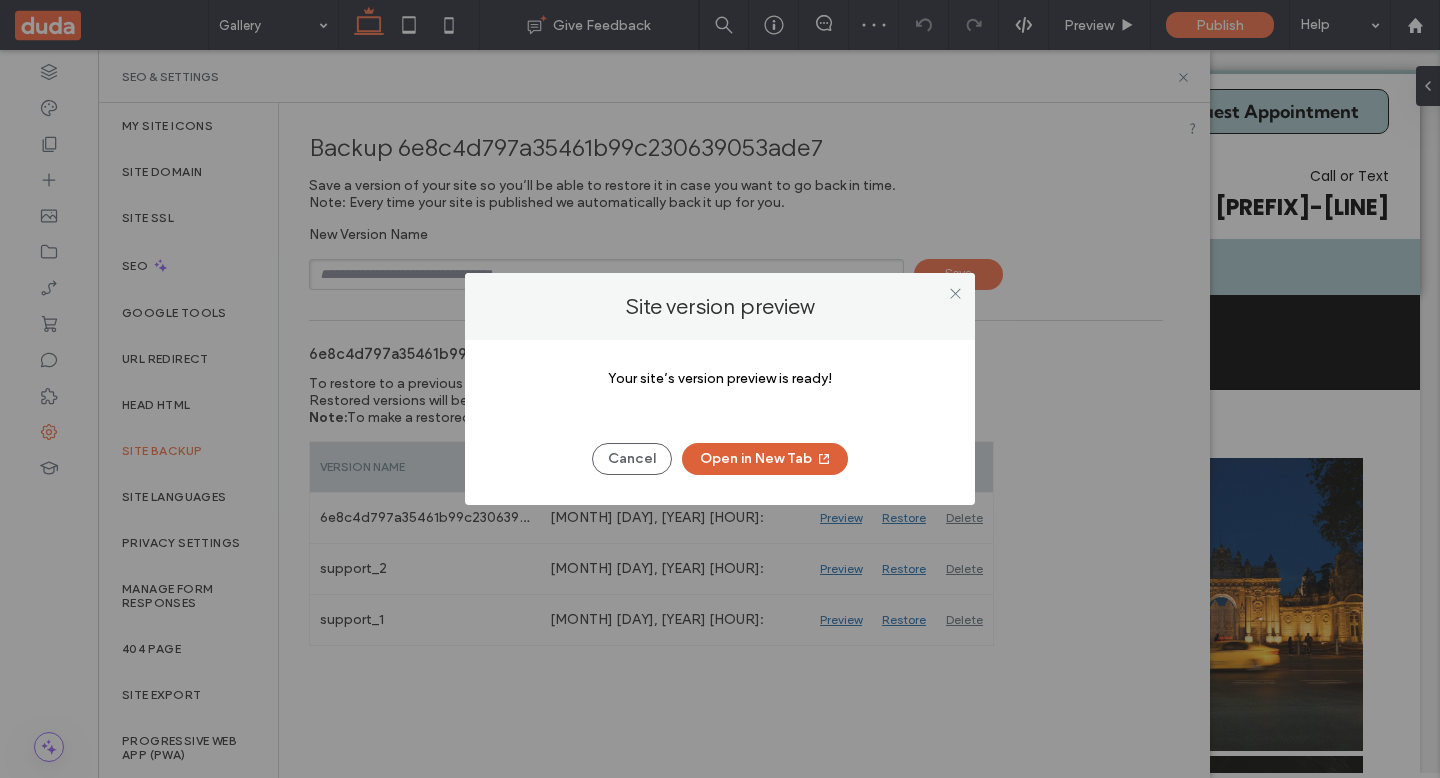 click on "Open in New Tab" at bounding box center [765, 459] 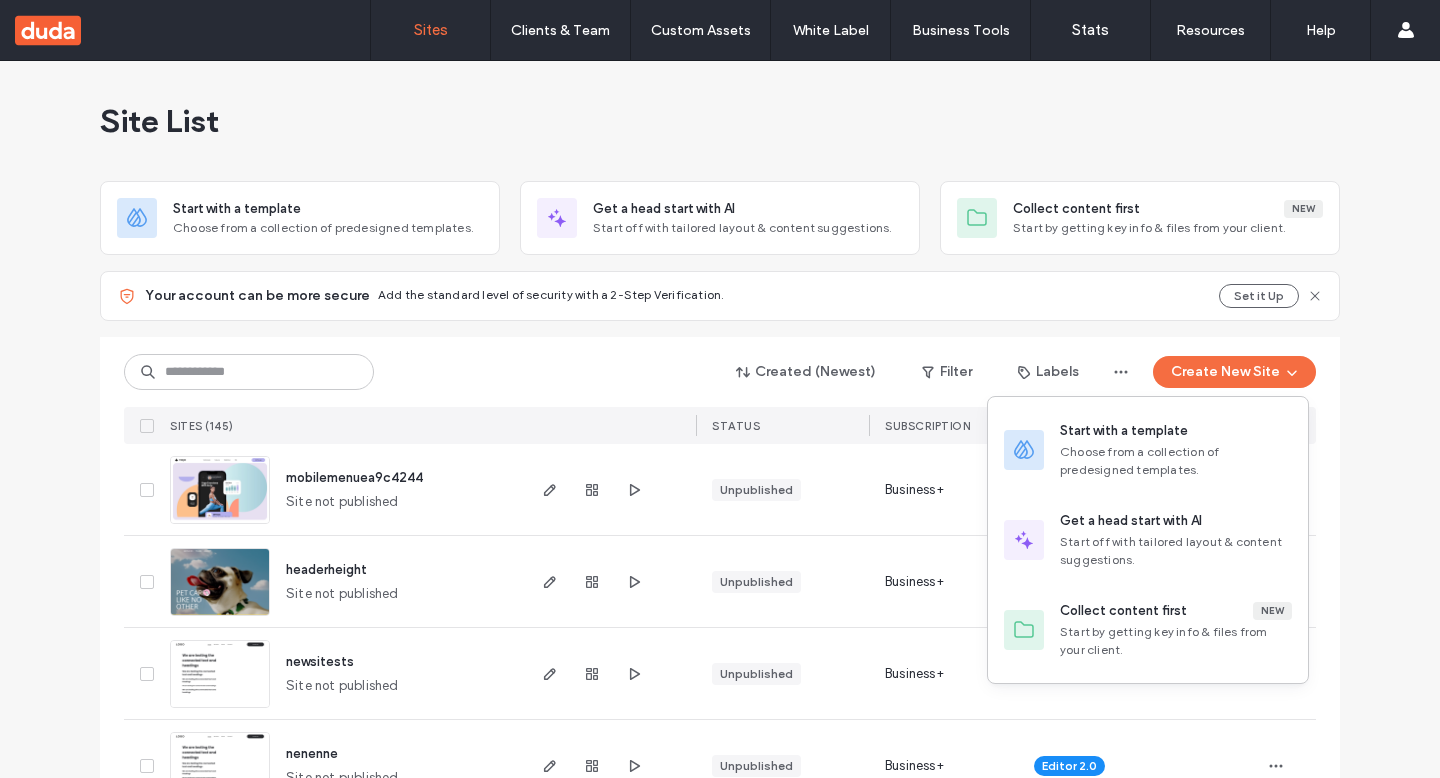 scroll, scrollTop: 0, scrollLeft: 0, axis: both 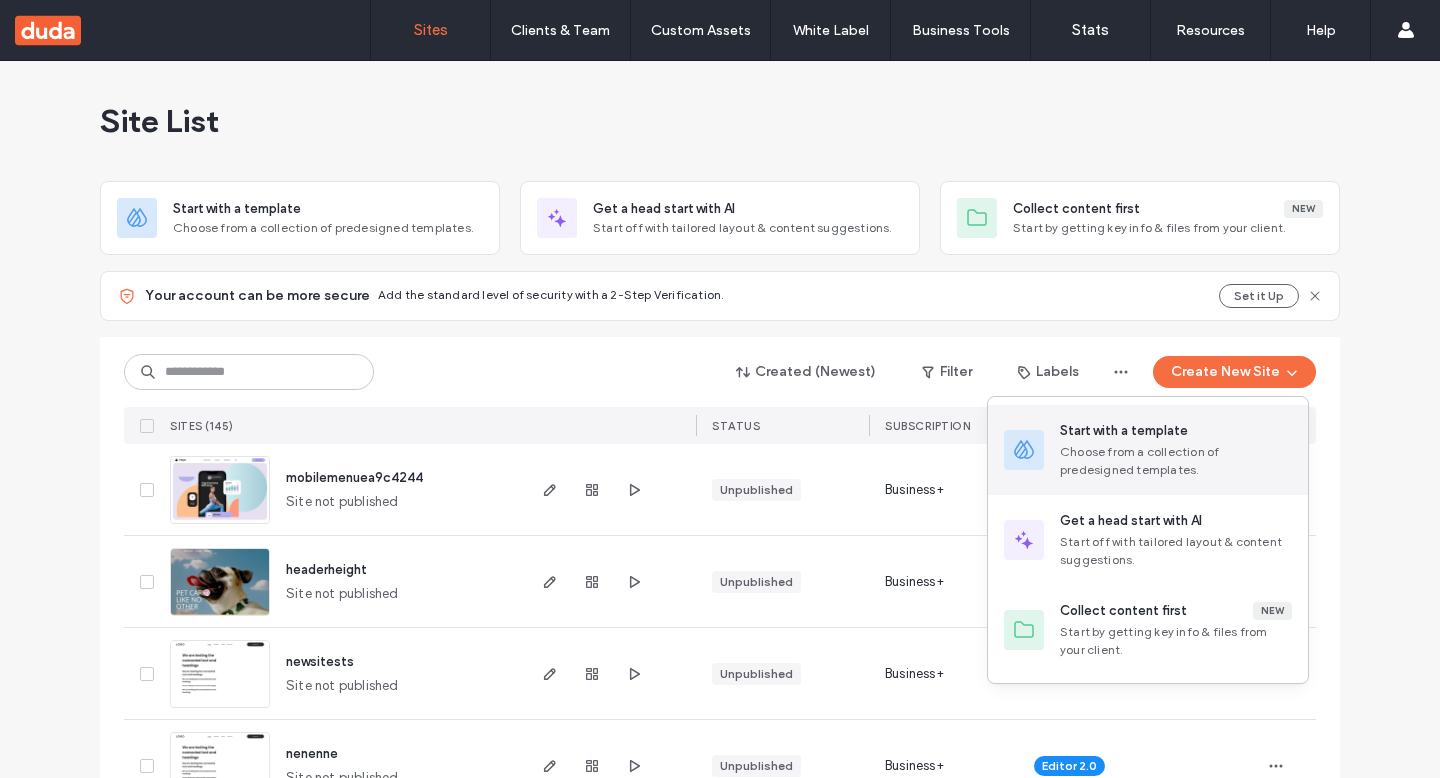 click on "Start with a template" at bounding box center (1124, 431) 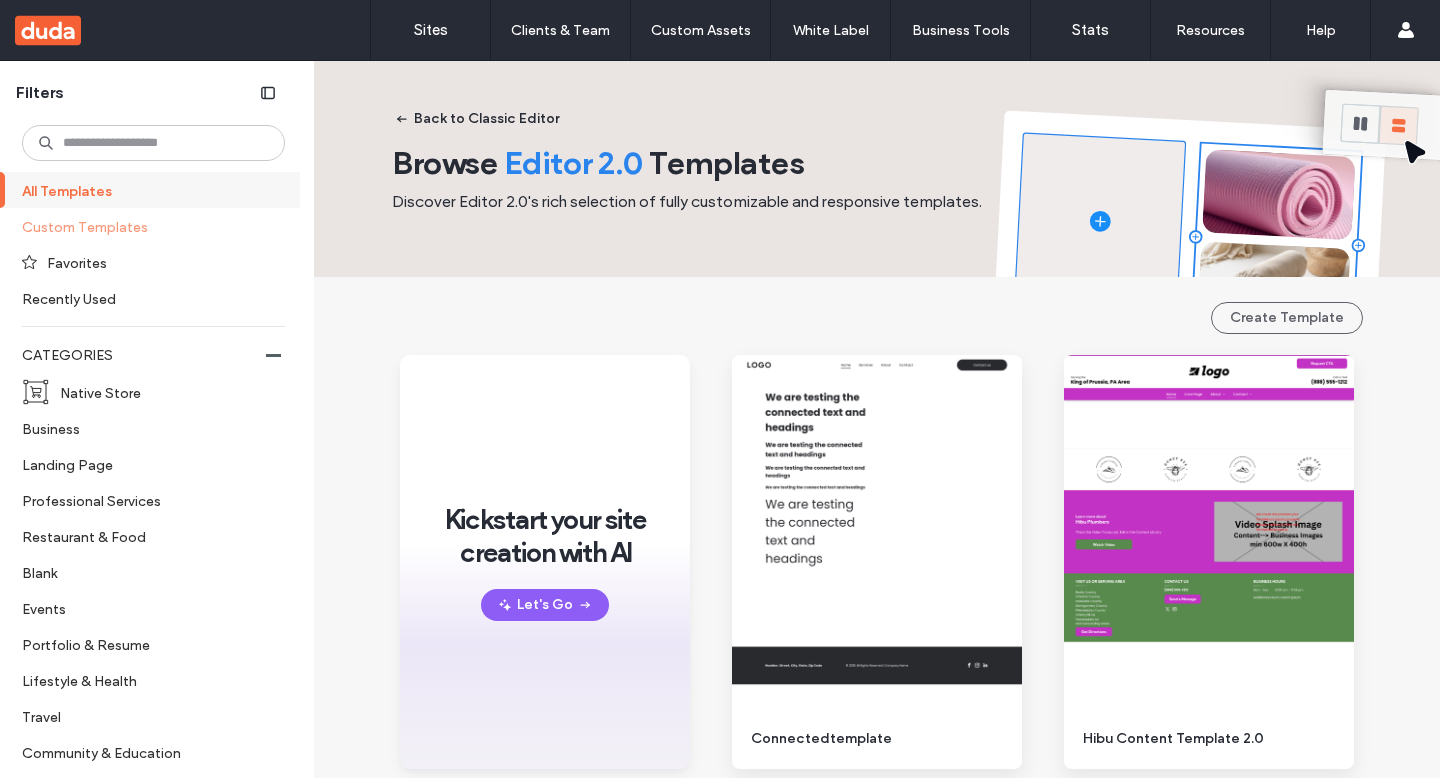 click on "Custom Templates" at bounding box center (145, 226) 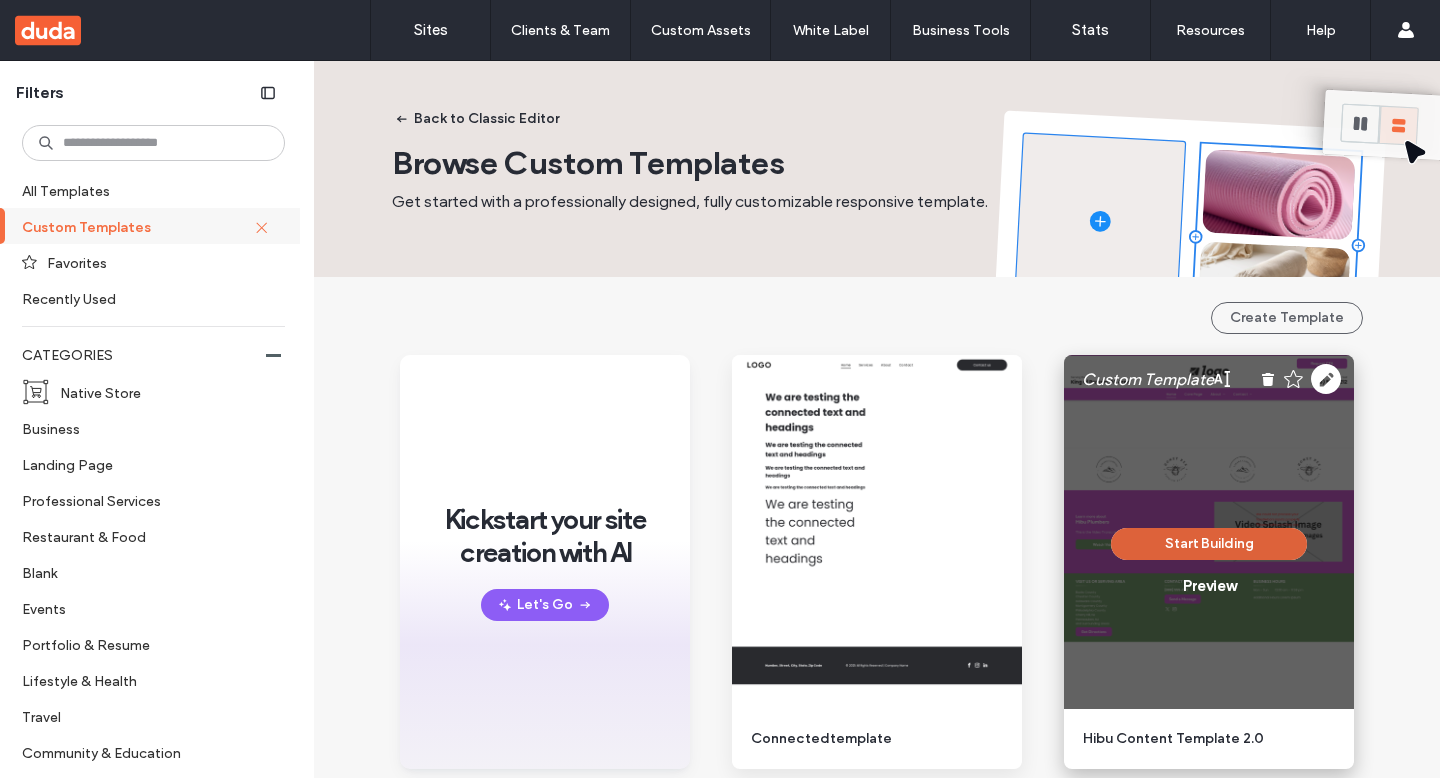 click on "Start Building" at bounding box center (1209, 544) 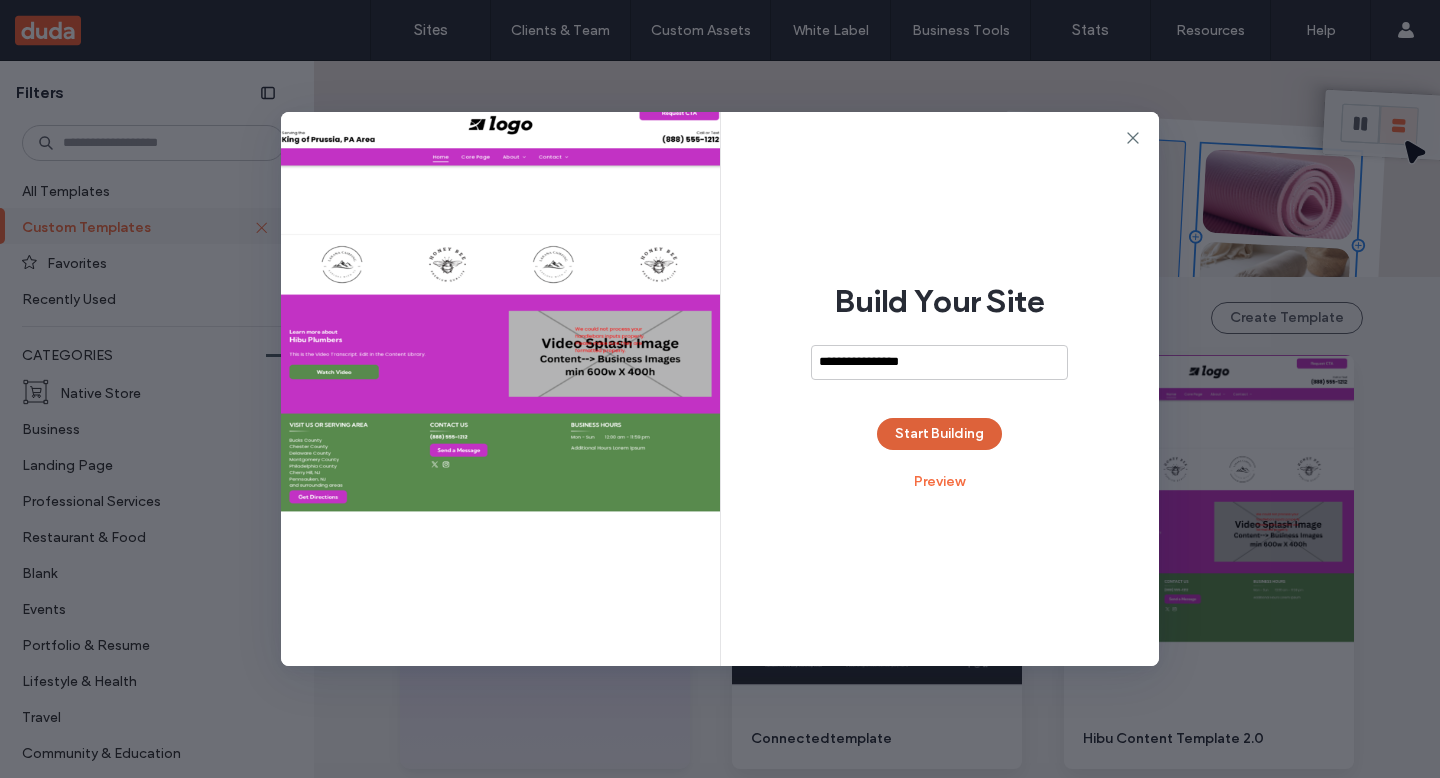 type on "**********" 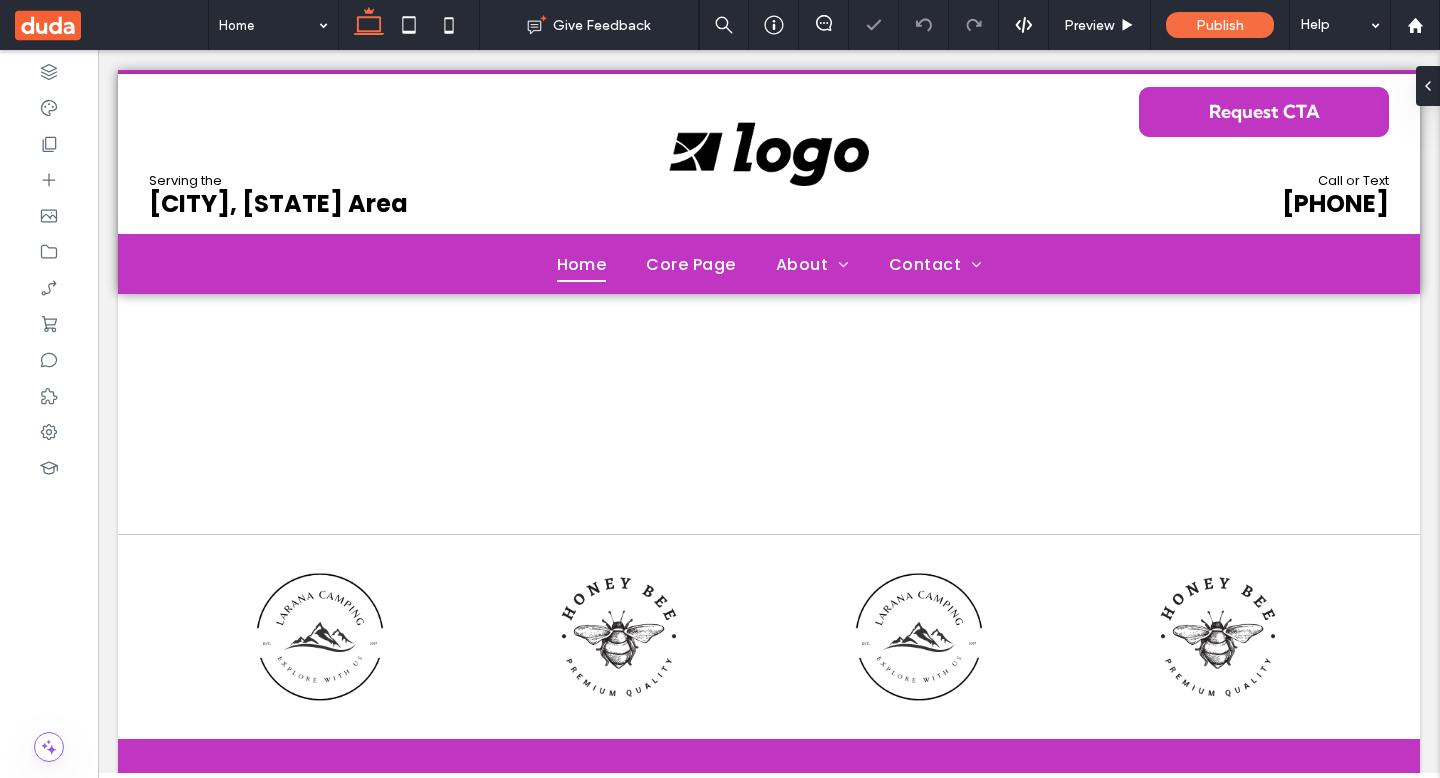 scroll, scrollTop: 0, scrollLeft: 0, axis: both 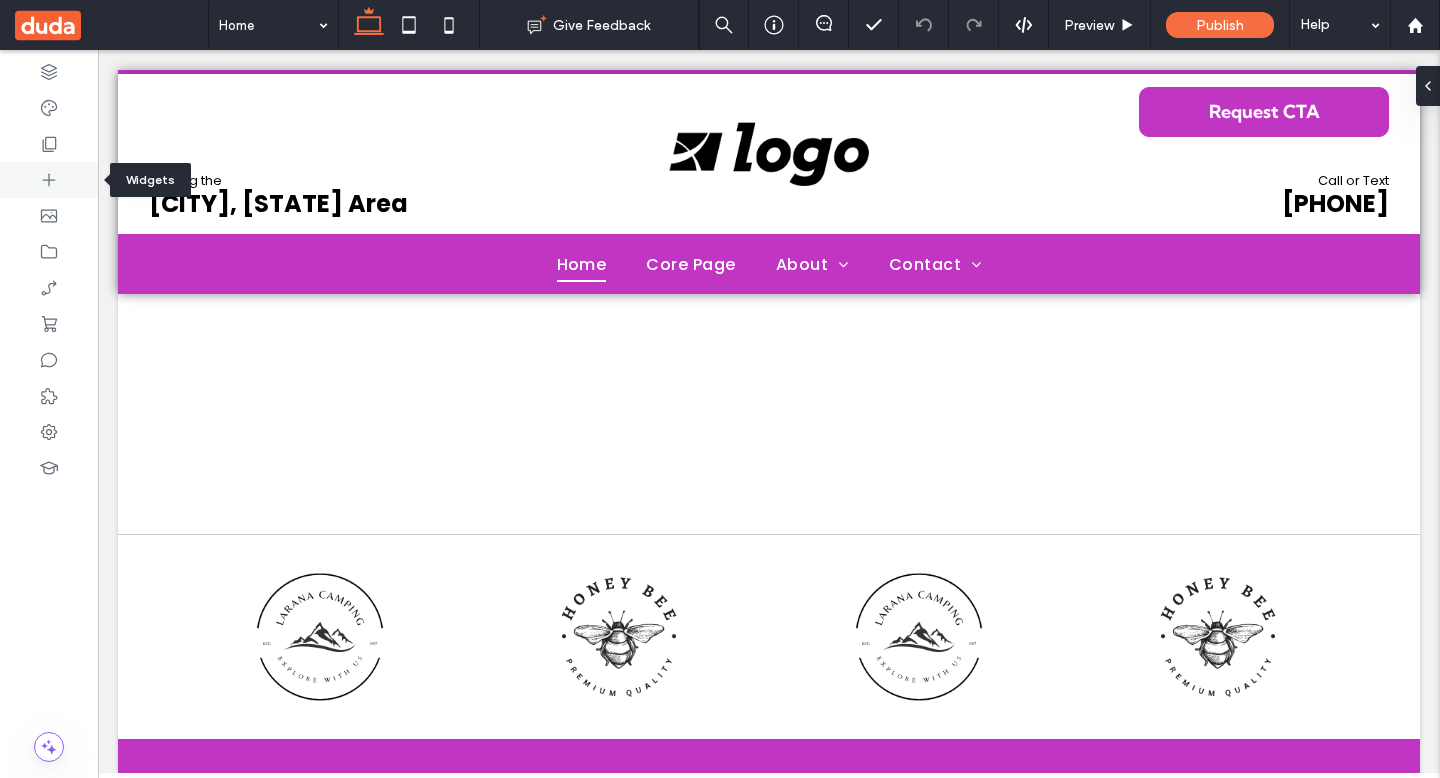 click 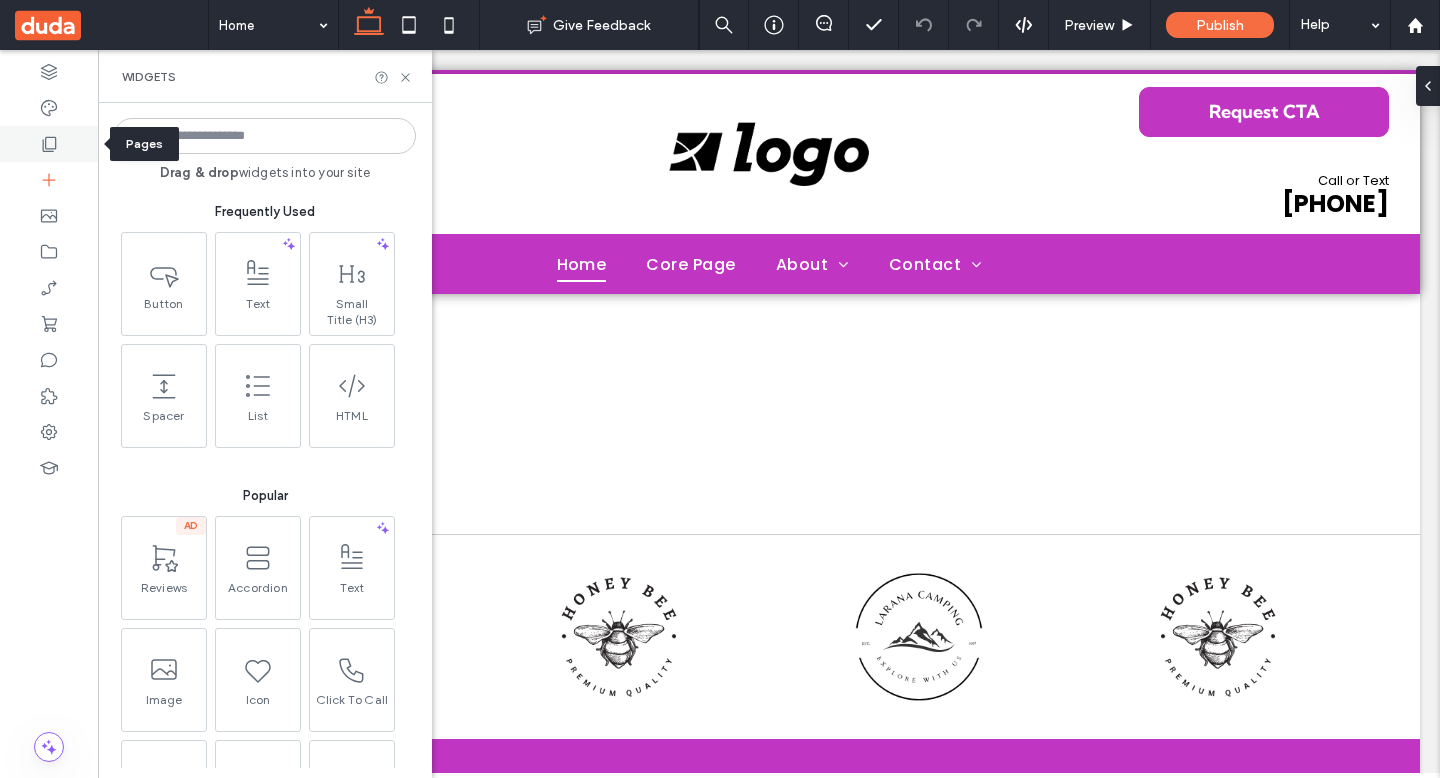click at bounding box center [49, 144] 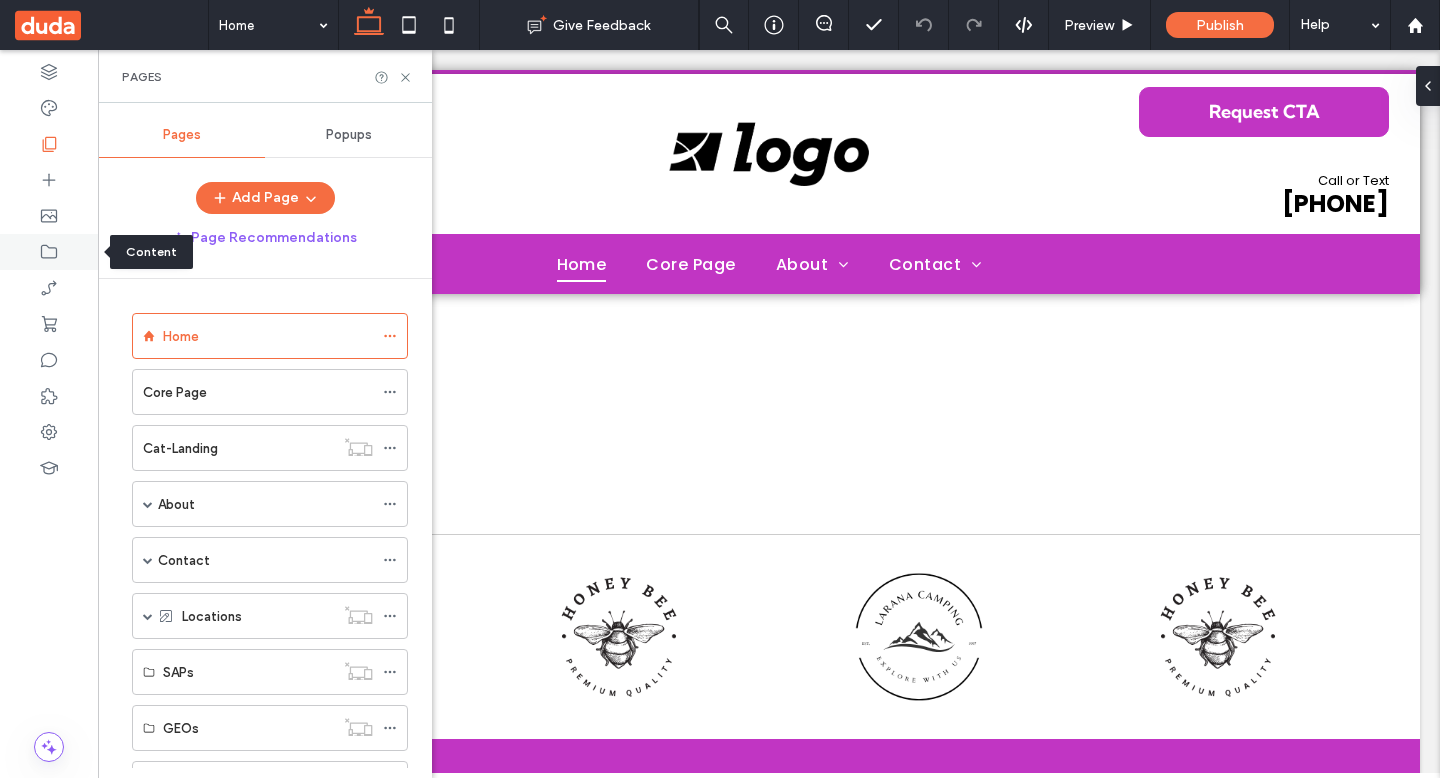 click 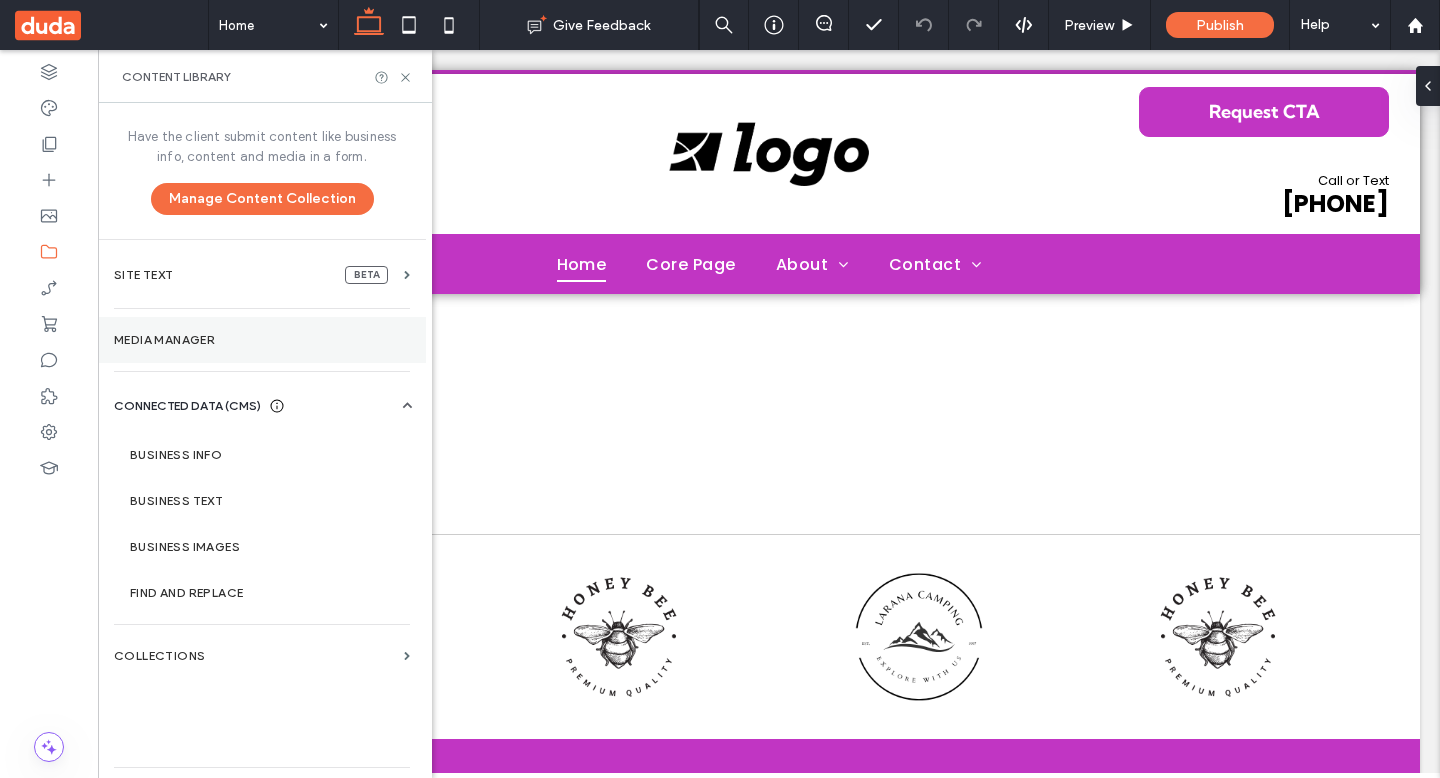 click on "Media Manager" at bounding box center (262, 340) 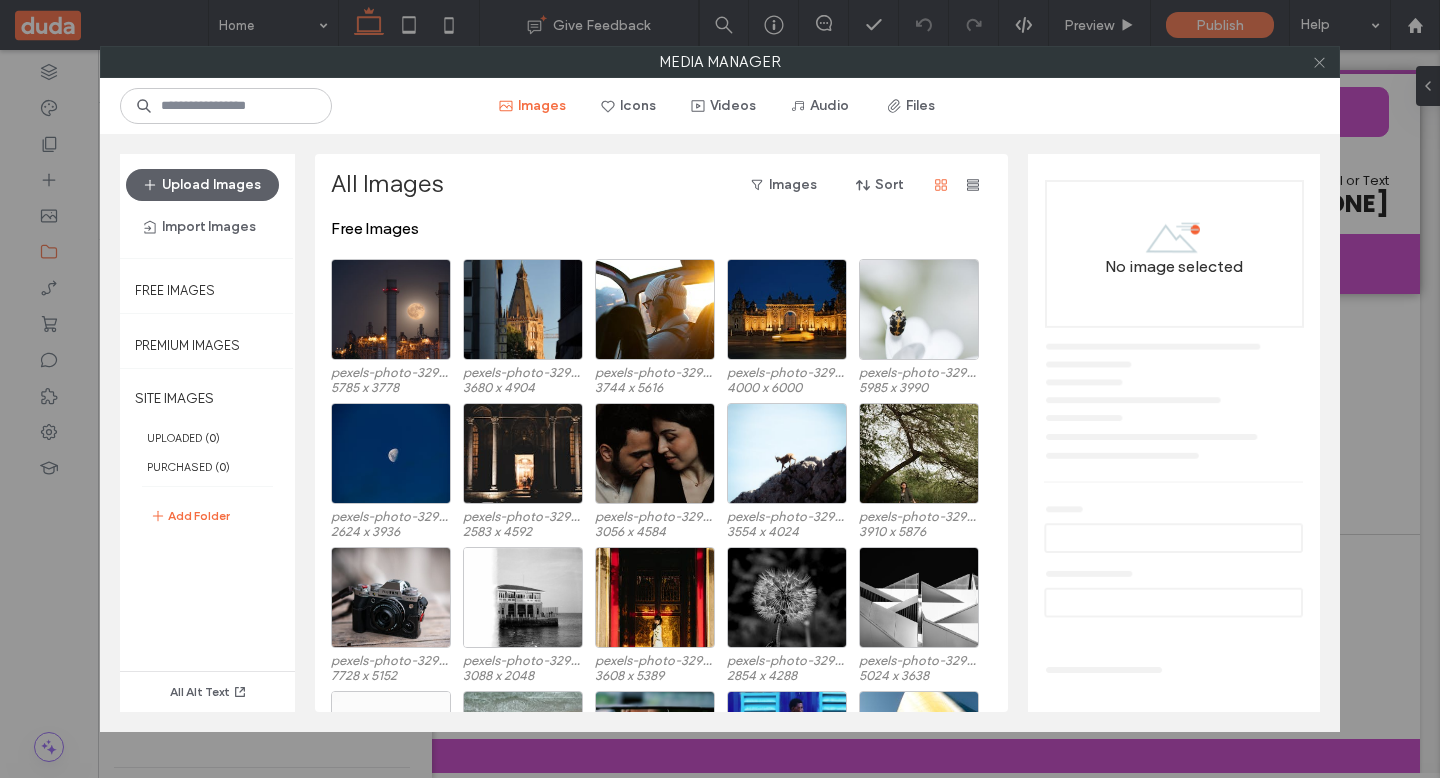 click 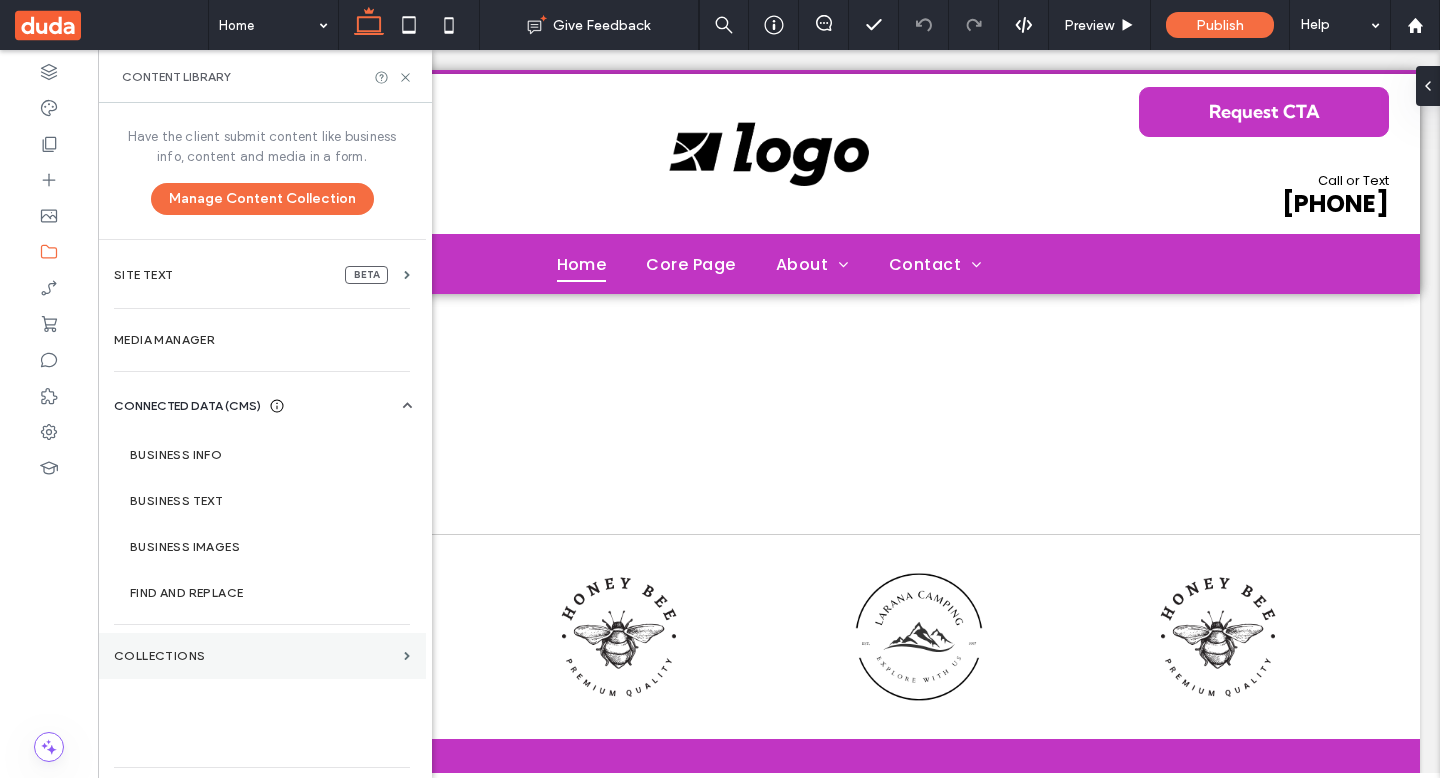 click on "Collections" at bounding box center (255, 656) 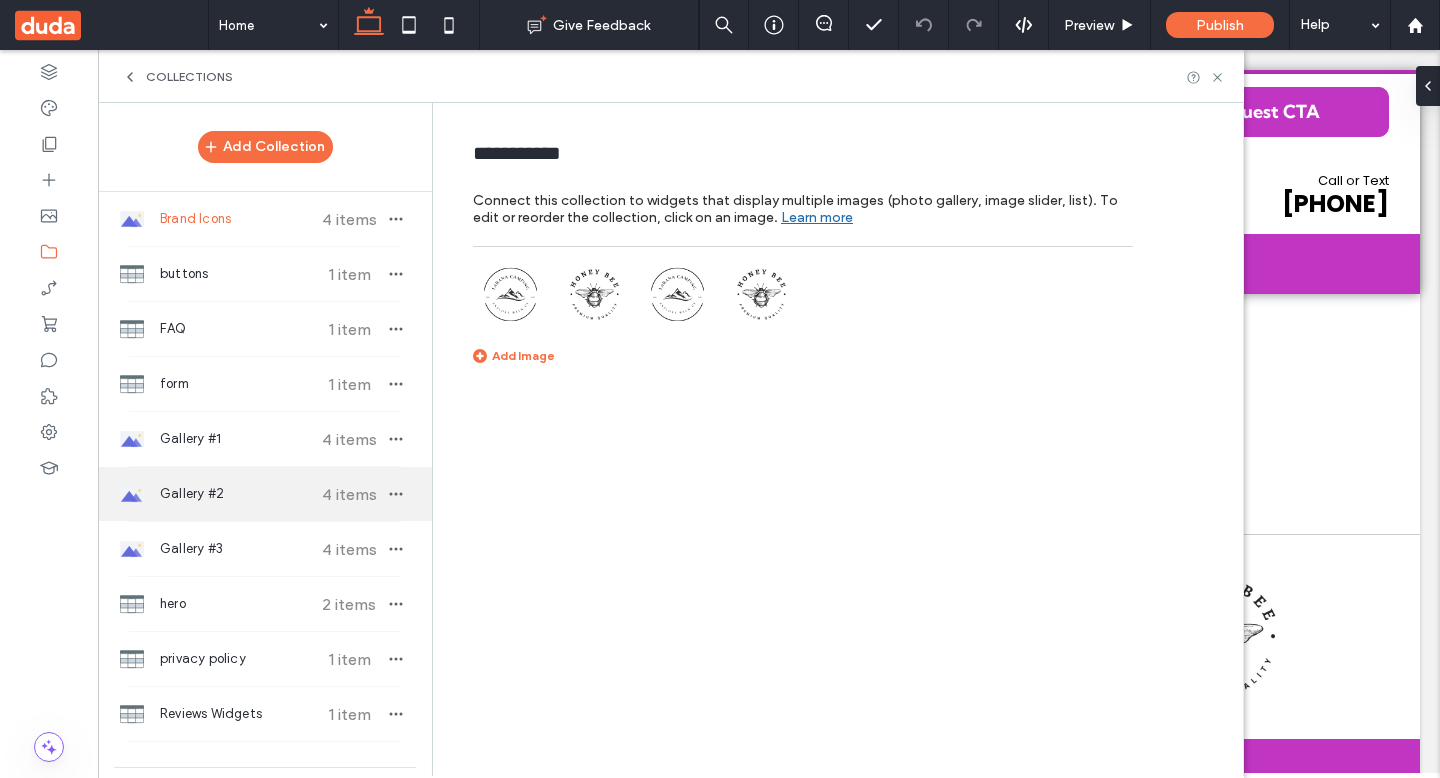 click on "Gallery #2 4 items" at bounding box center (265, 494) 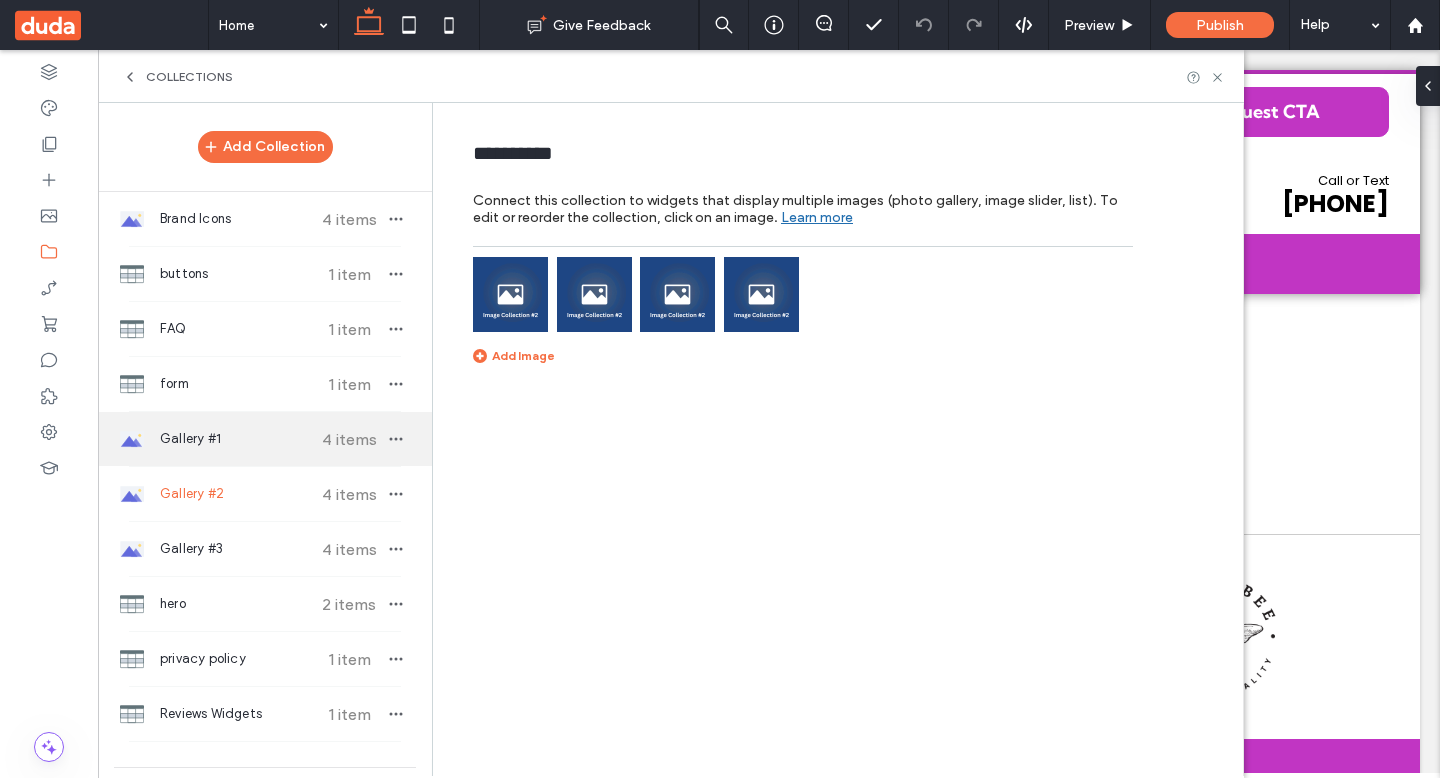 click on "Gallery #1" at bounding box center [234, 439] 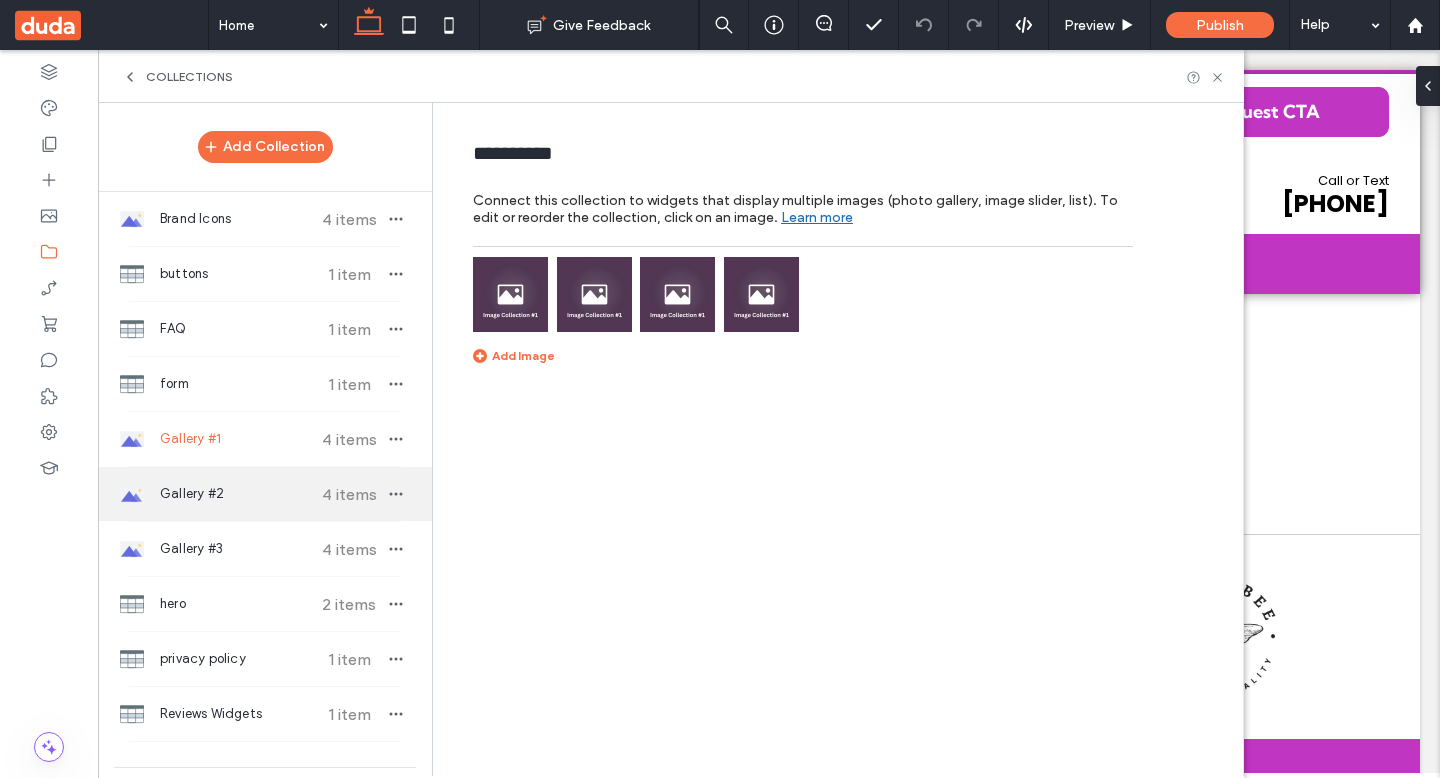 click on "Gallery #2" at bounding box center [234, 494] 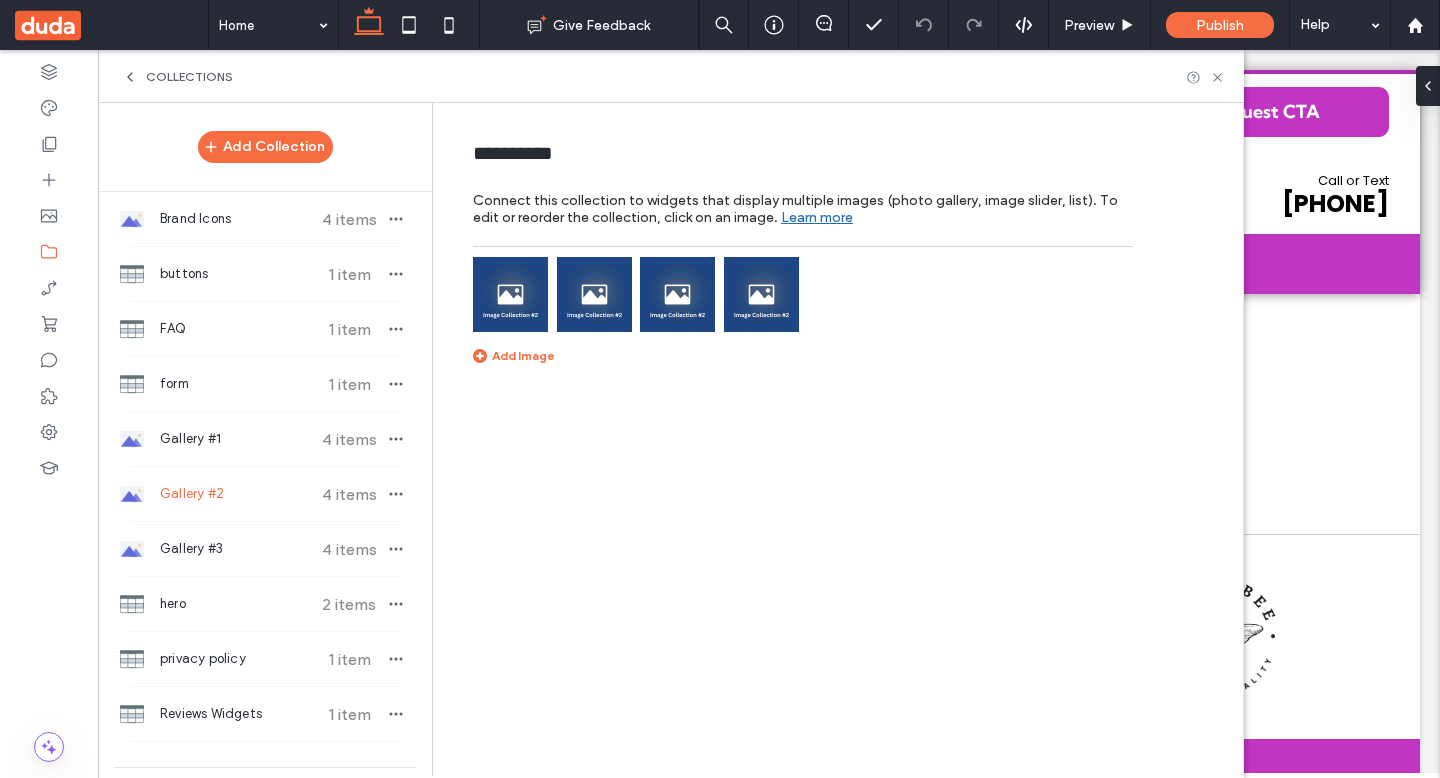 click at bounding box center (510, 294) 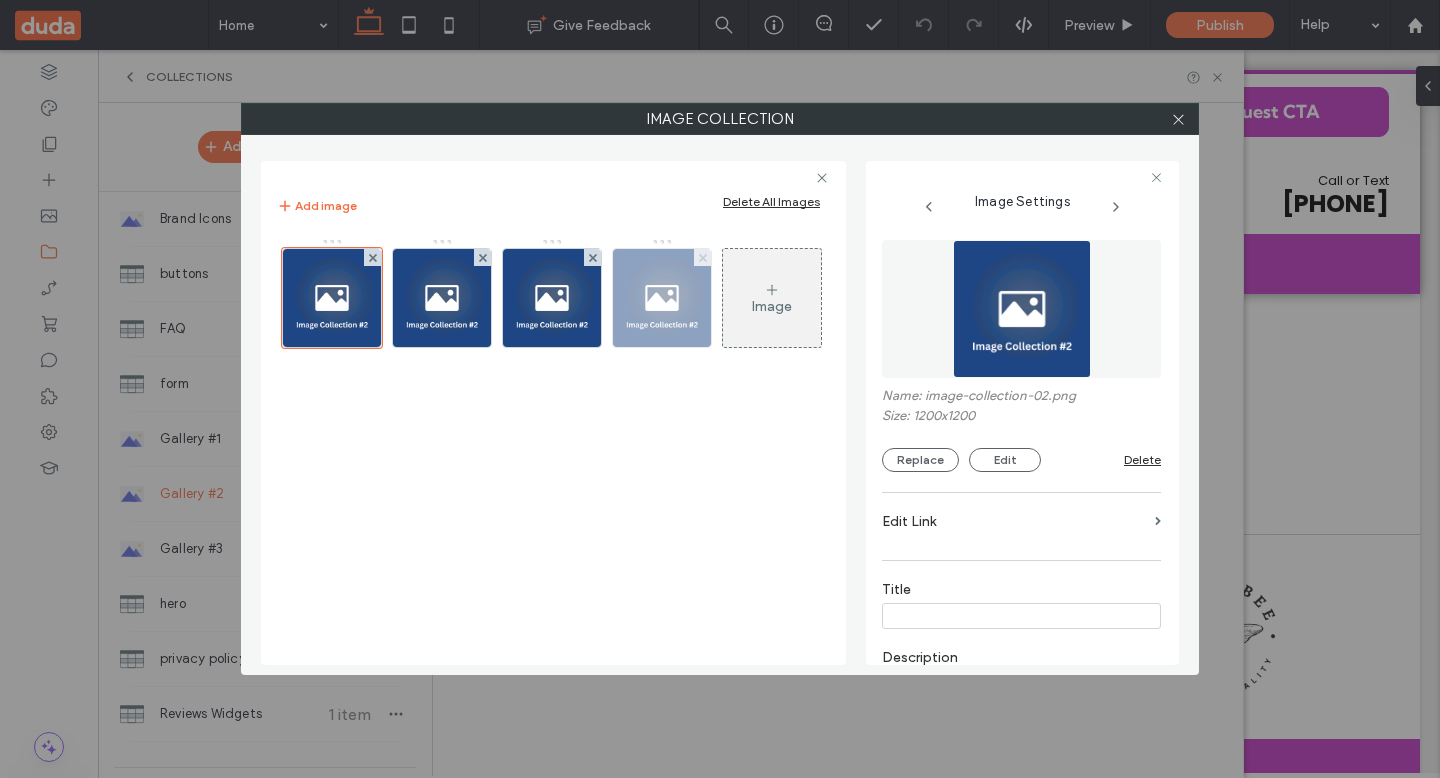 click 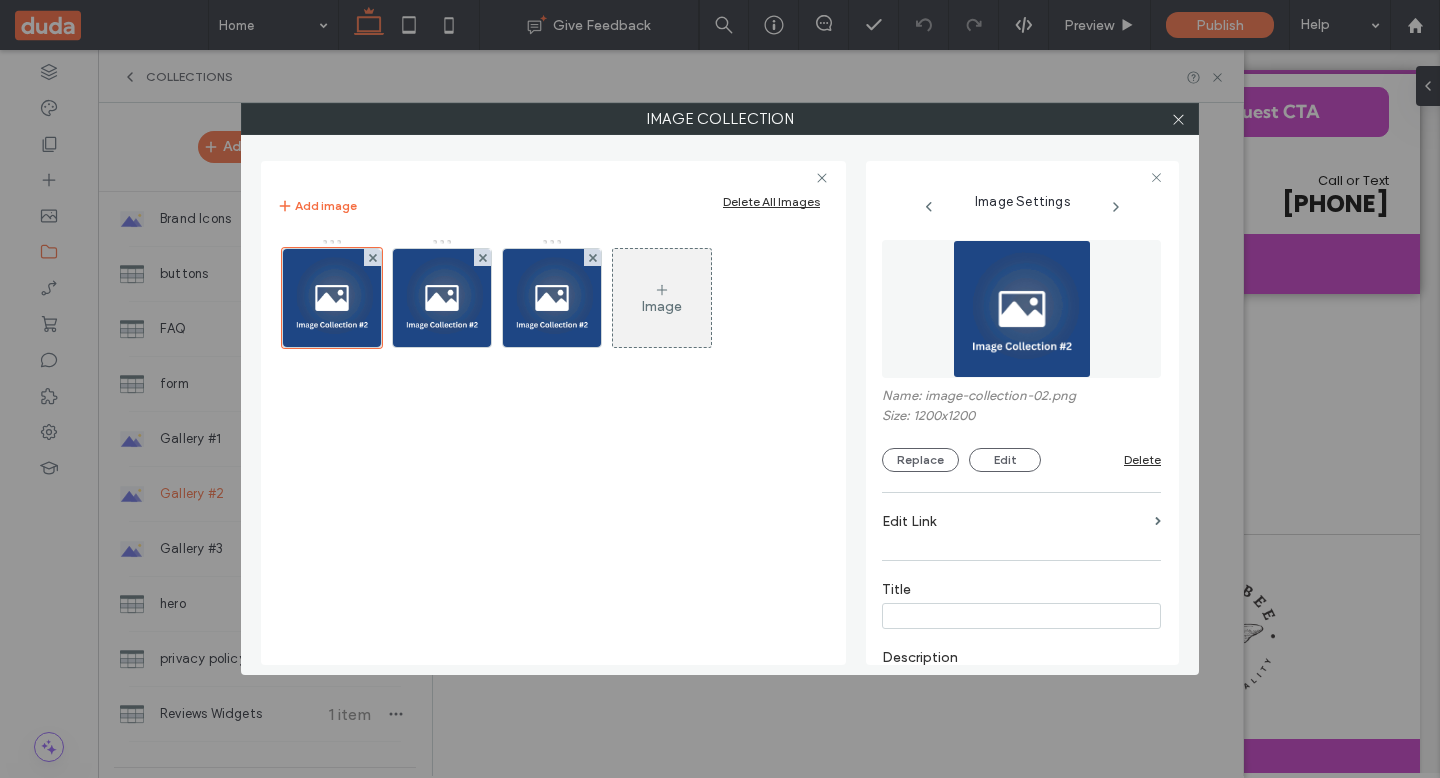 click on "Image" at bounding box center [662, 298] 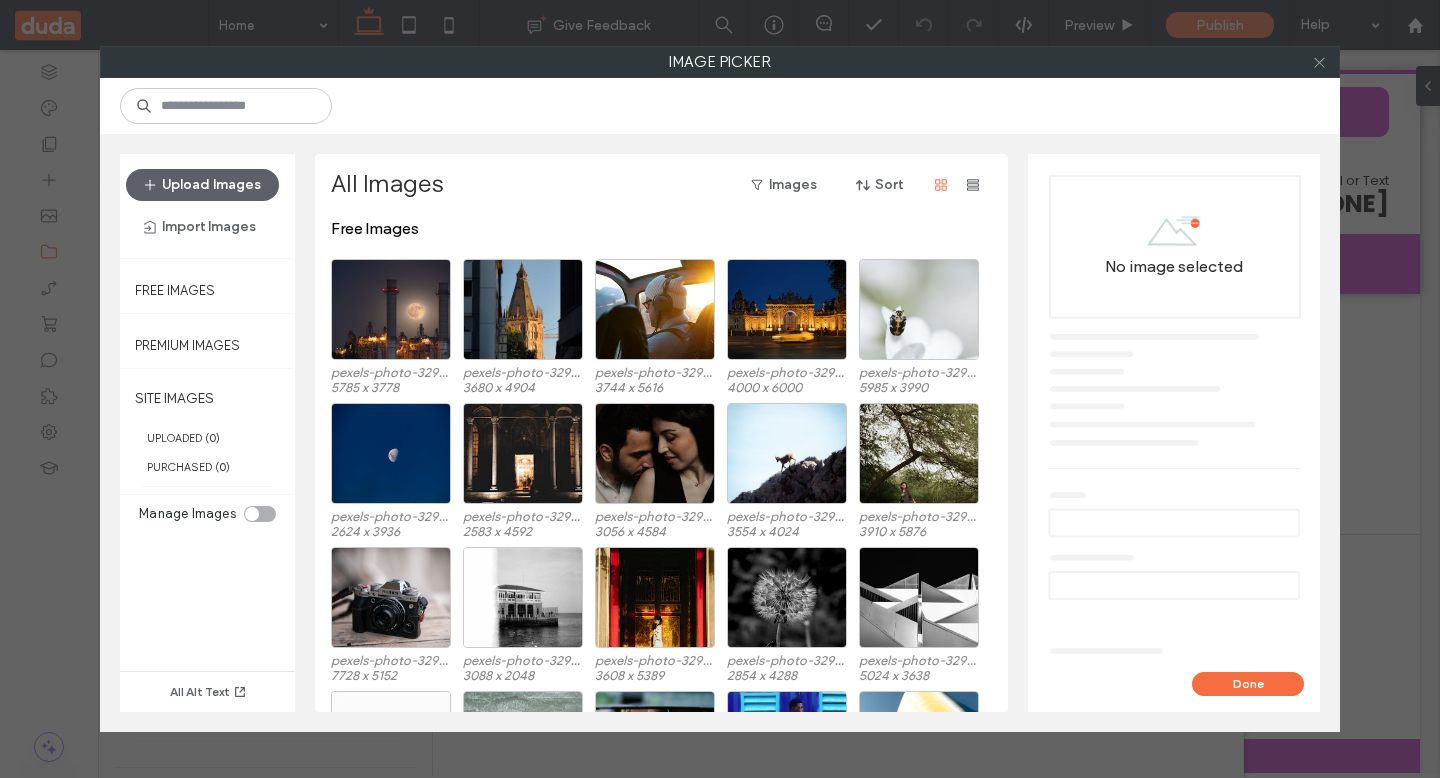 click 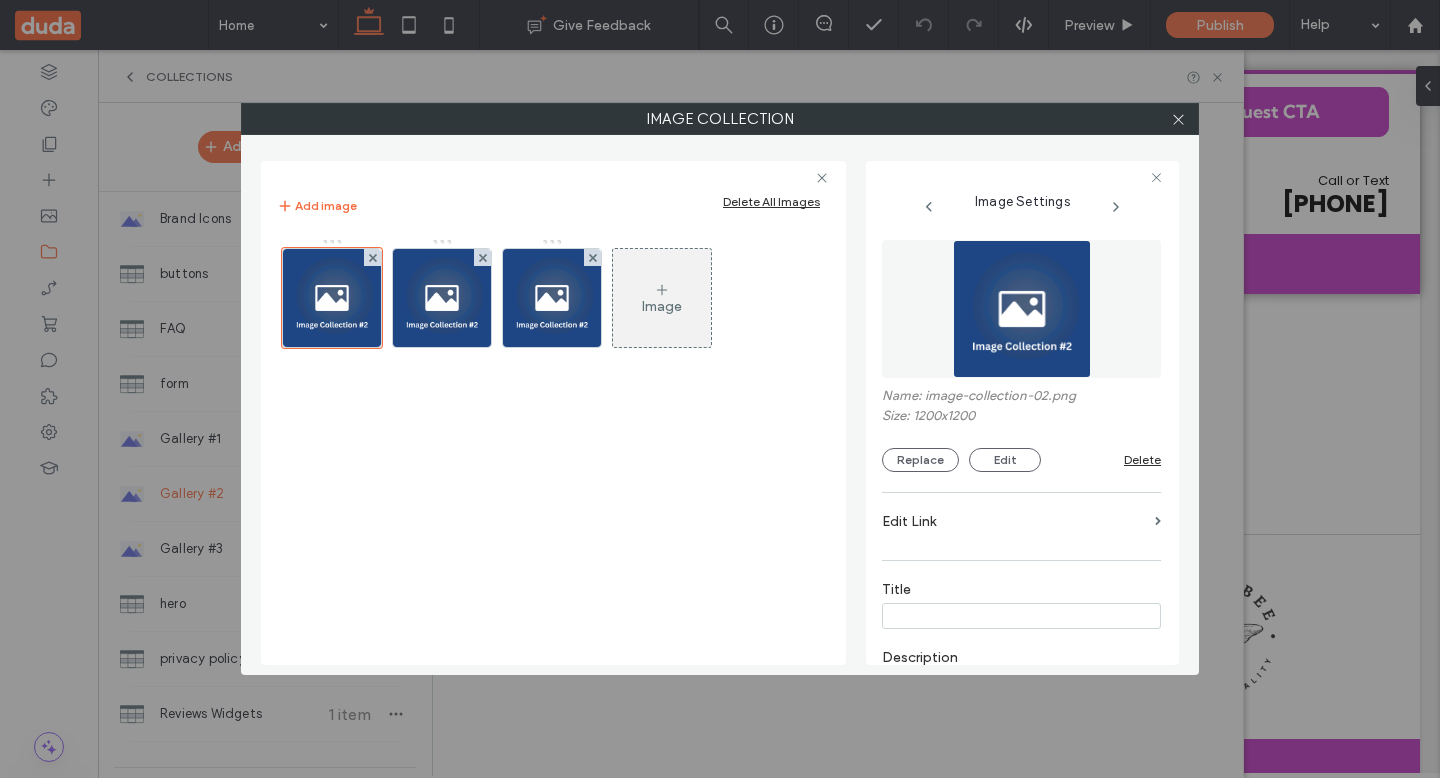 drag, startPoint x: 593, startPoint y: 252, endPoint x: 579, endPoint y: 258, distance: 15.231546 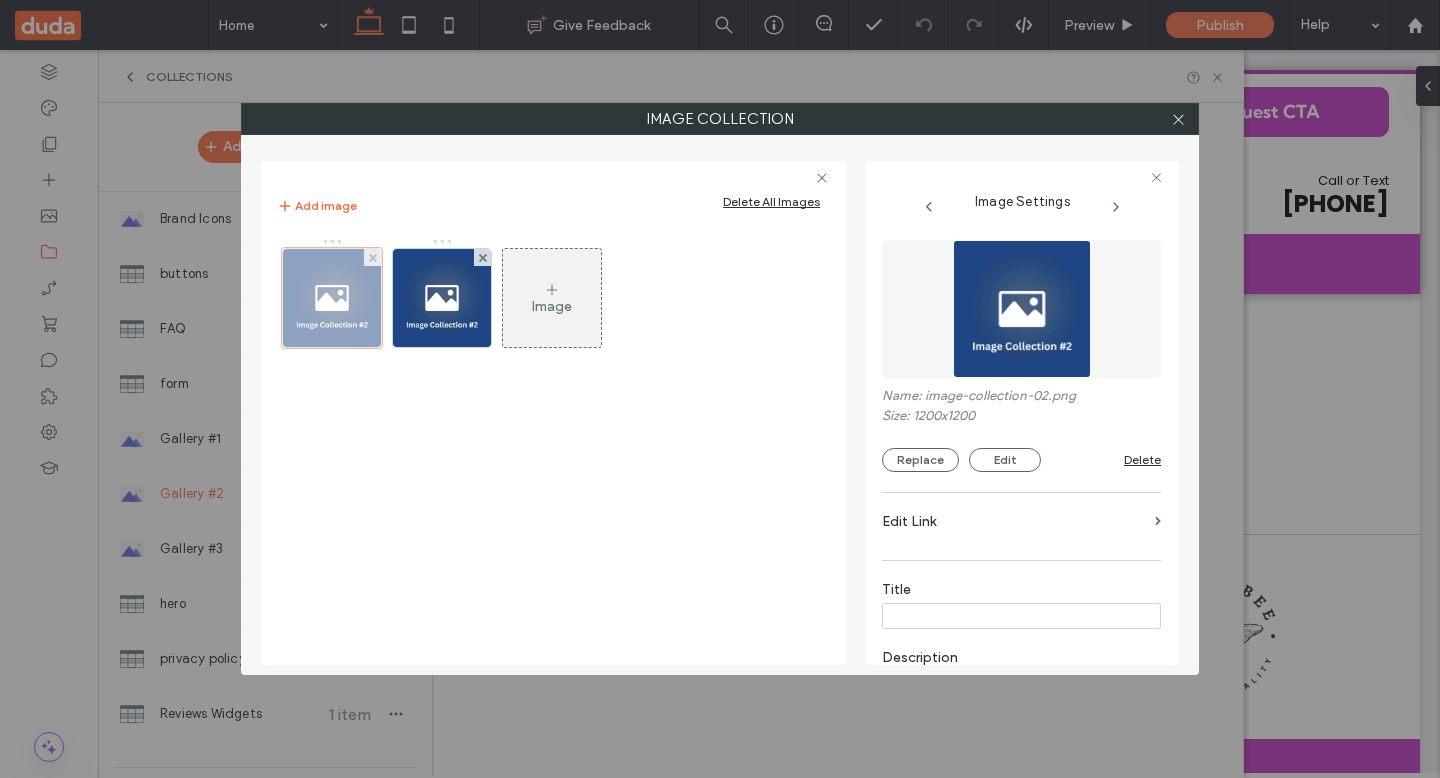 drag, startPoint x: 478, startPoint y: 254, endPoint x: 382, endPoint y: 259, distance: 96.13012 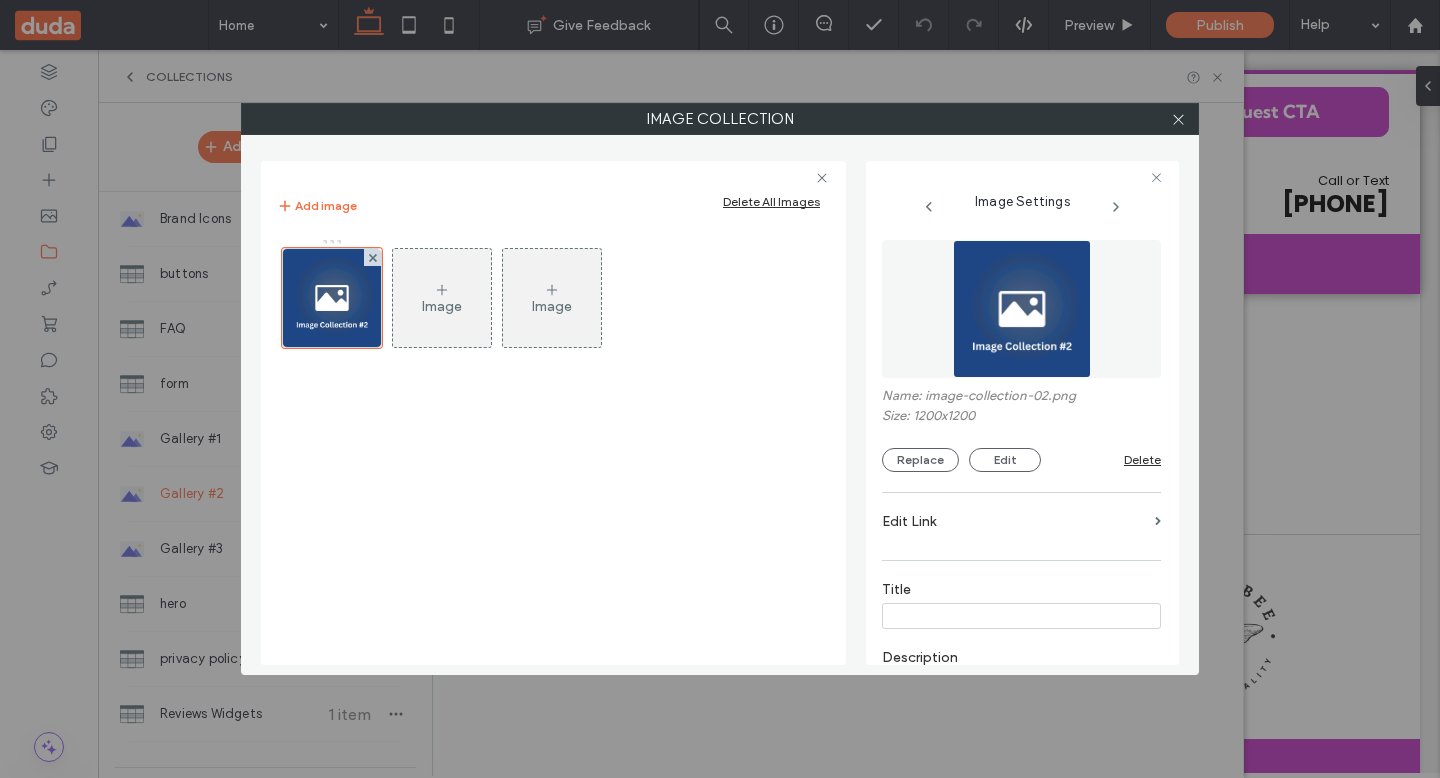 click on "Delete All Images" at bounding box center (771, 201) 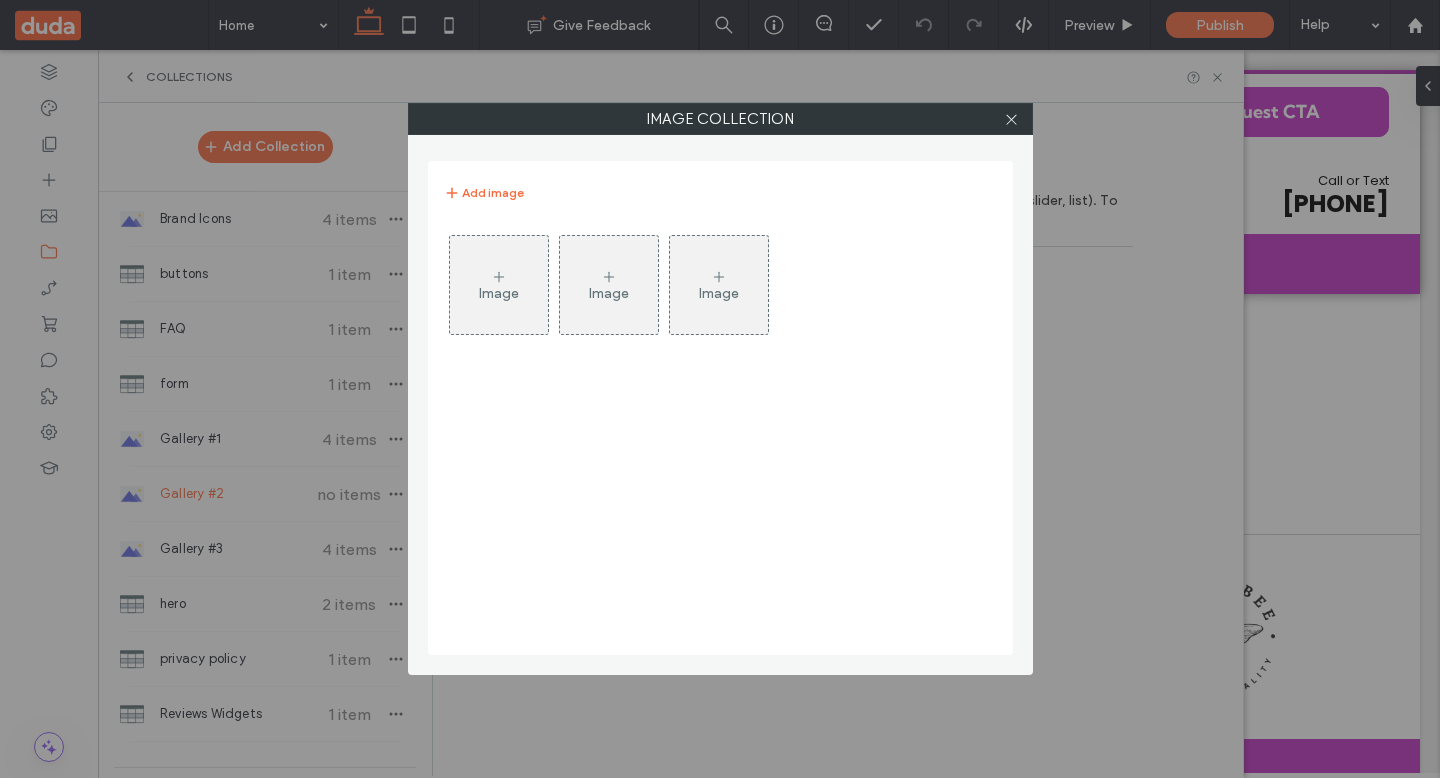 click on "Image" at bounding box center (499, 285) 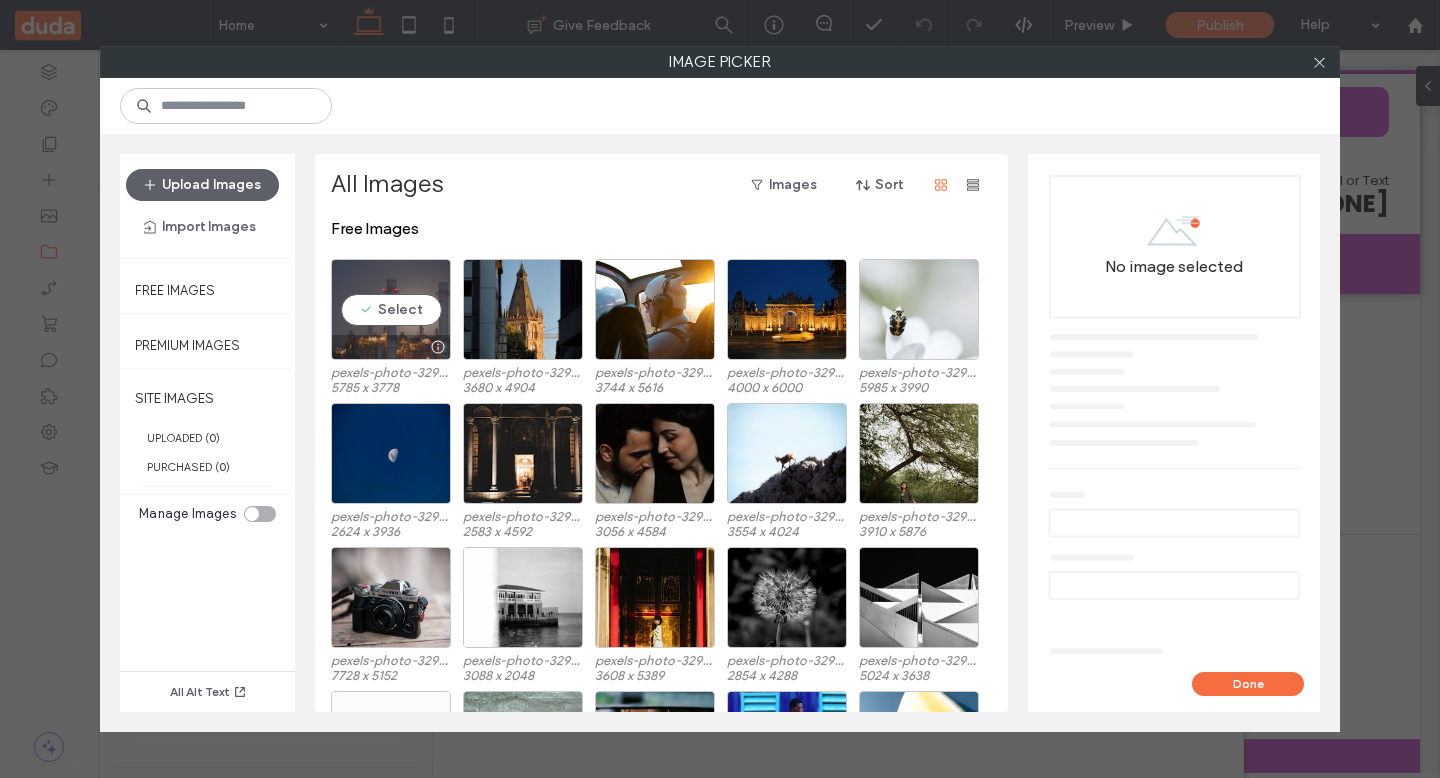 drag, startPoint x: 397, startPoint y: 302, endPoint x: 444, endPoint y: 306, distance: 47.169907 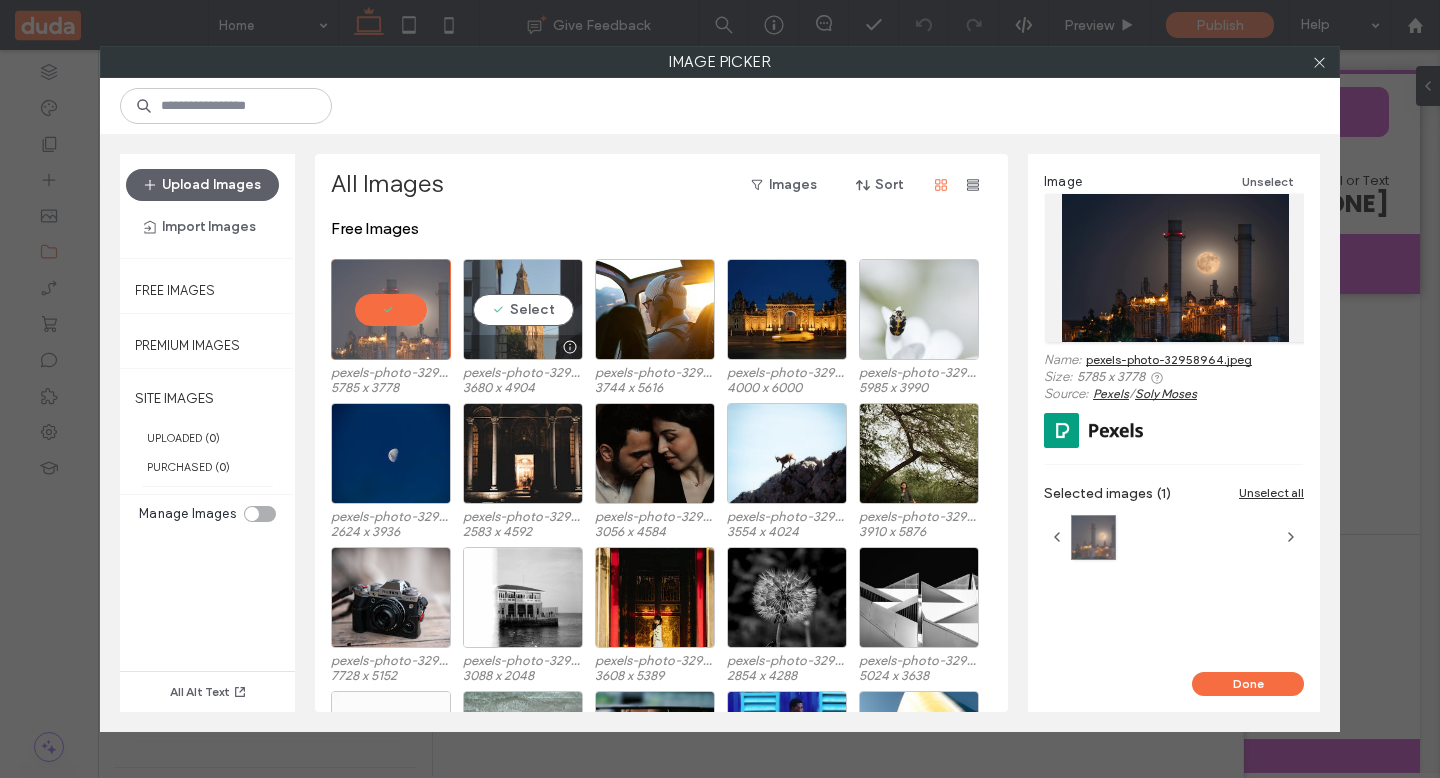click on "Select" at bounding box center [523, 309] 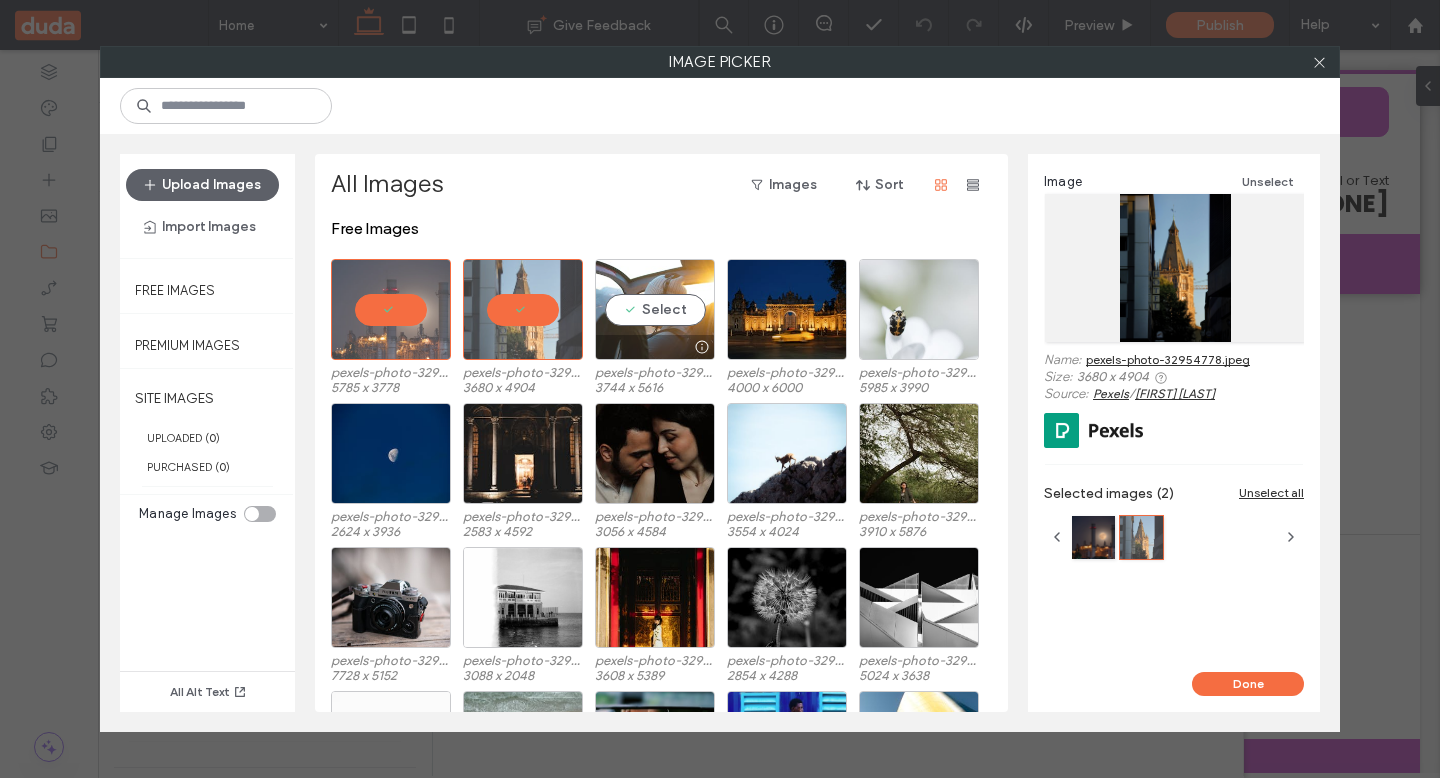 click on "Select" at bounding box center [655, 309] 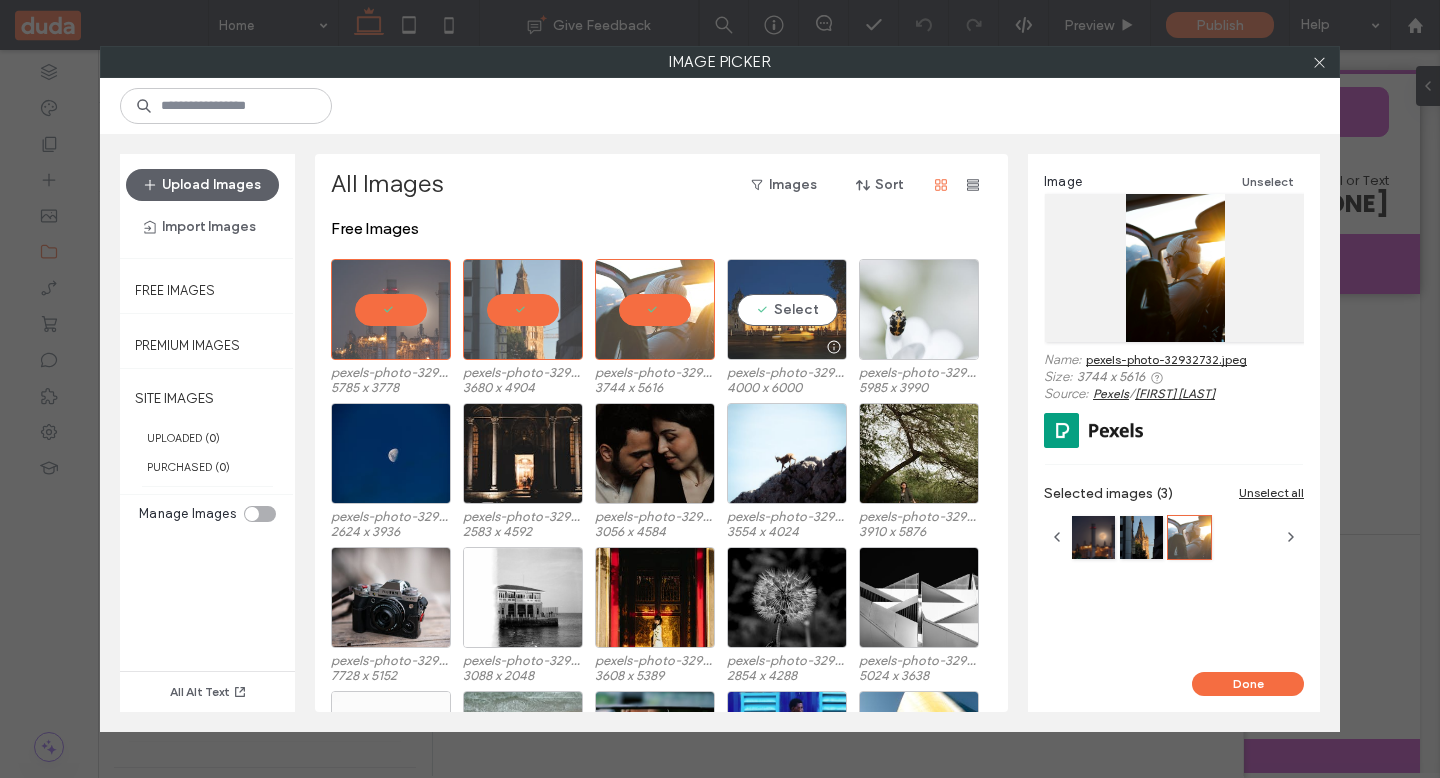 drag, startPoint x: 777, startPoint y: 307, endPoint x: 842, endPoint y: 307, distance: 65 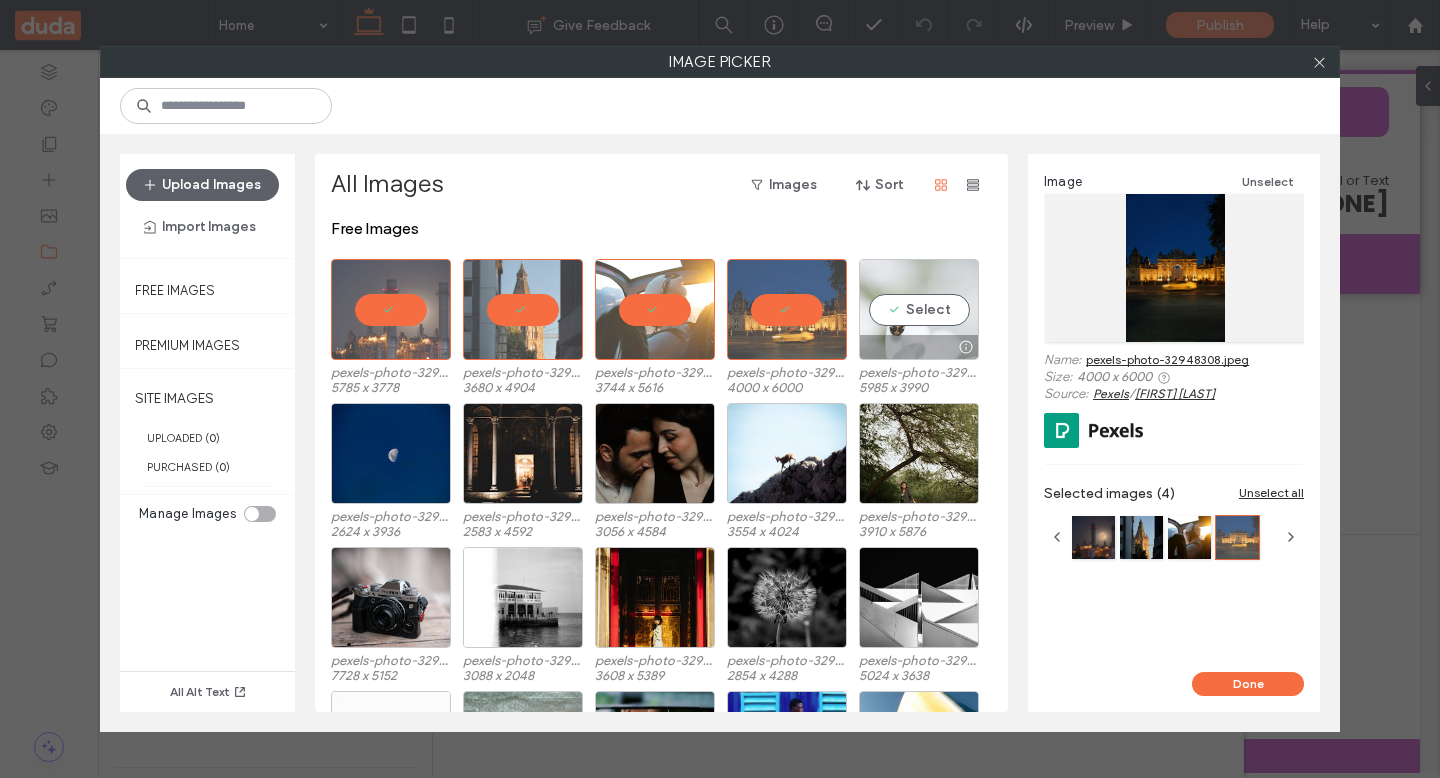 click on "Select" at bounding box center [919, 309] 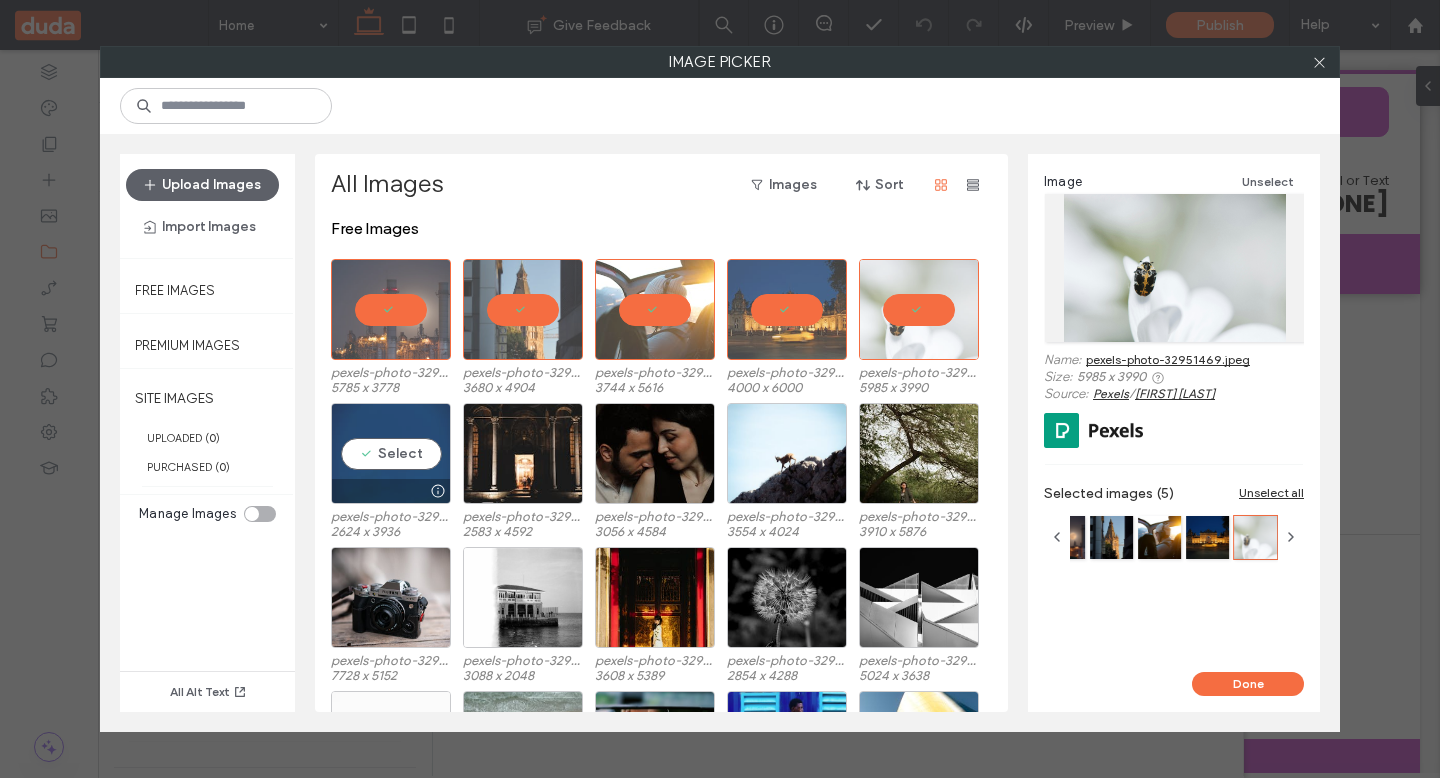 drag, startPoint x: 376, startPoint y: 445, endPoint x: 438, endPoint y: 448, distance: 62.072536 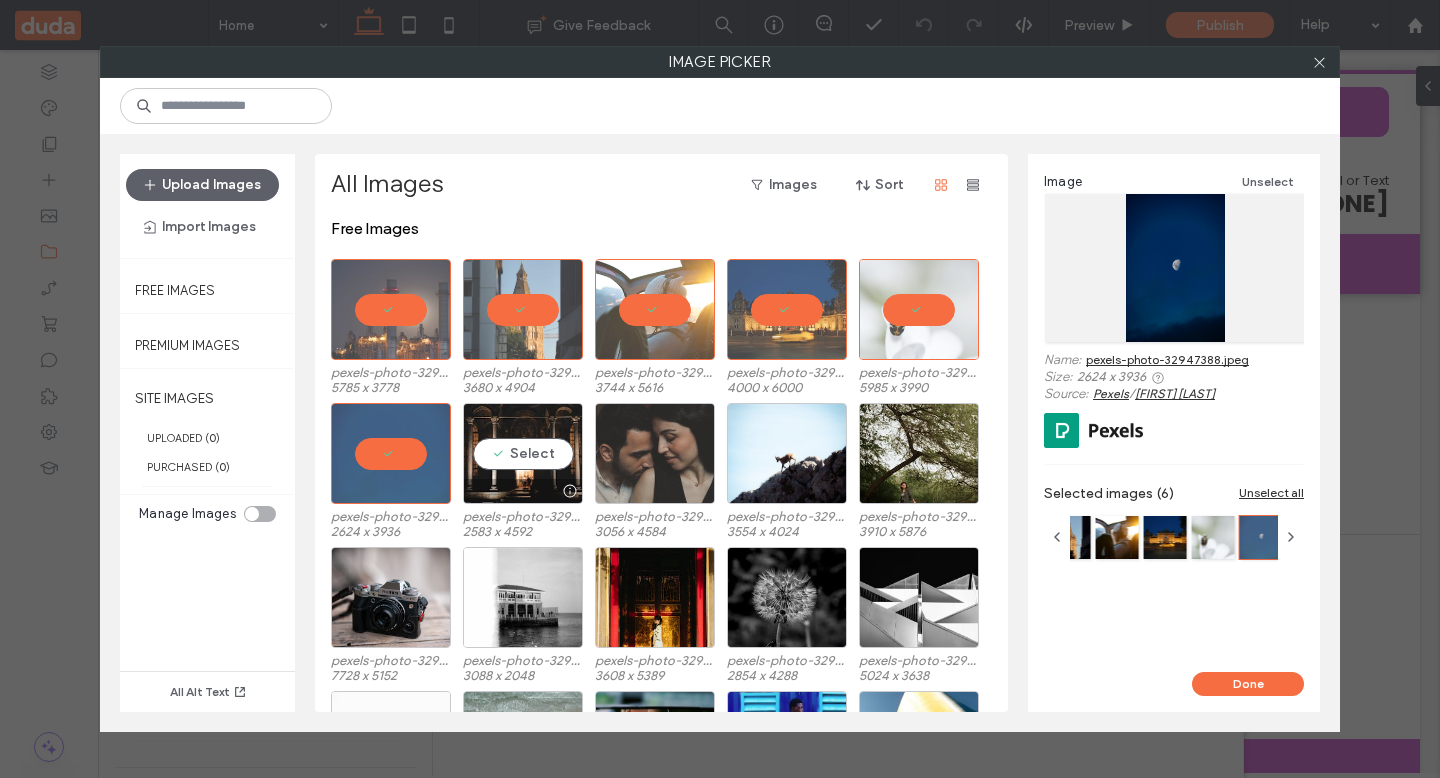 drag, startPoint x: 509, startPoint y: 455, endPoint x: 620, endPoint y: 457, distance: 111.01801 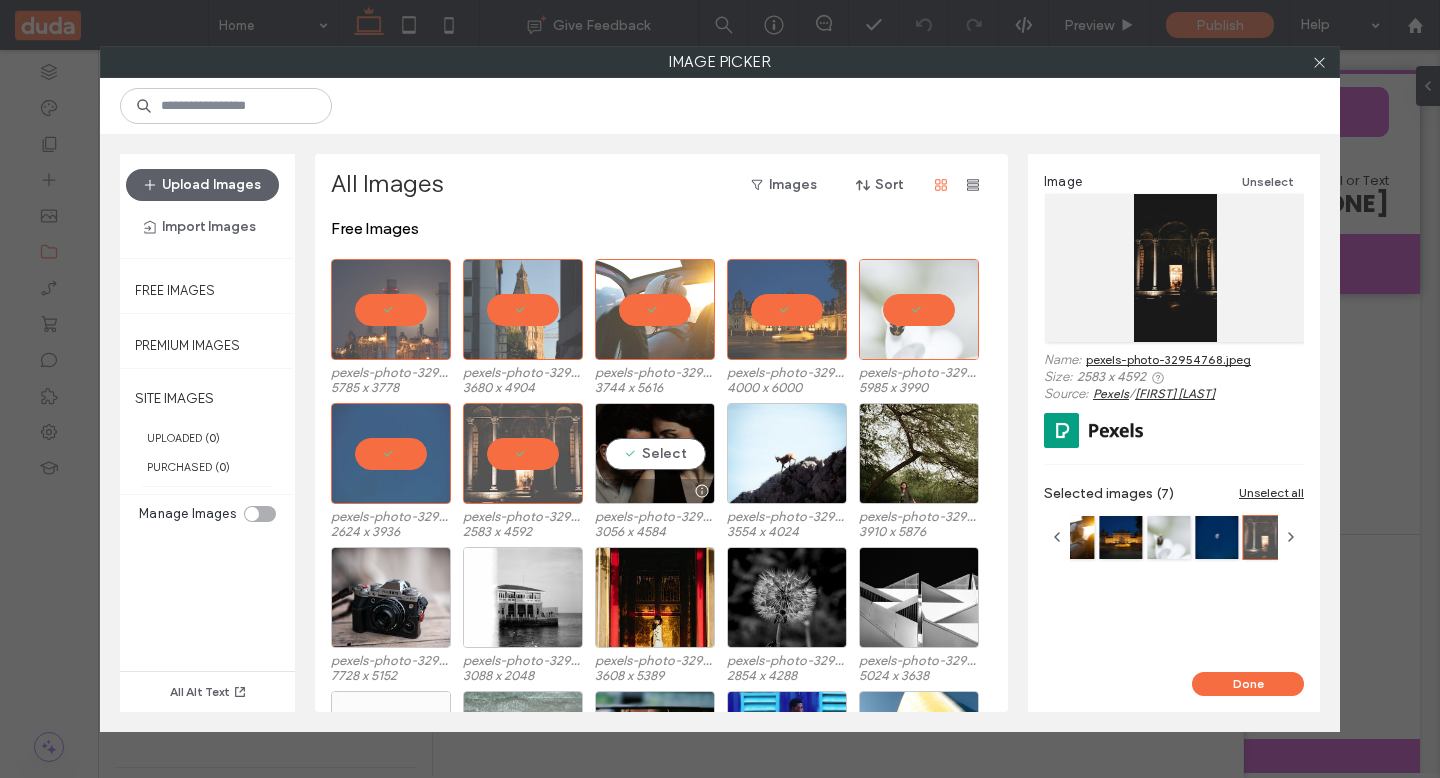drag, startPoint x: 626, startPoint y: 456, endPoint x: 719, endPoint y: 453, distance: 93.04838 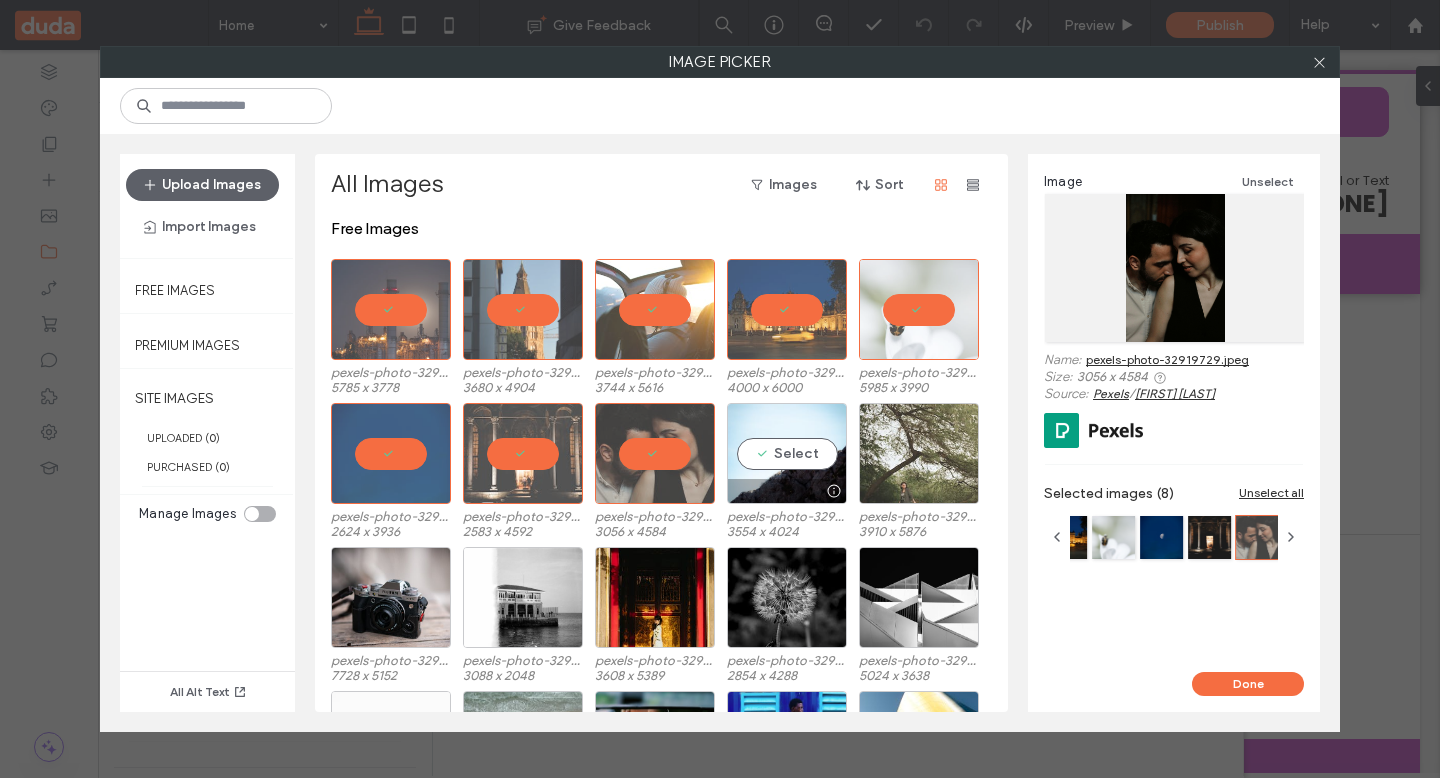 drag, startPoint x: 754, startPoint y: 451, endPoint x: 916, endPoint y: 498, distance: 168.68018 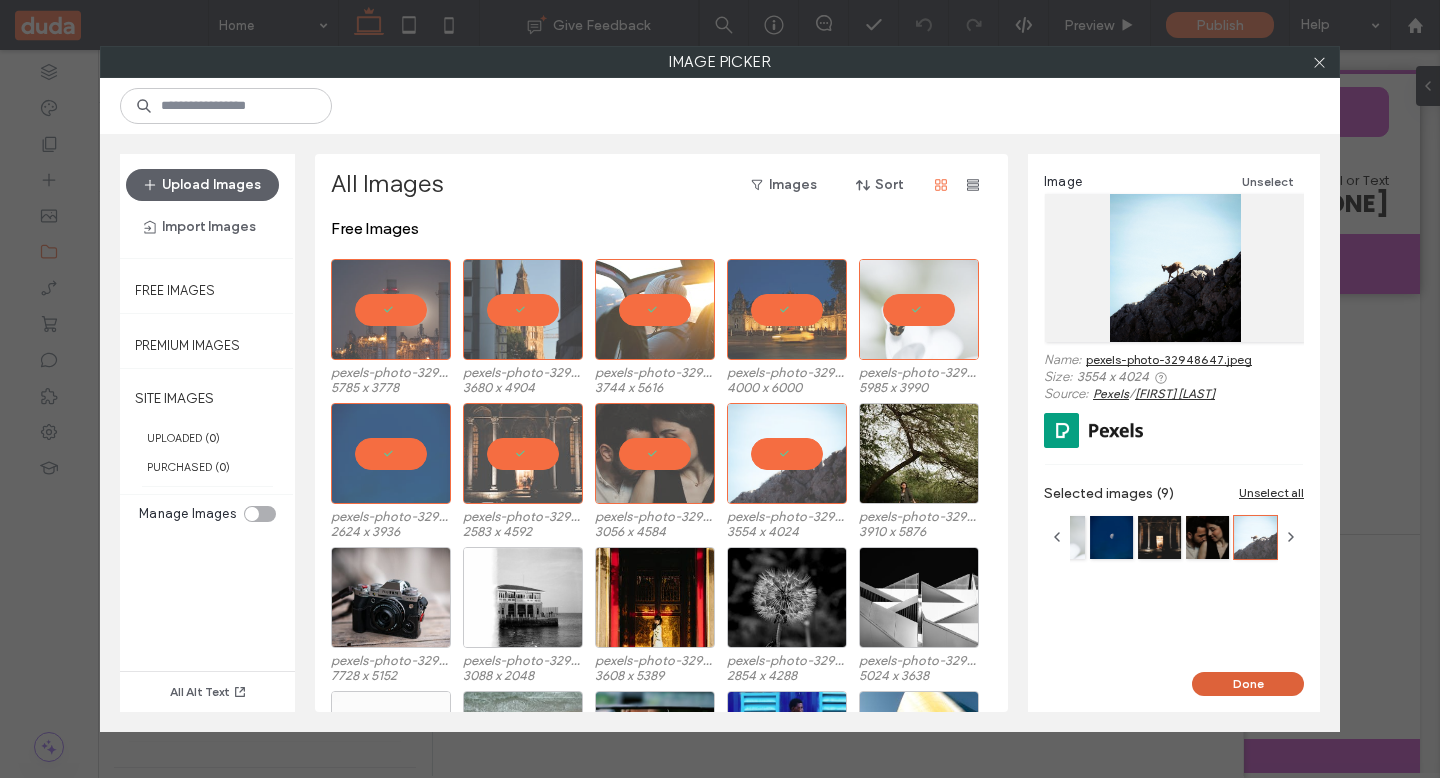 click on "Done" at bounding box center [1248, 684] 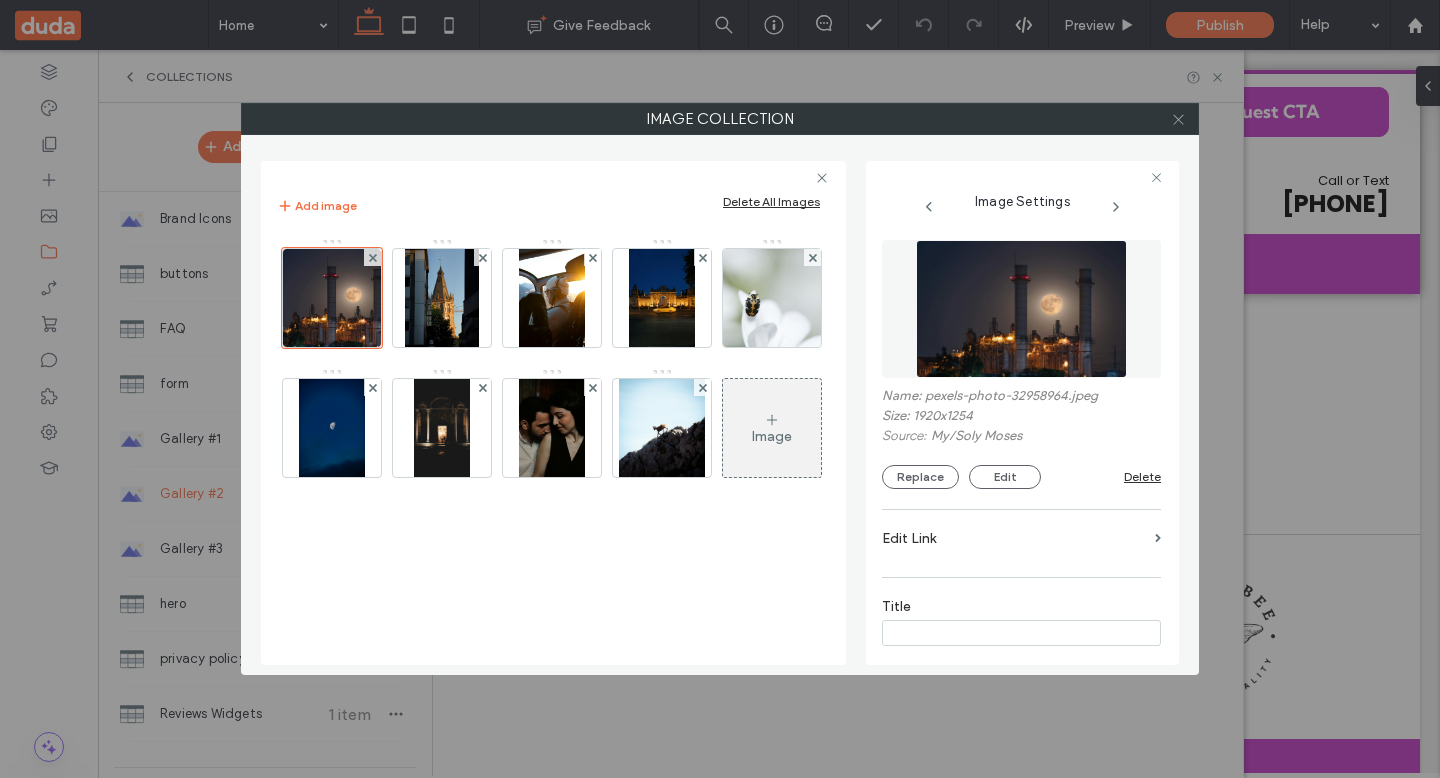 click 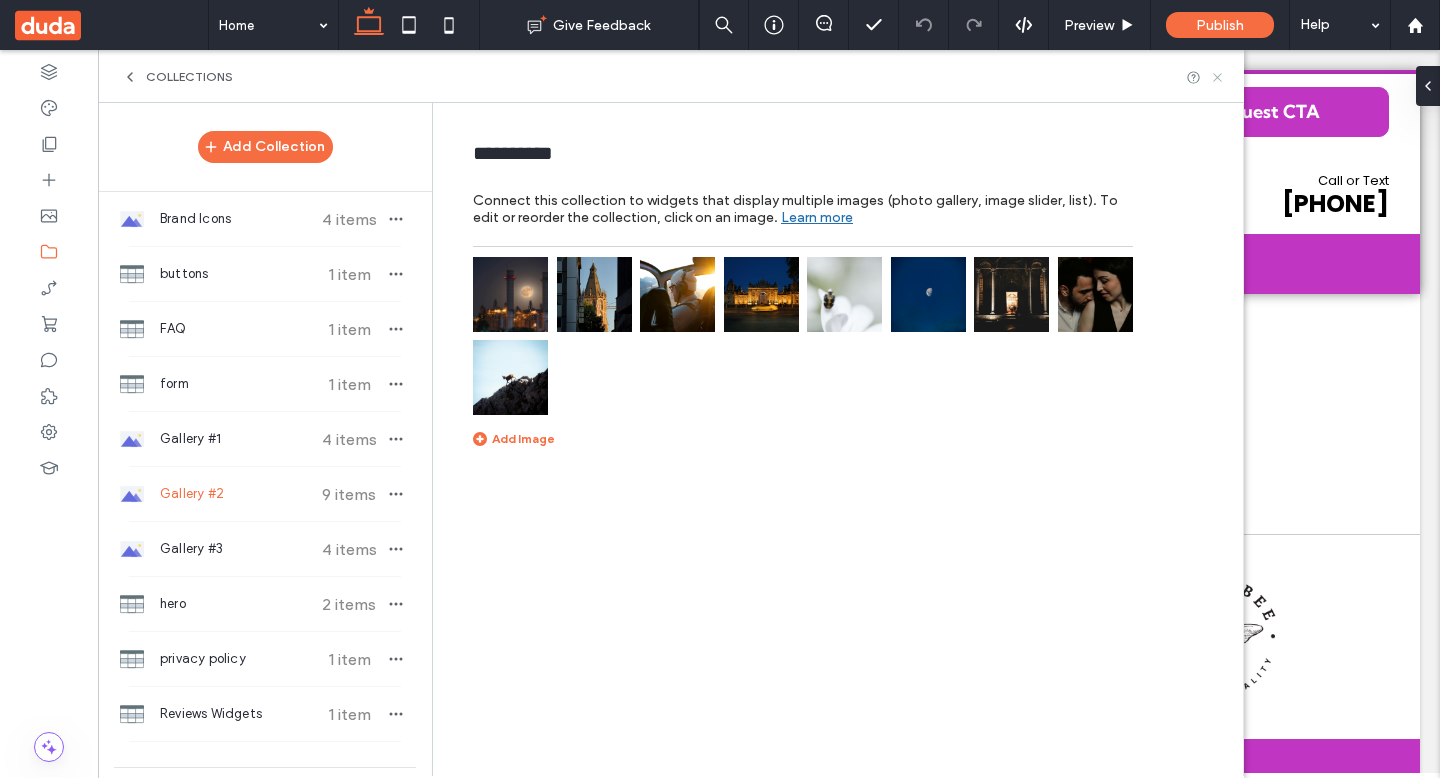 click 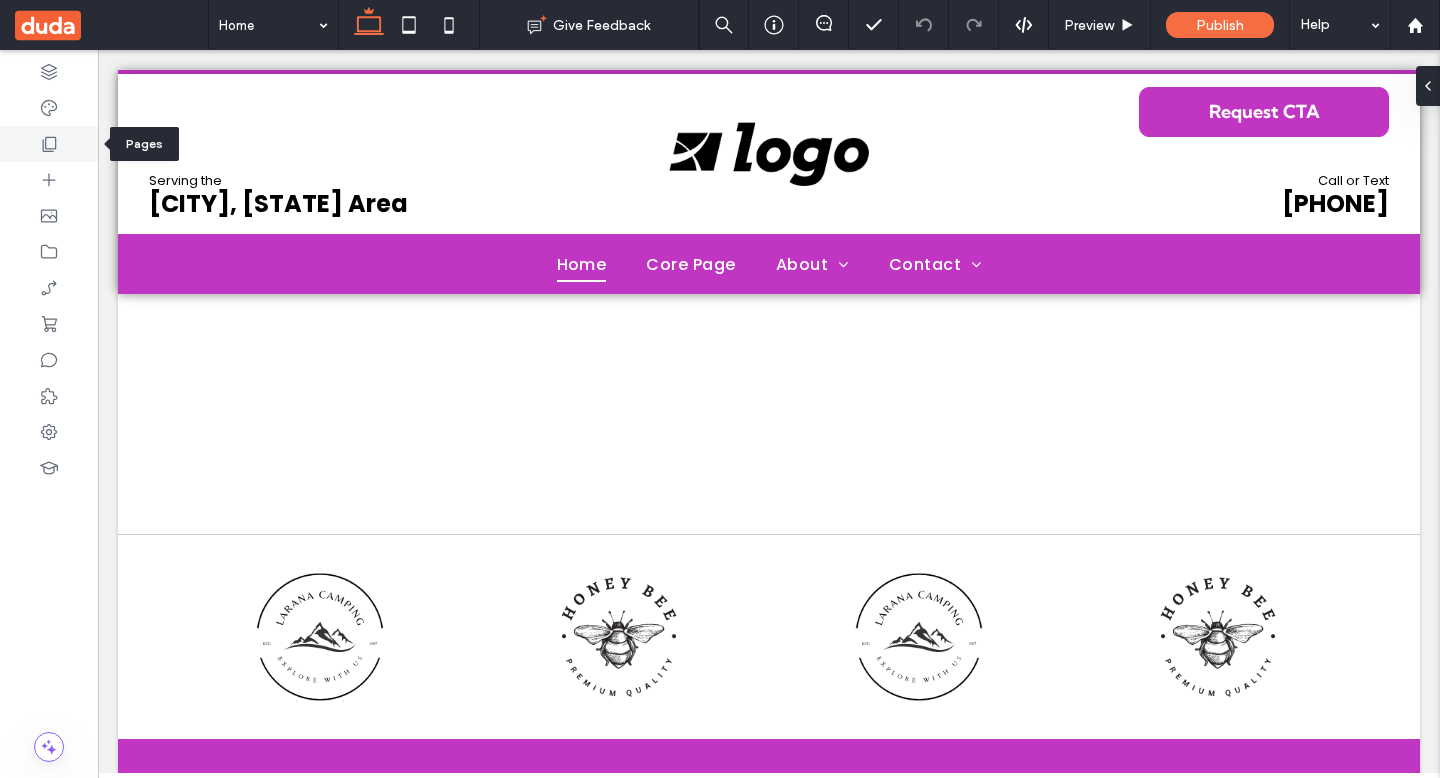 click 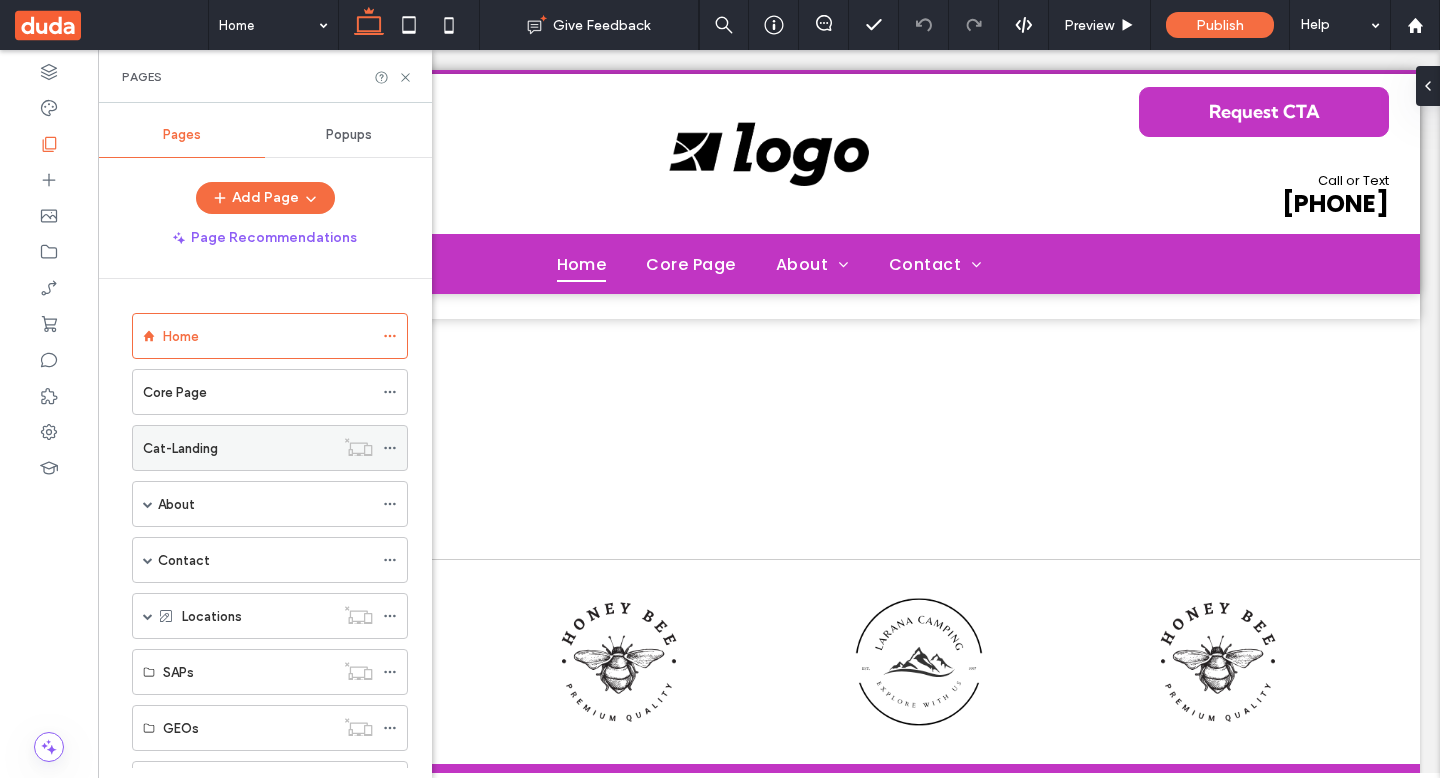 scroll, scrollTop: 0, scrollLeft: 0, axis: both 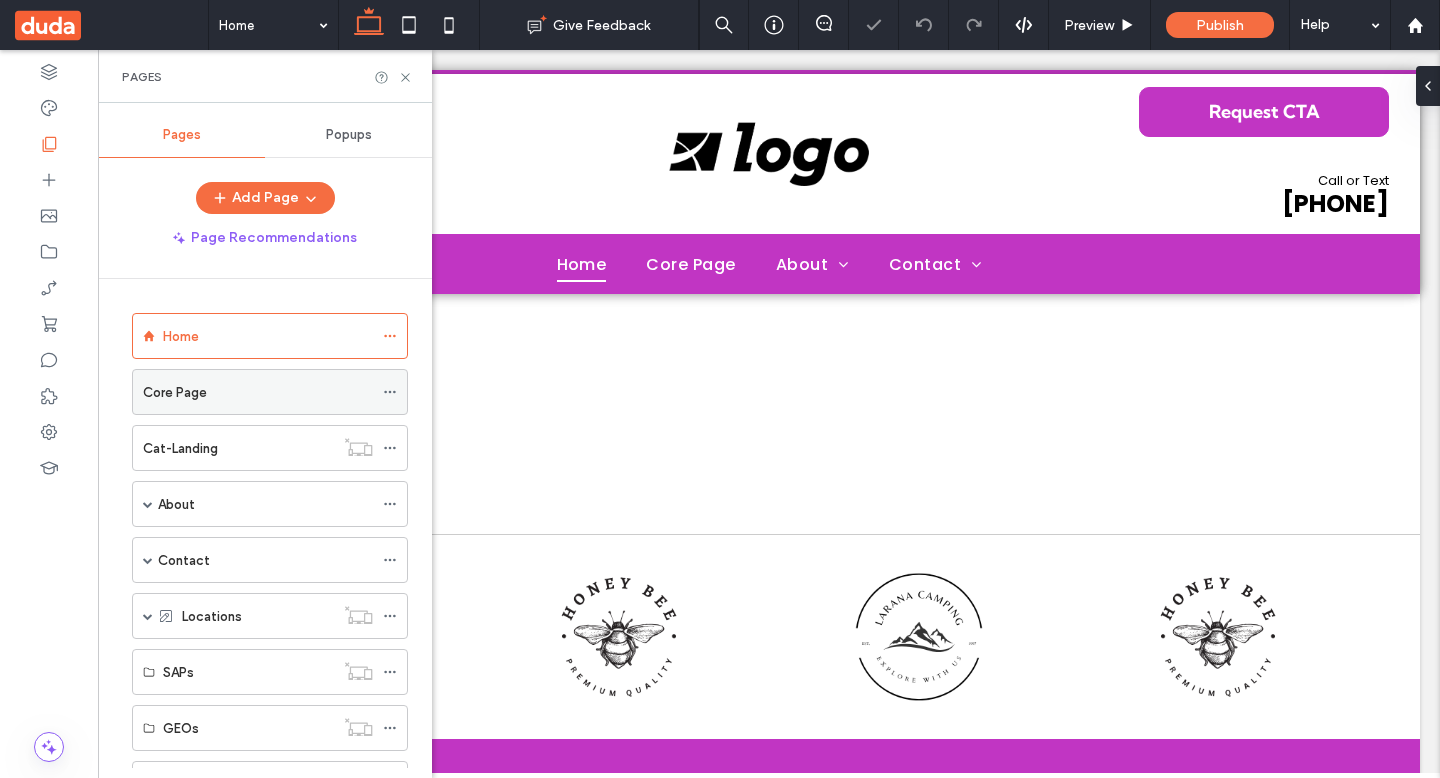 click on "Core Page" at bounding box center (175, 392) 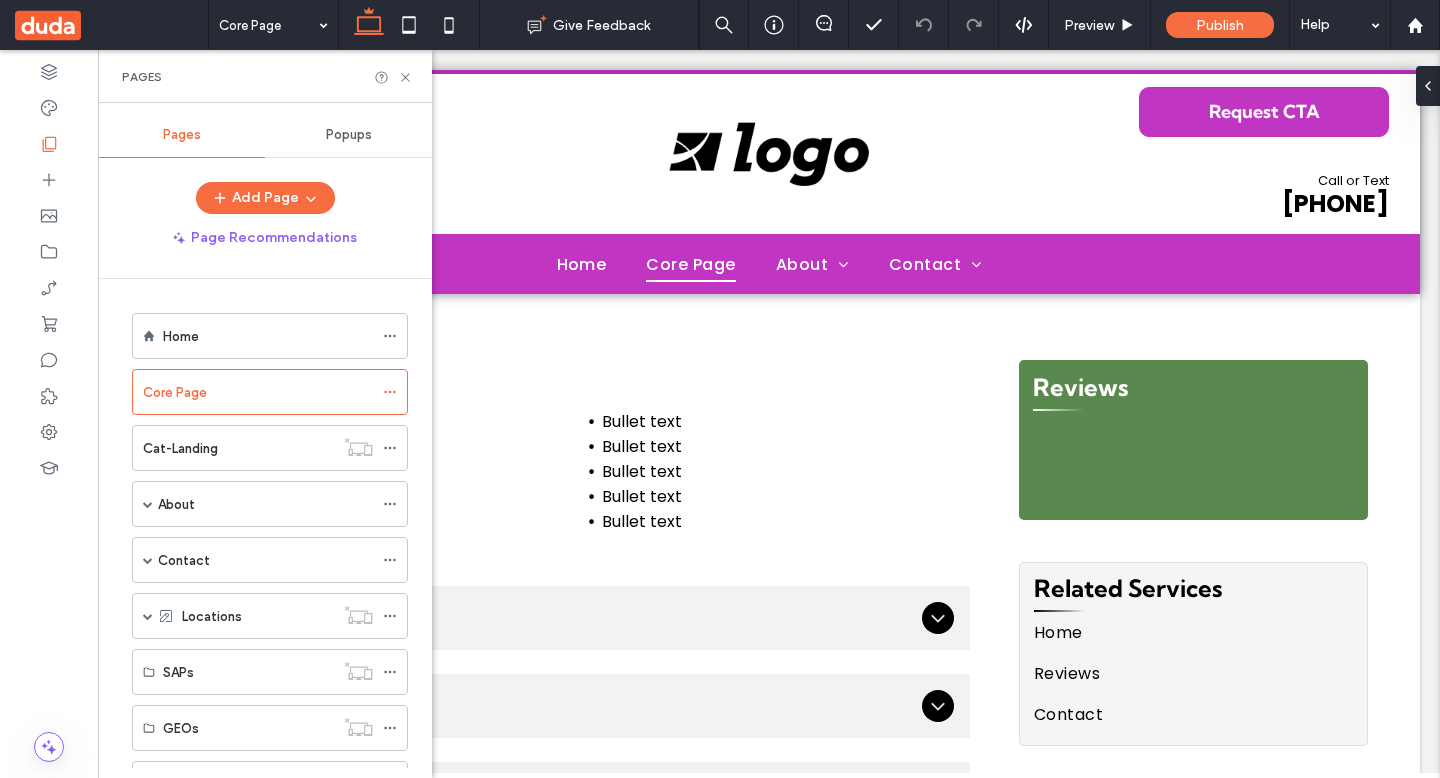 scroll, scrollTop: 0, scrollLeft: 0, axis: both 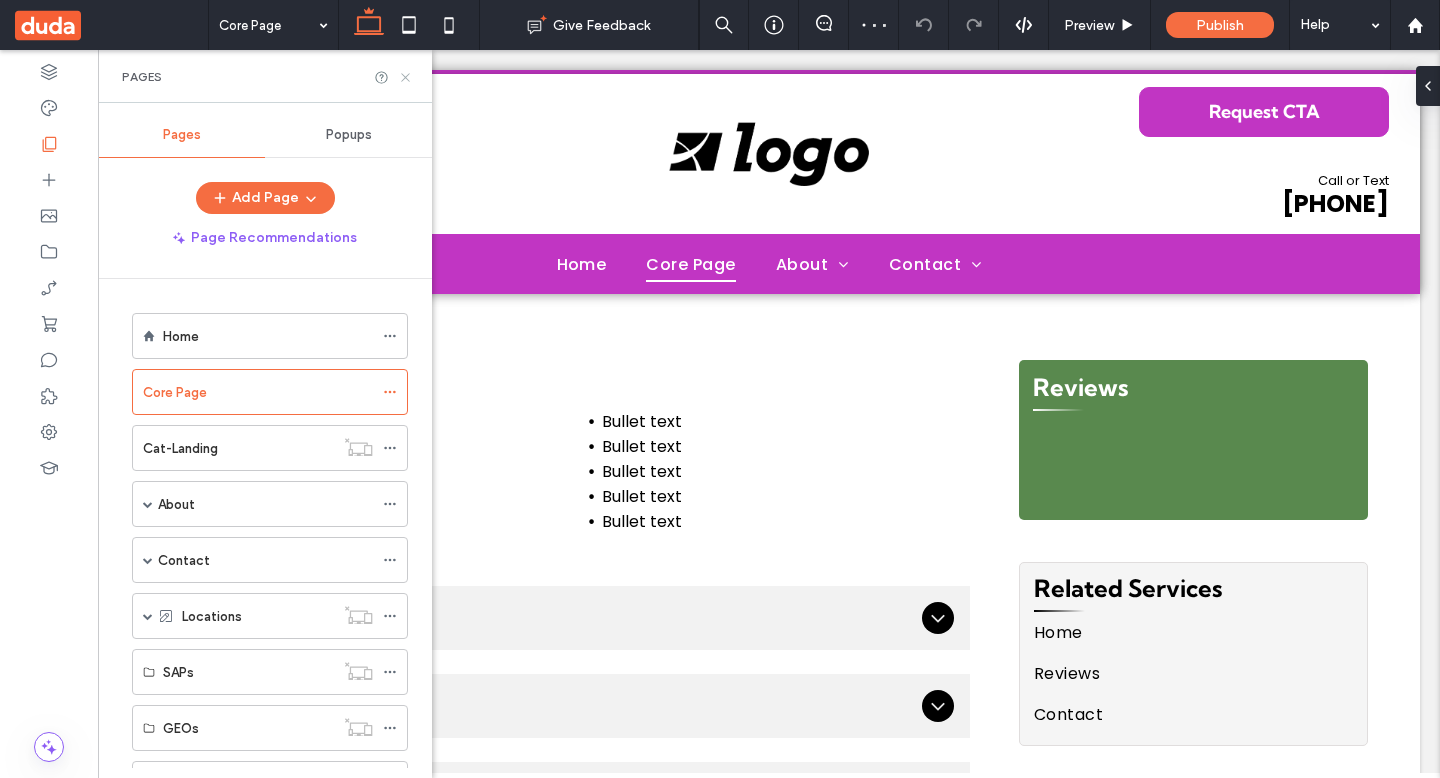 click 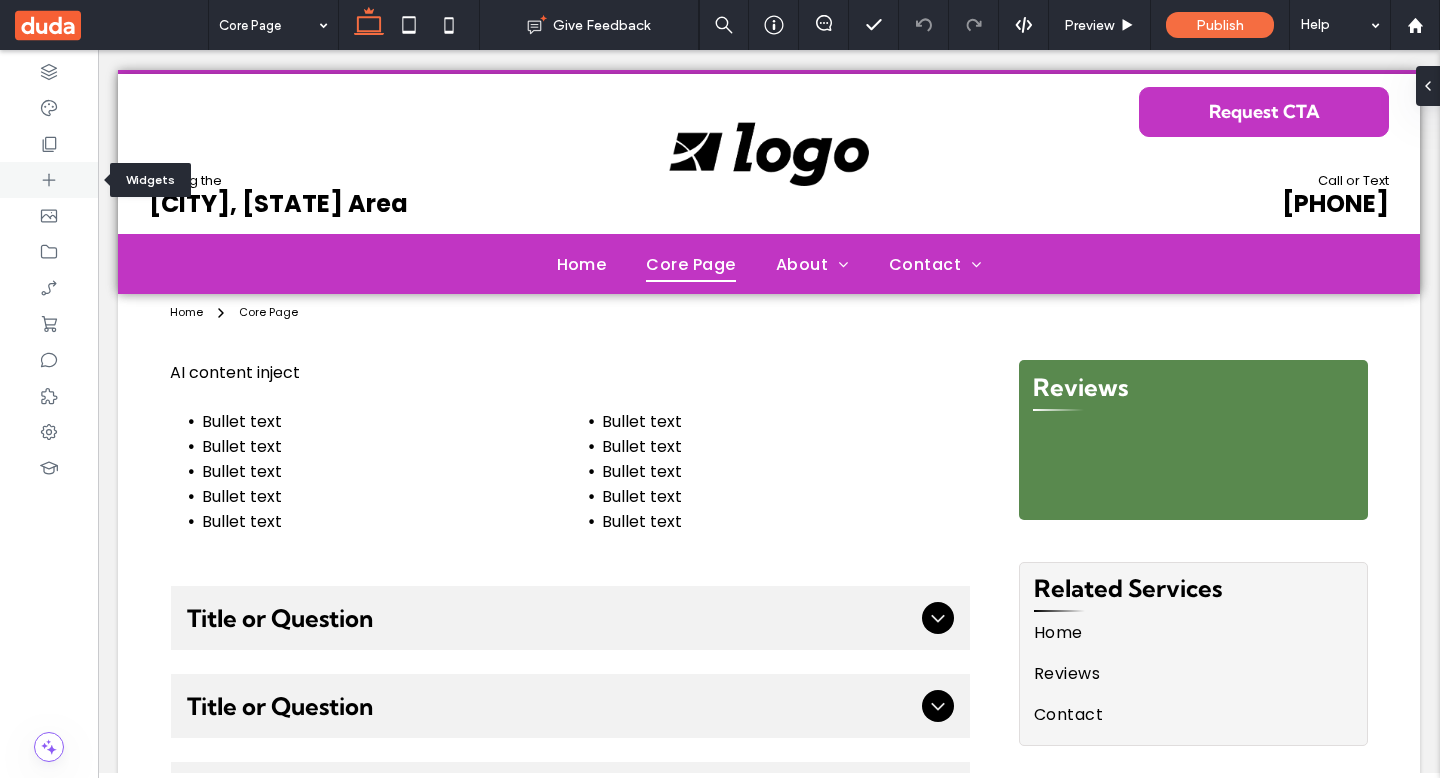 click 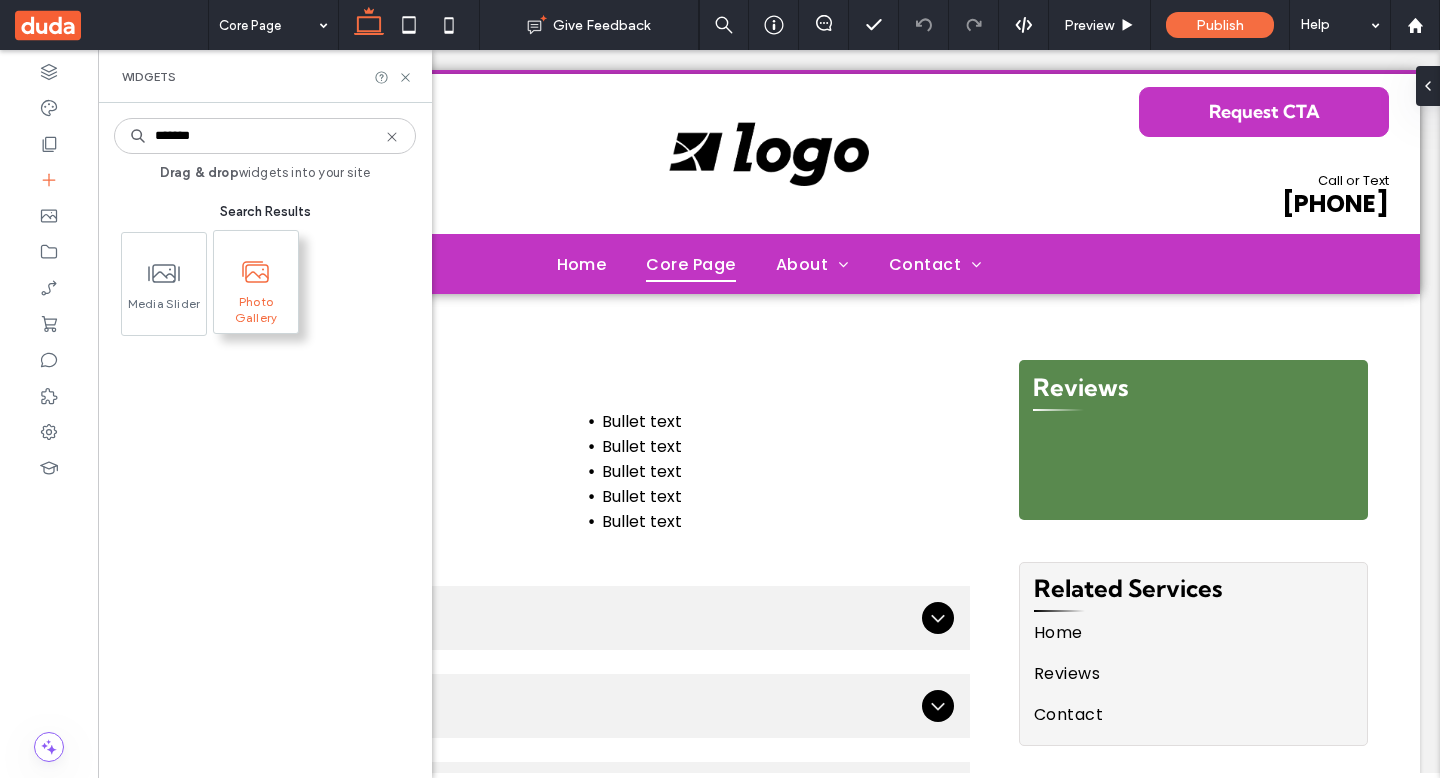 type on "*******" 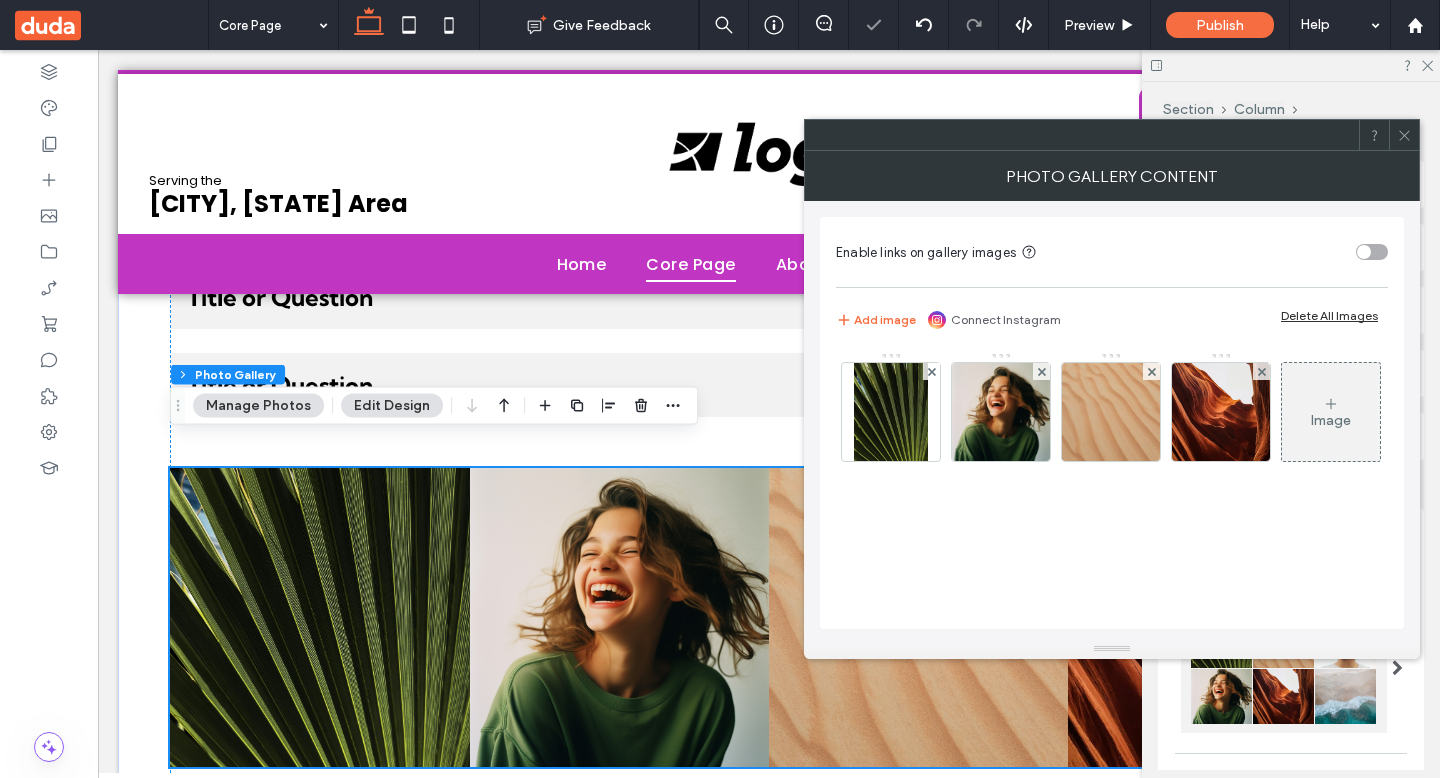 scroll, scrollTop: 614, scrollLeft: 0, axis: vertical 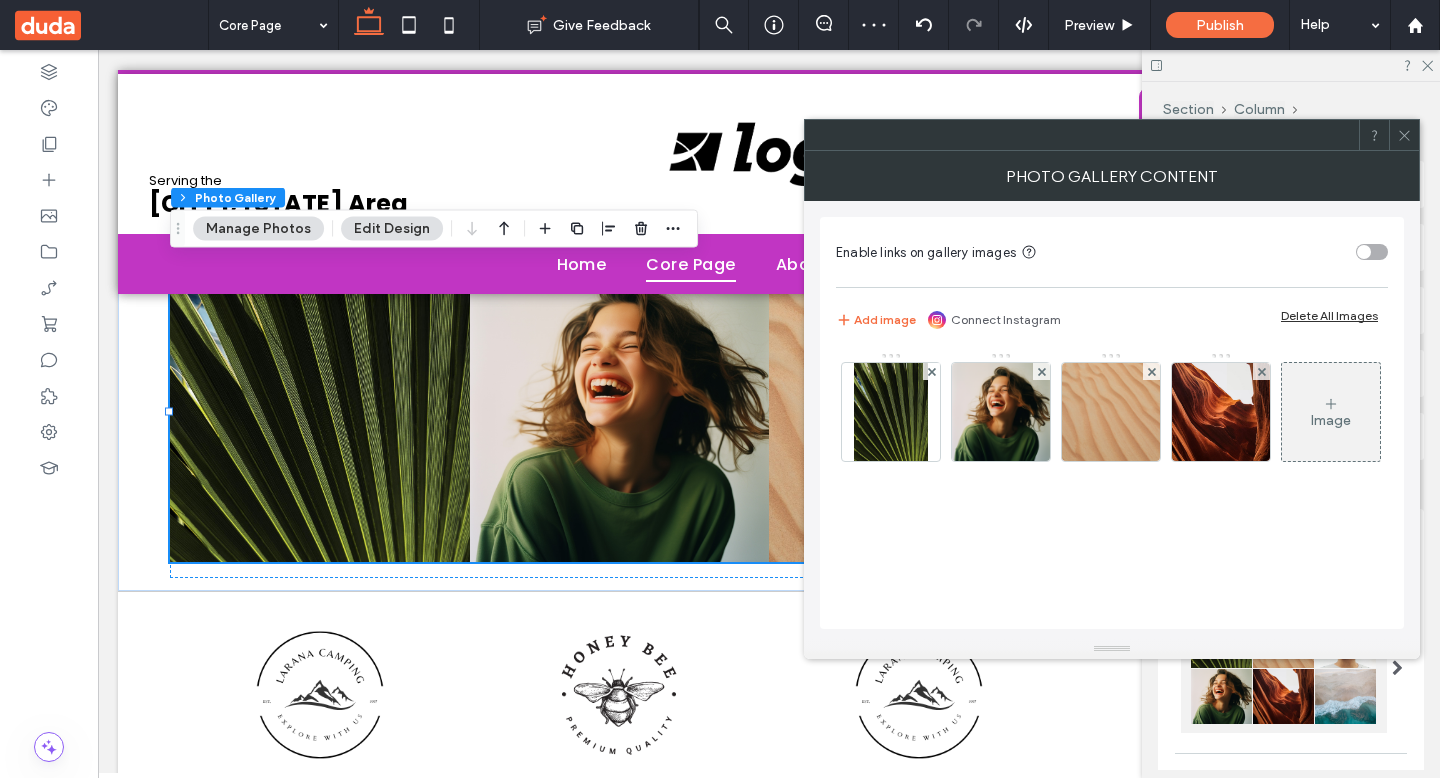 click at bounding box center [1404, 135] 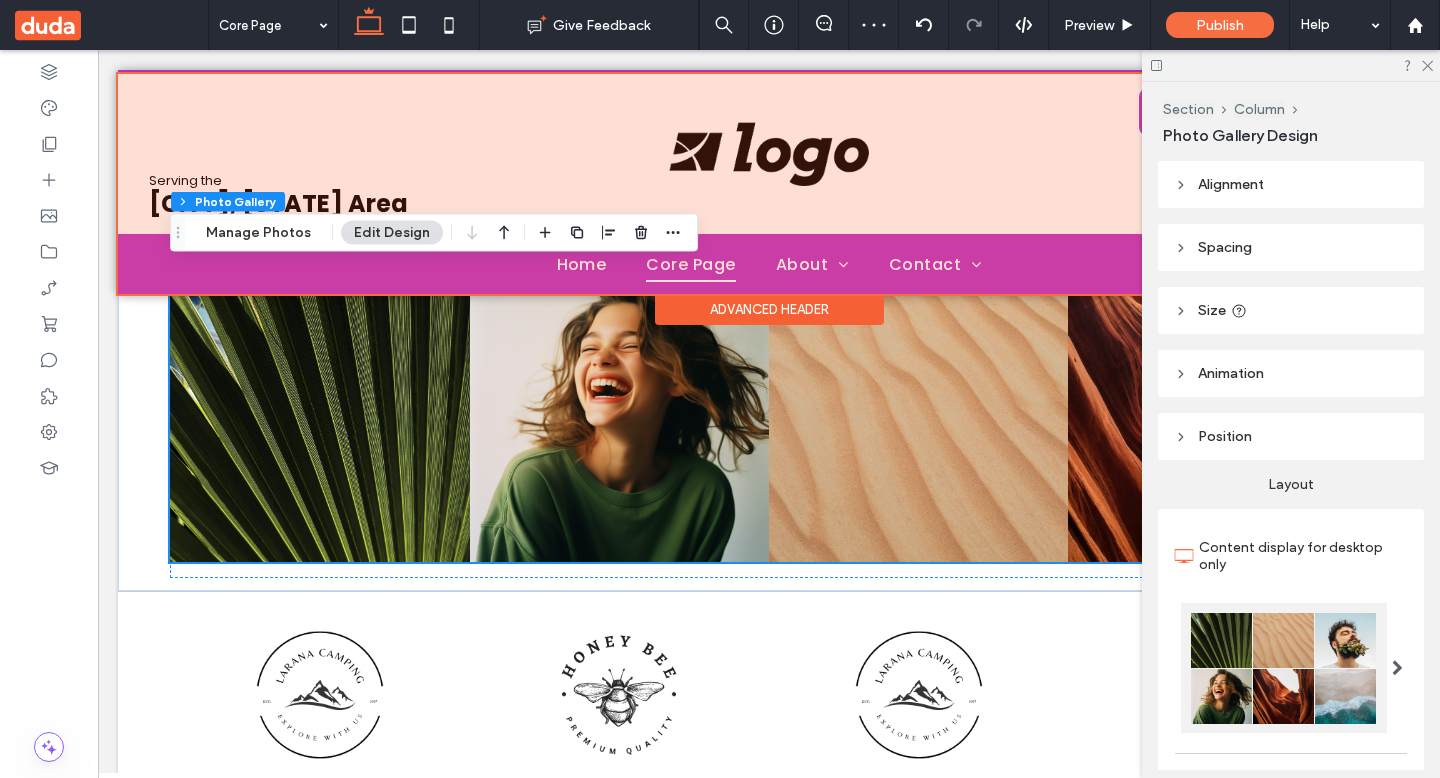 scroll, scrollTop: 608, scrollLeft: 0, axis: vertical 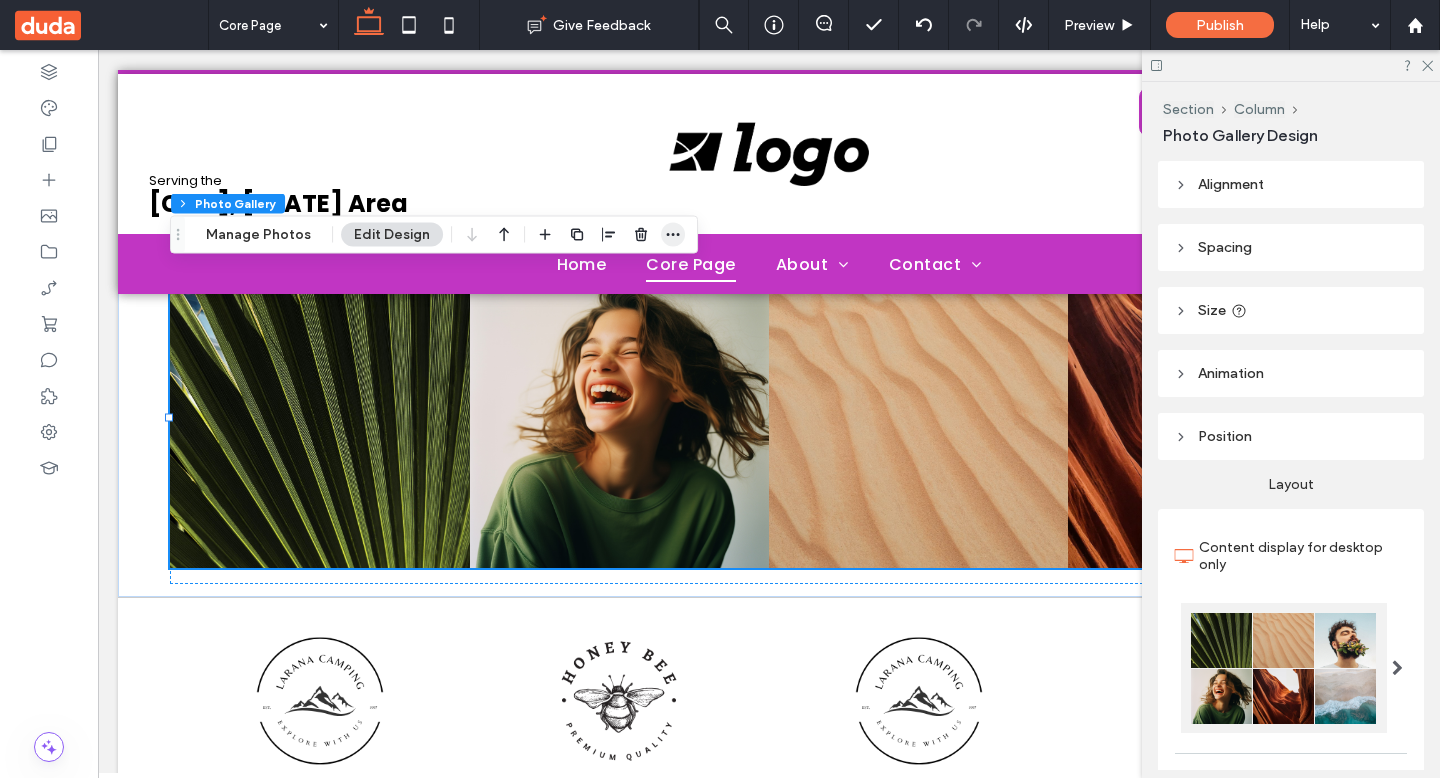 click 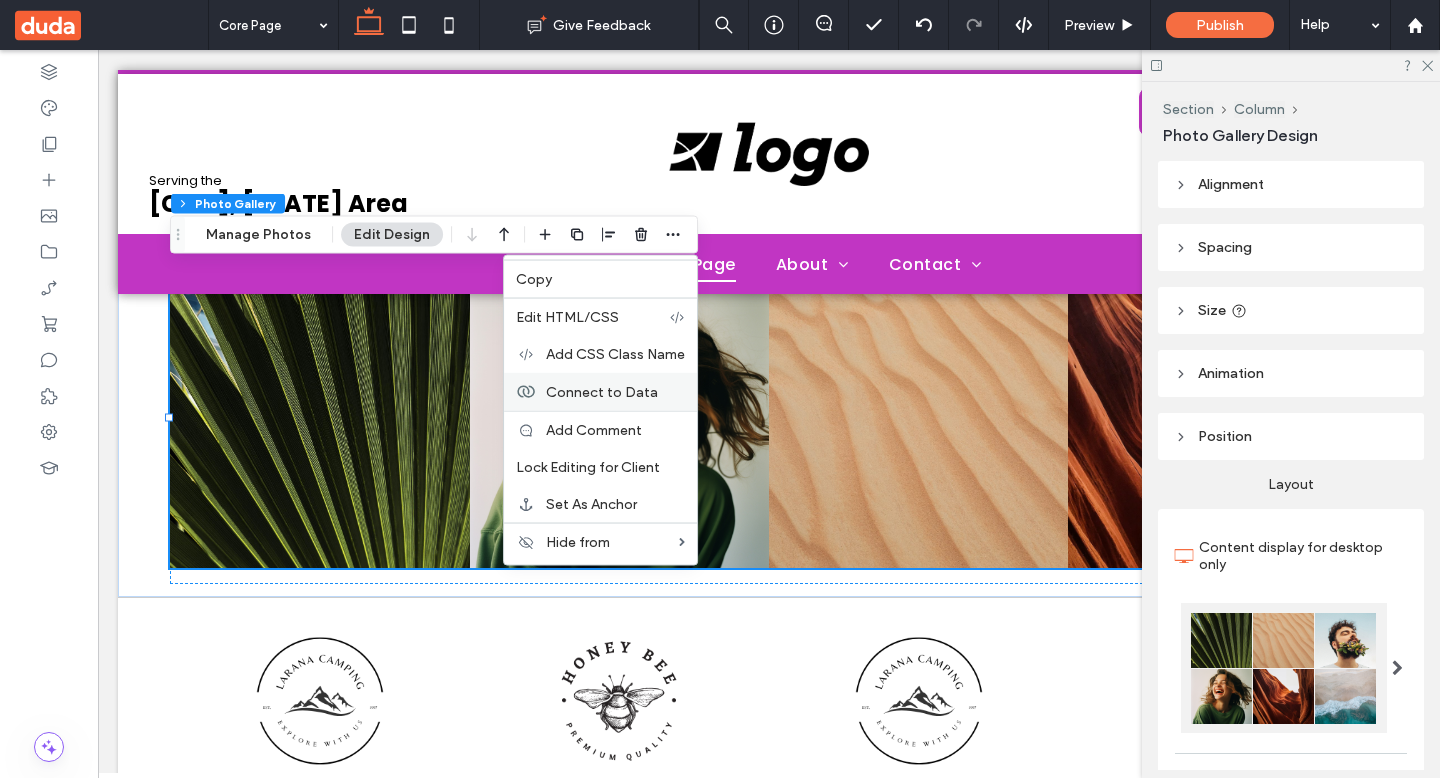 click on "Connect to Data" at bounding box center (602, 391) 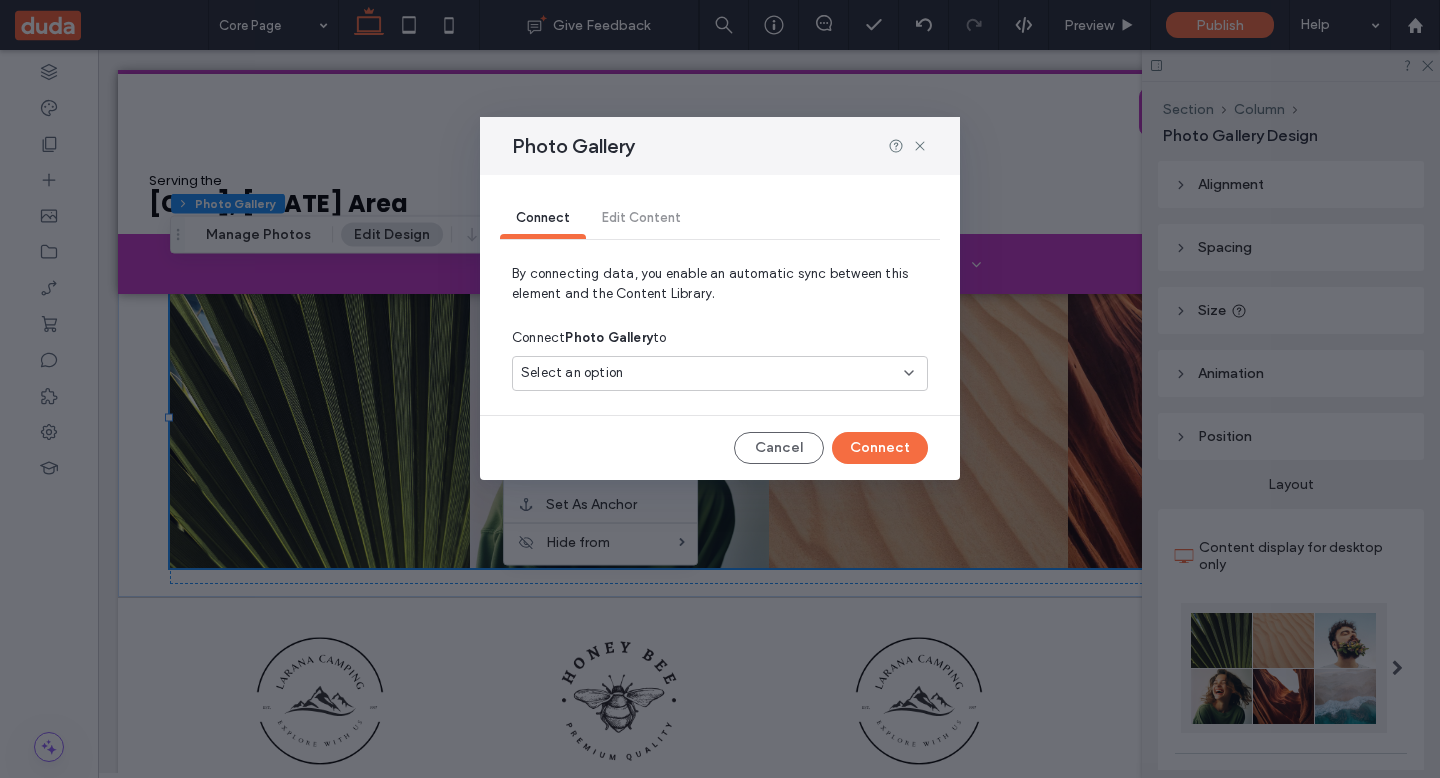 click on "Select an option" at bounding box center (720, 373) 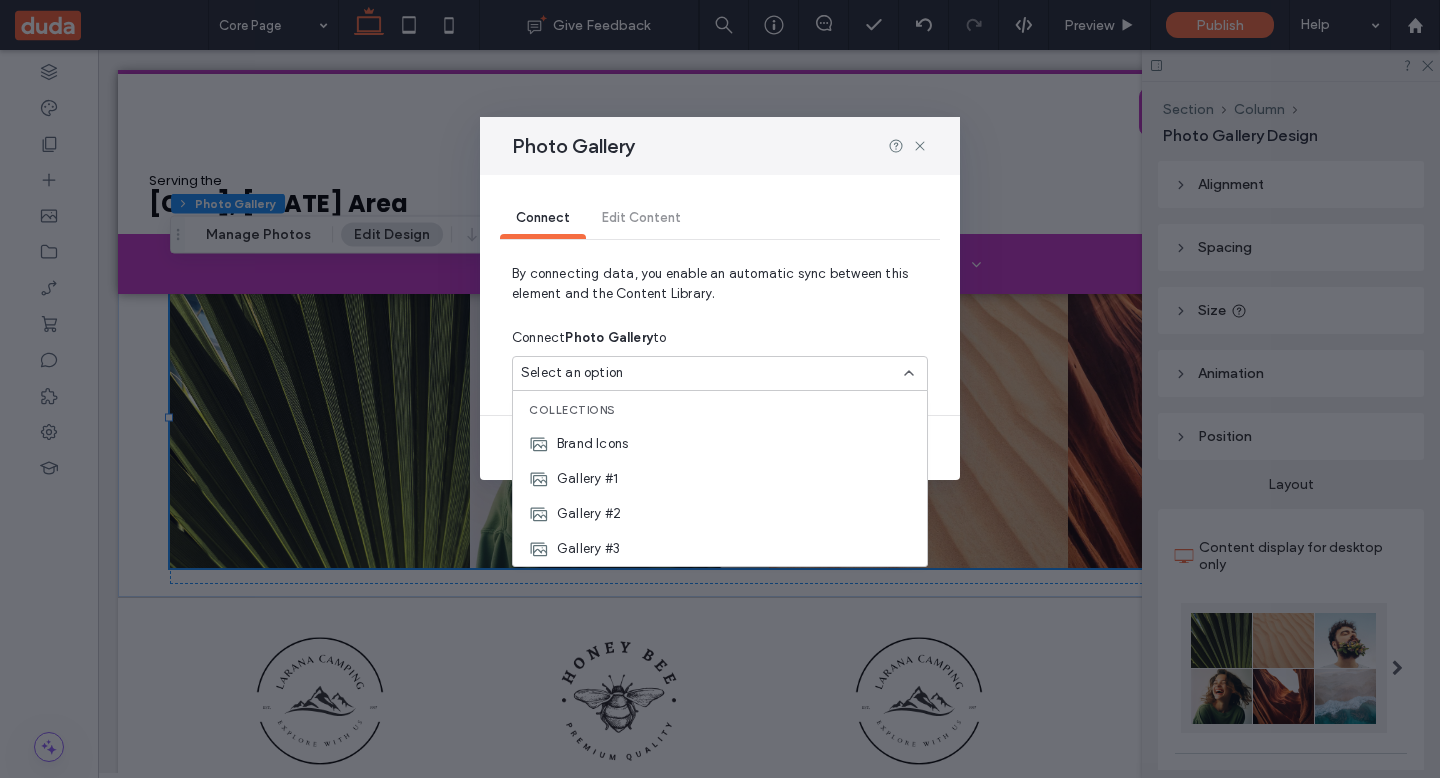 click on "Gallery #2" at bounding box center (720, 513) 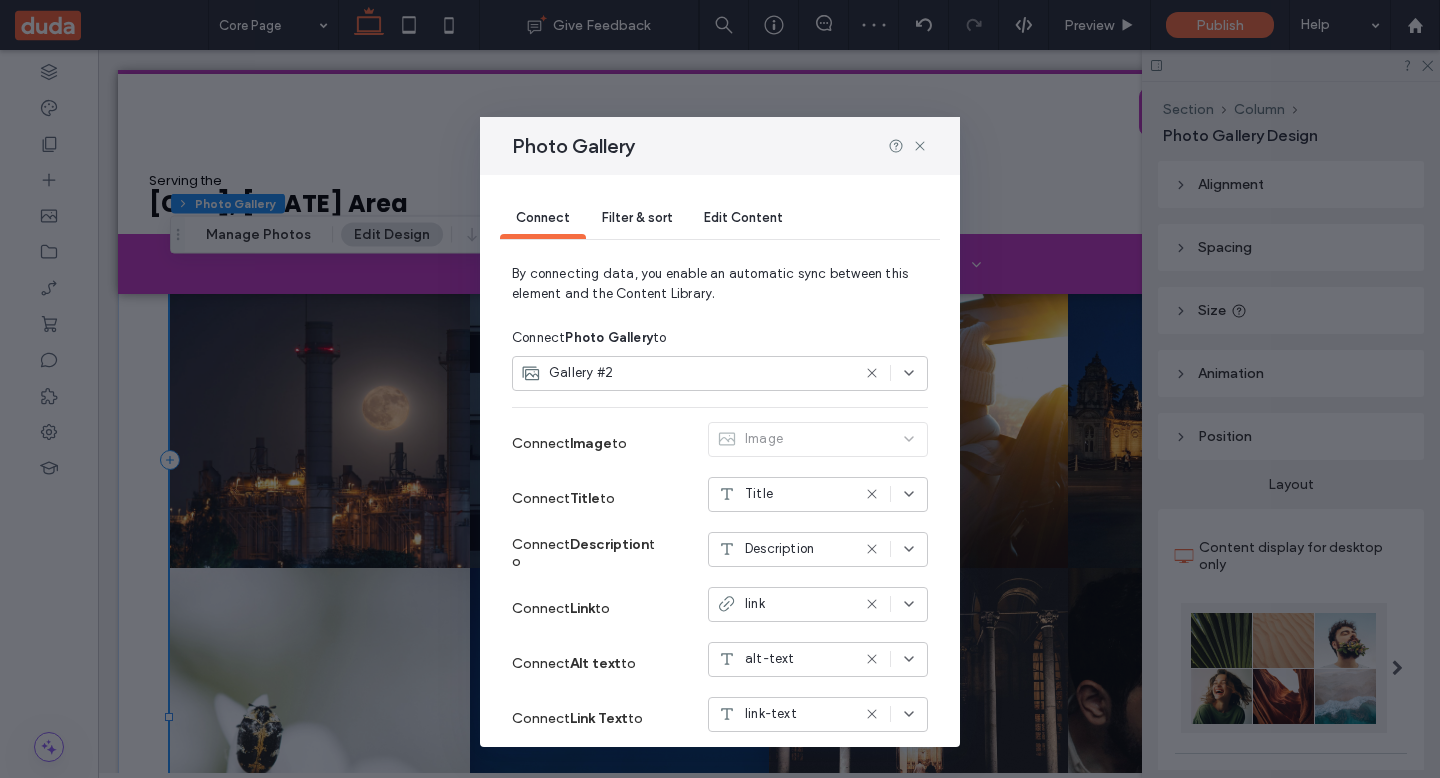 click on "Gallery #2" at bounding box center [685, 373] 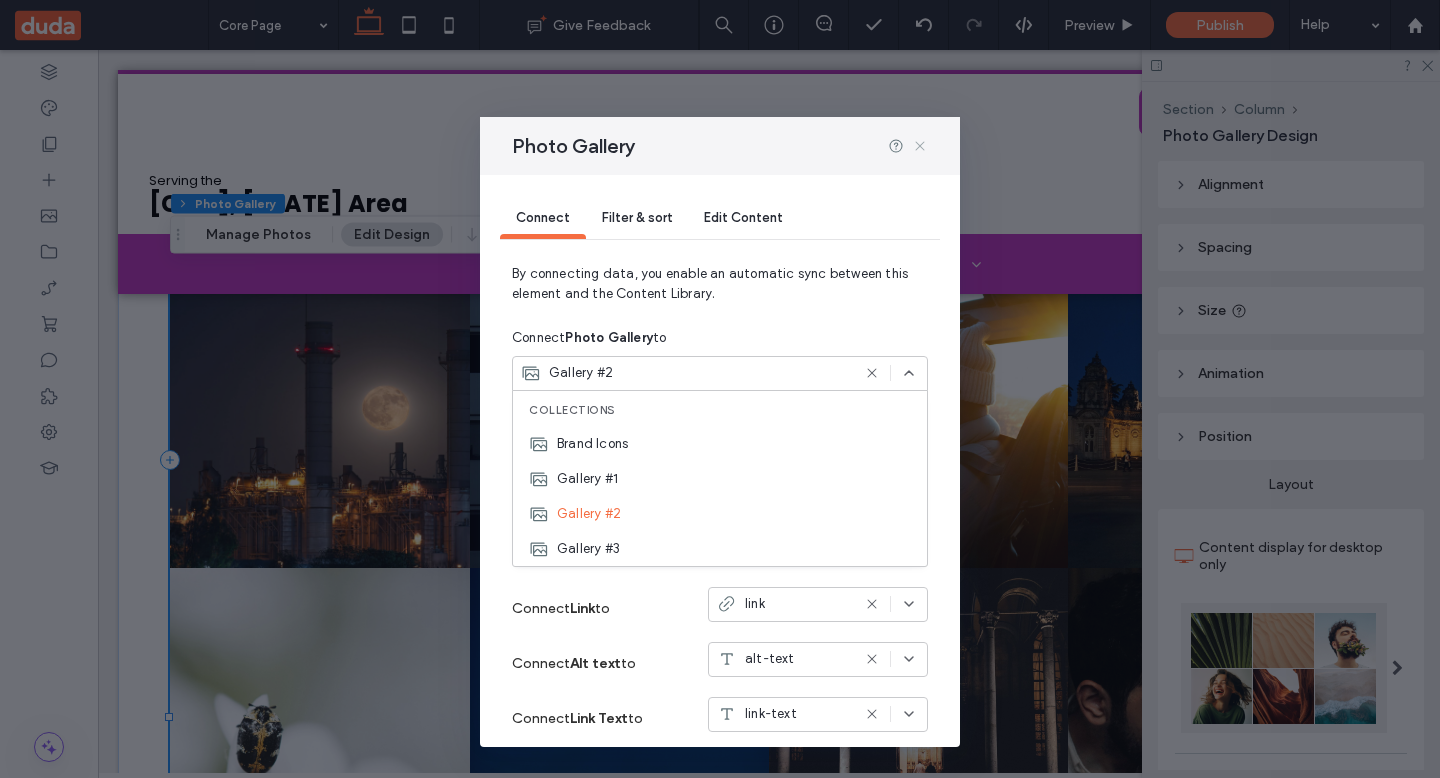 drag, startPoint x: 924, startPoint y: 142, endPoint x: 778, endPoint y: 238, distance: 174.73409 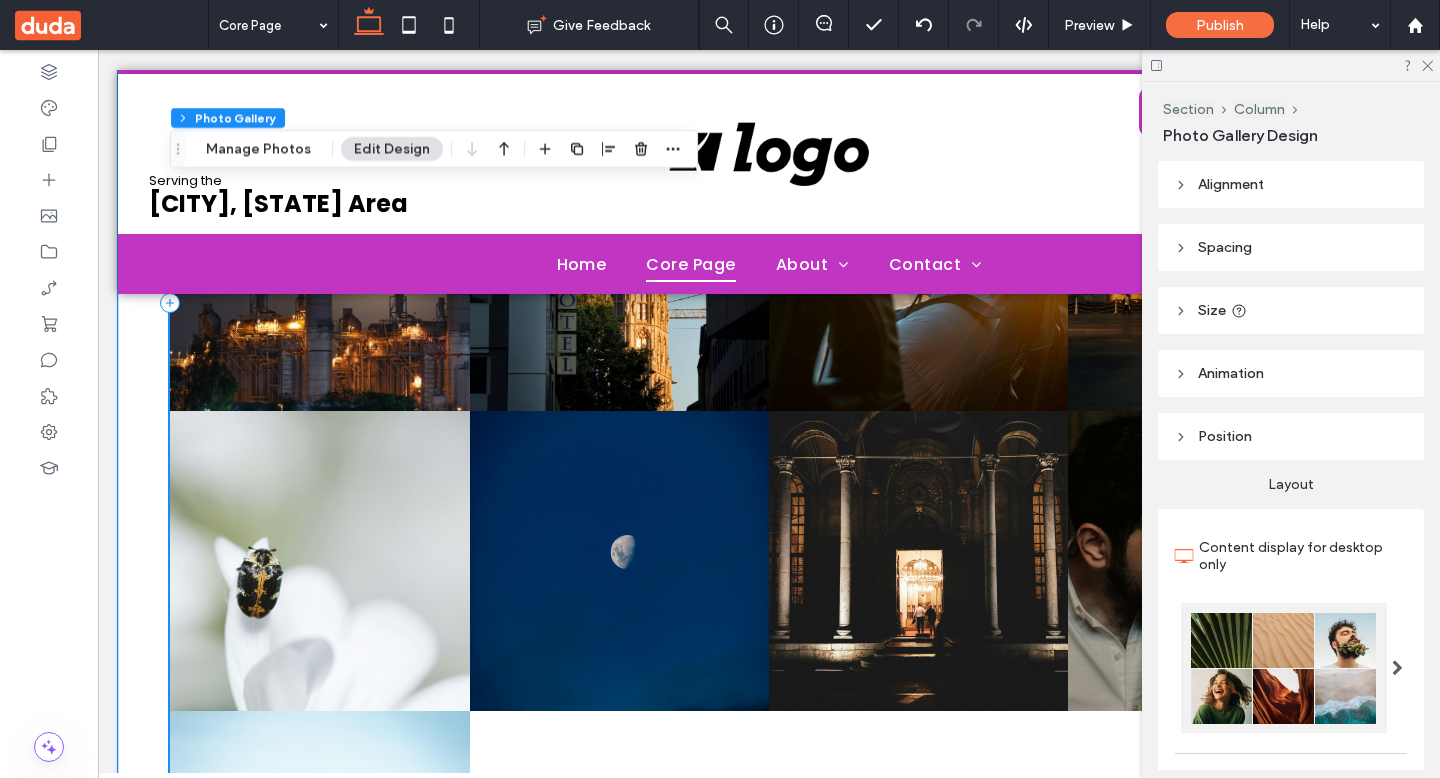 scroll, scrollTop: 910, scrollLeft: 0, axis: vertical 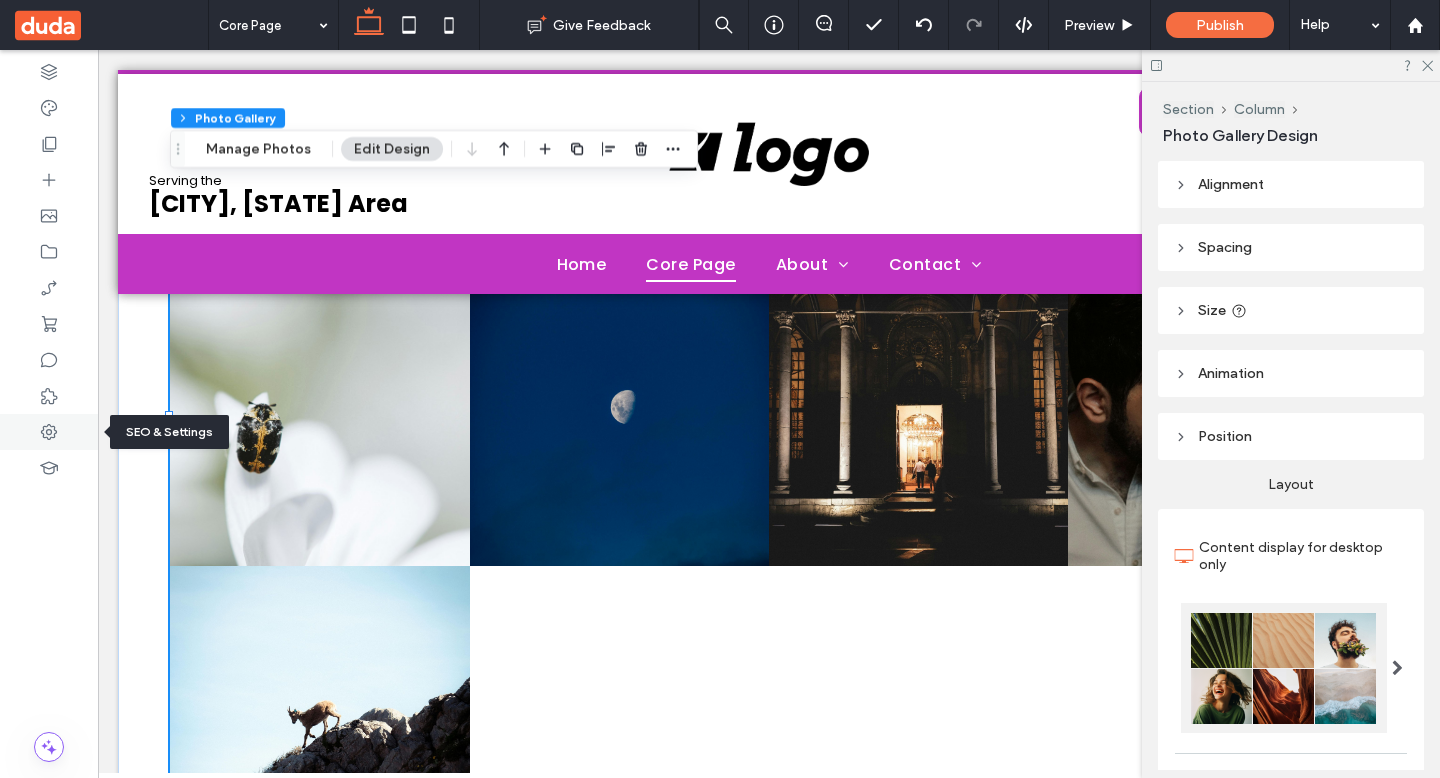 click 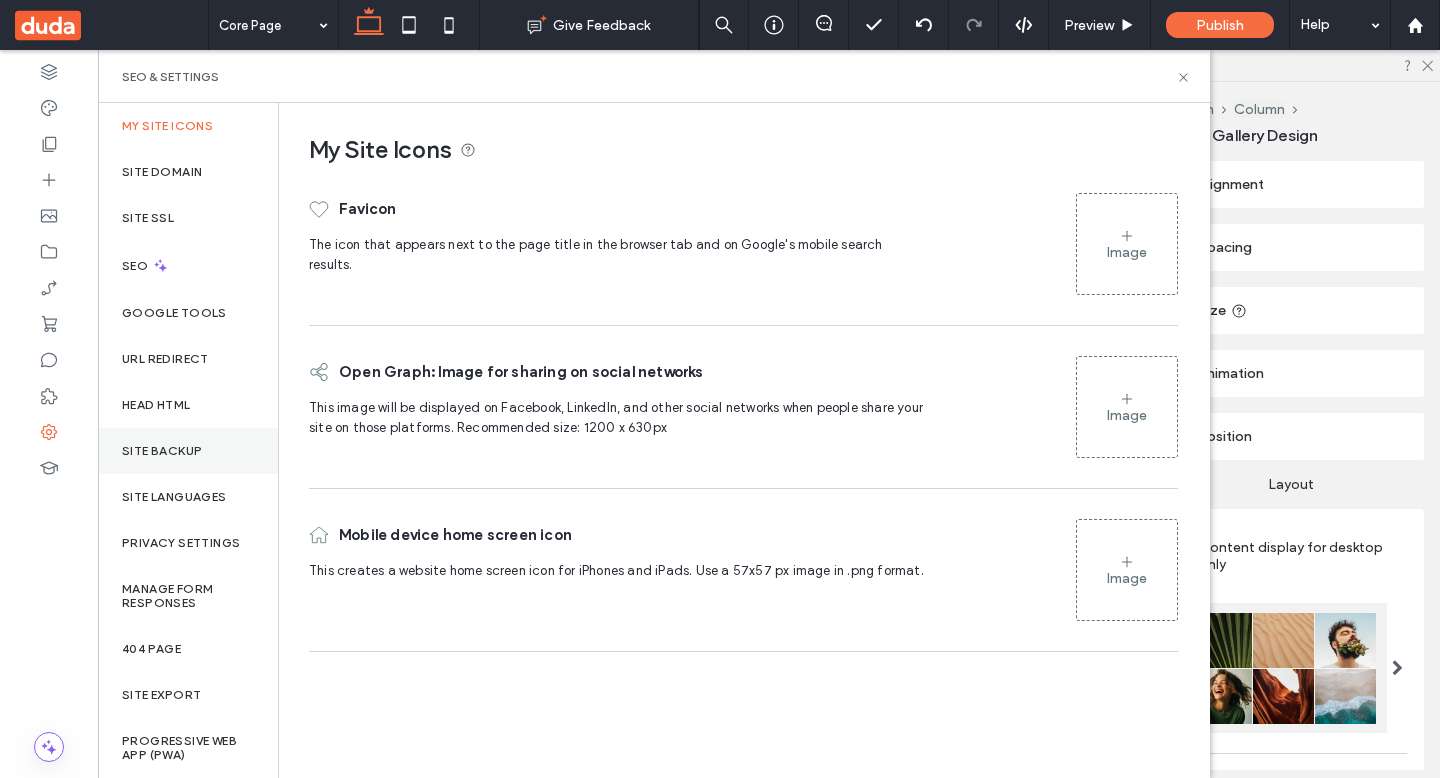 click on "Site Backup" at bounding box center (162, 451) 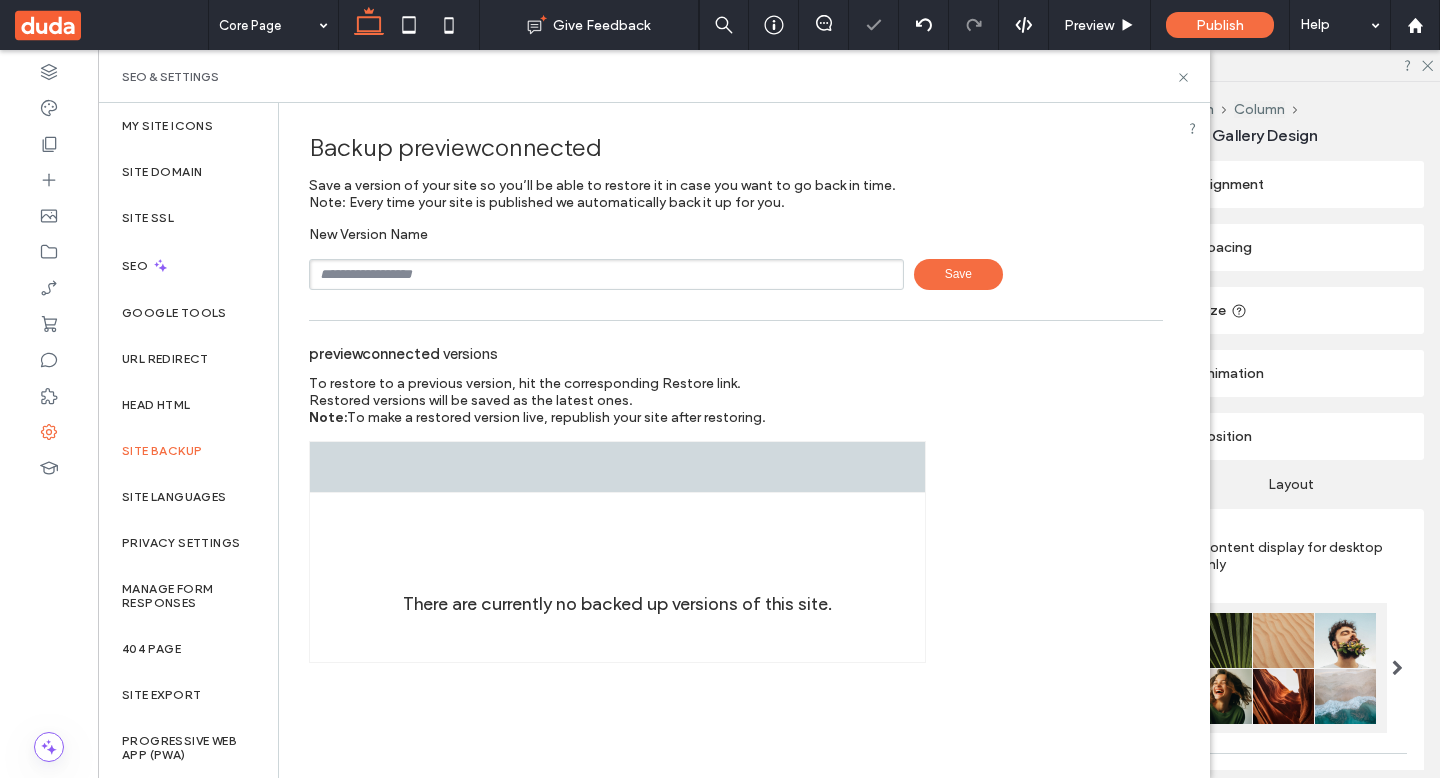 click at bounding box center [606, 274] 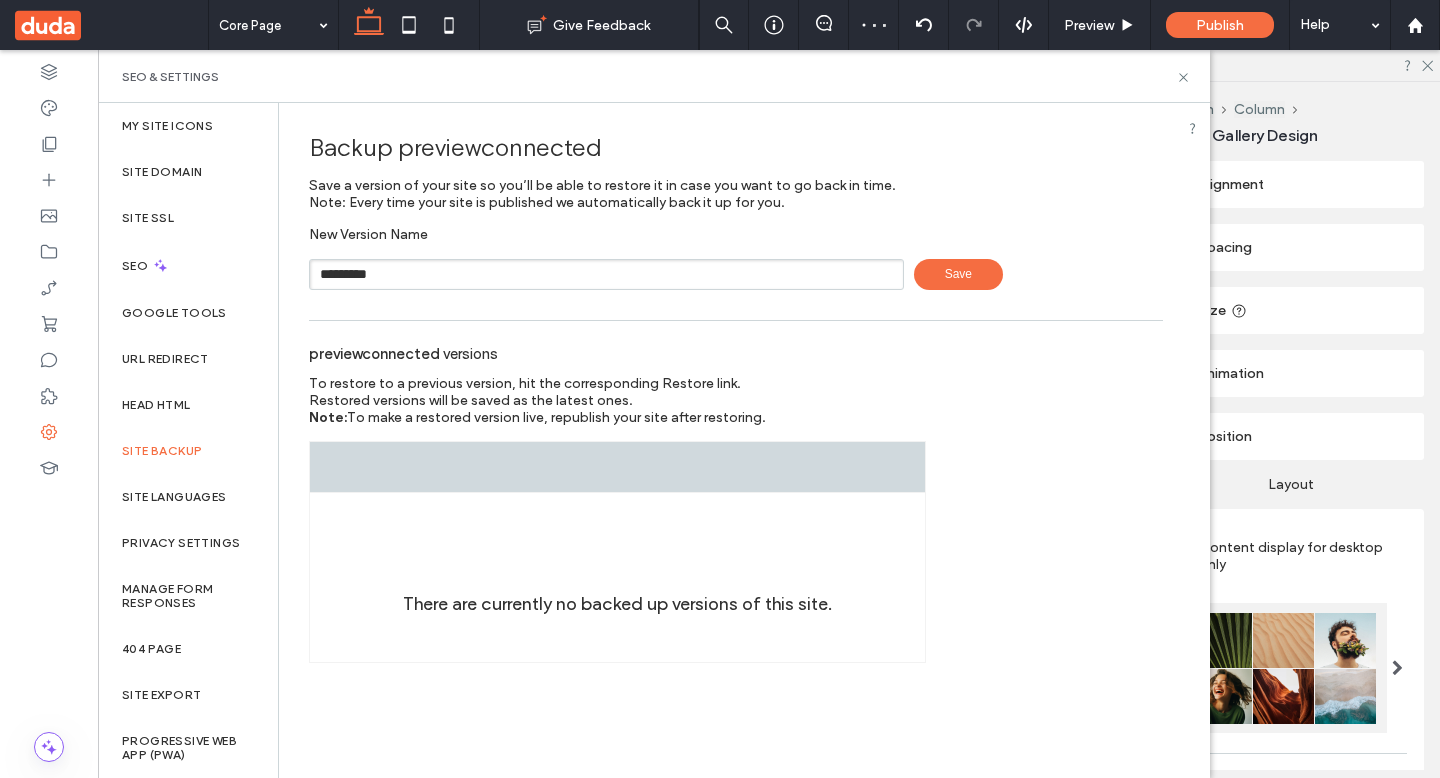 type on "*********" 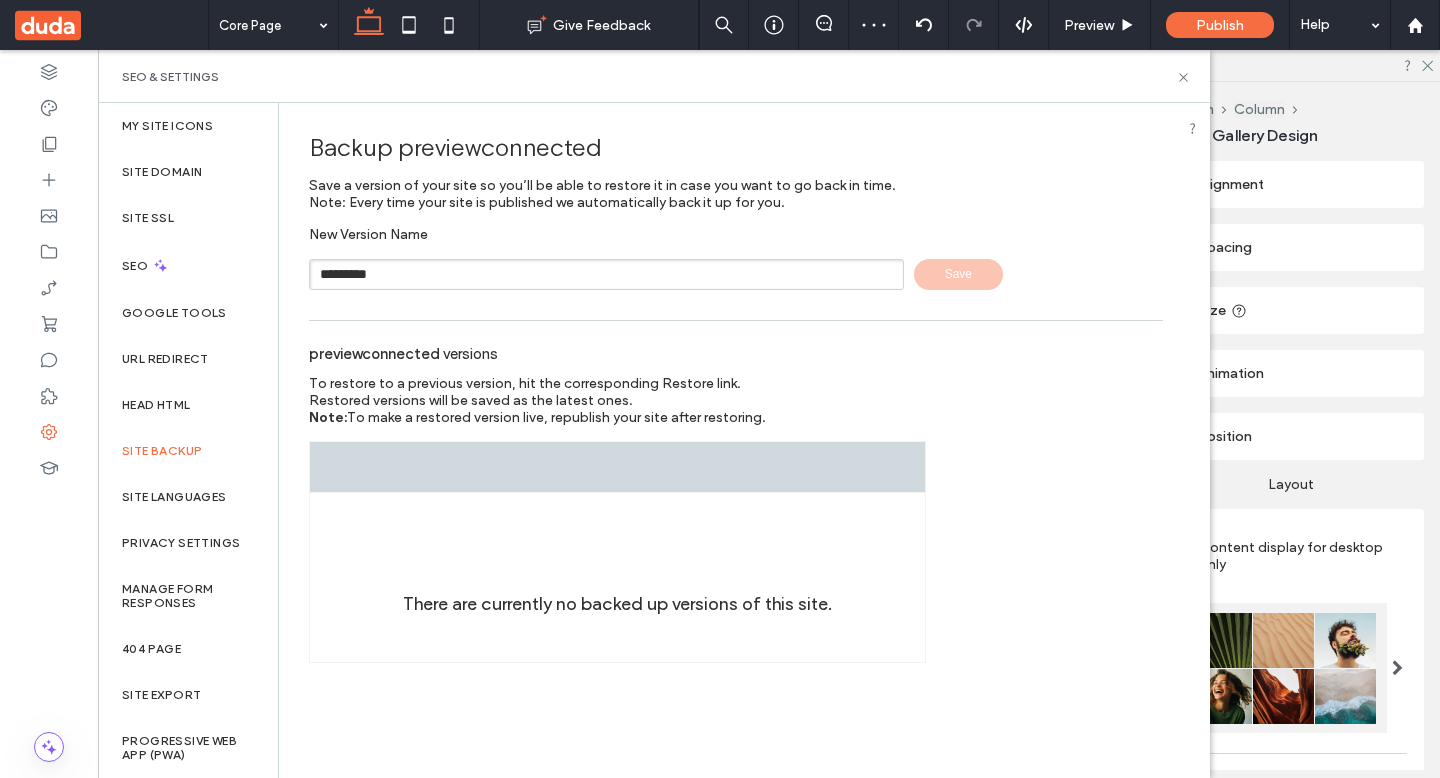 type 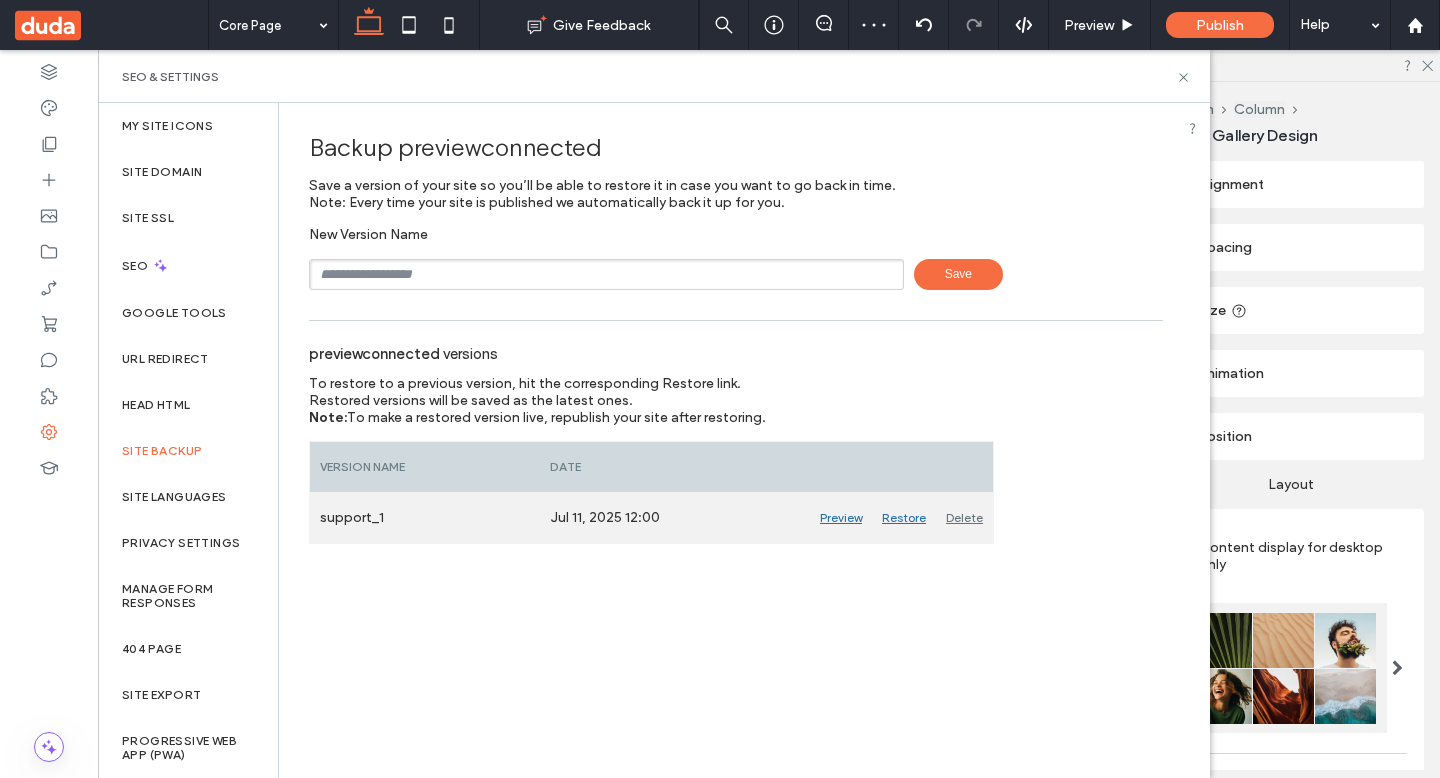 click on "Preview" at bounding box center (841, 518) 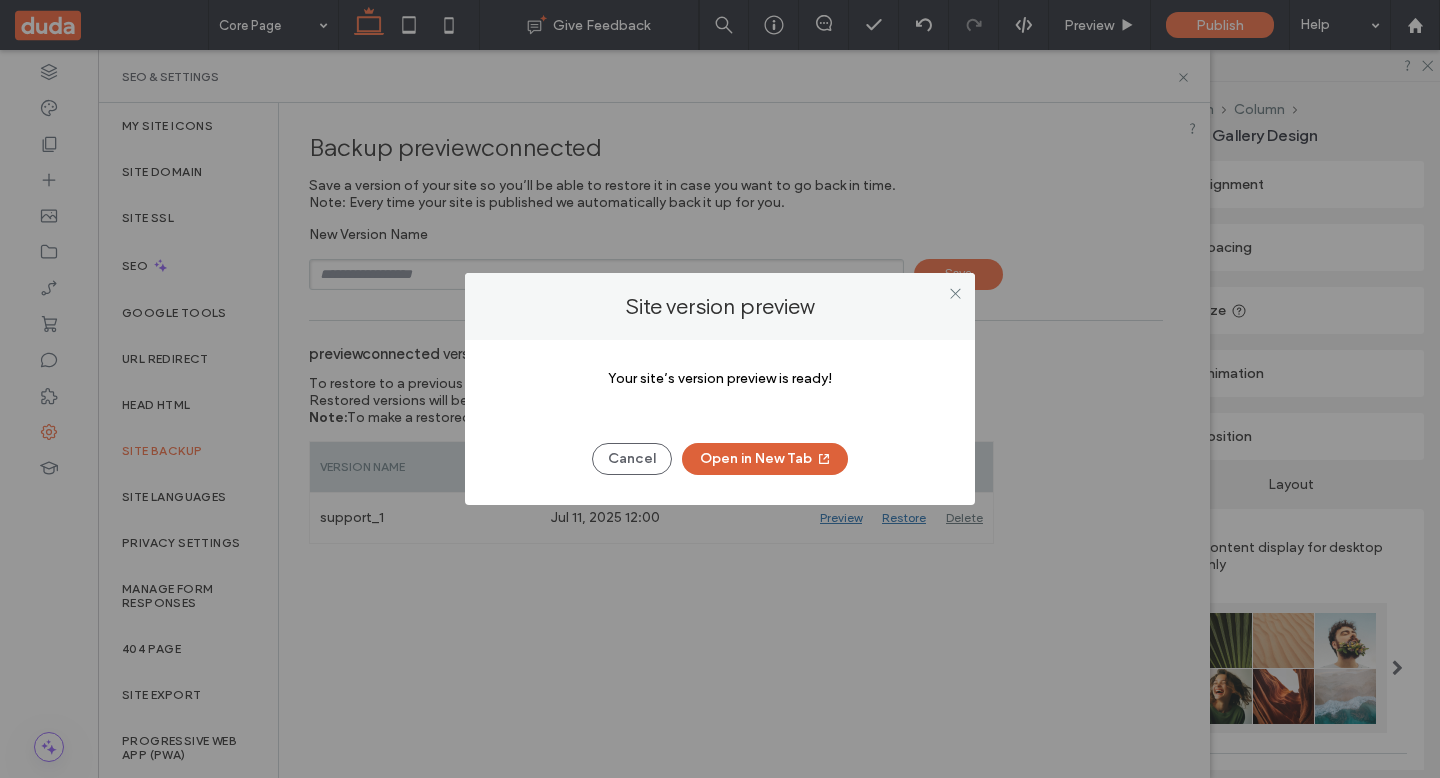 click on "Open in New Tab" at bounding box center [765, 459] 